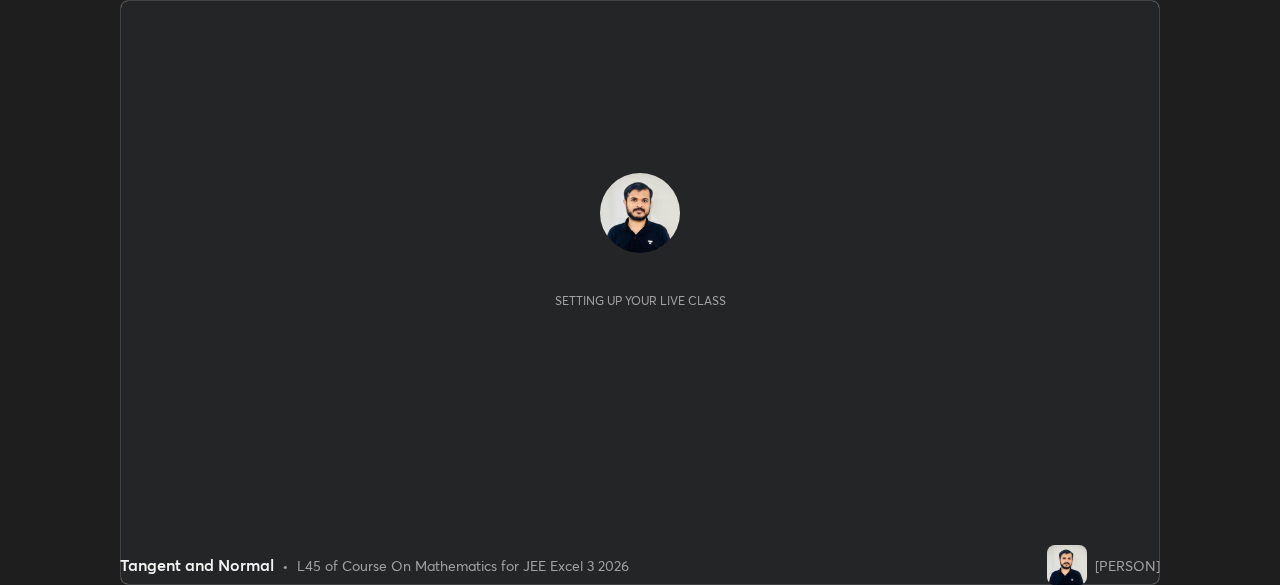 scroll, scrollTop: 0, scrollLeft: 0, axis: both 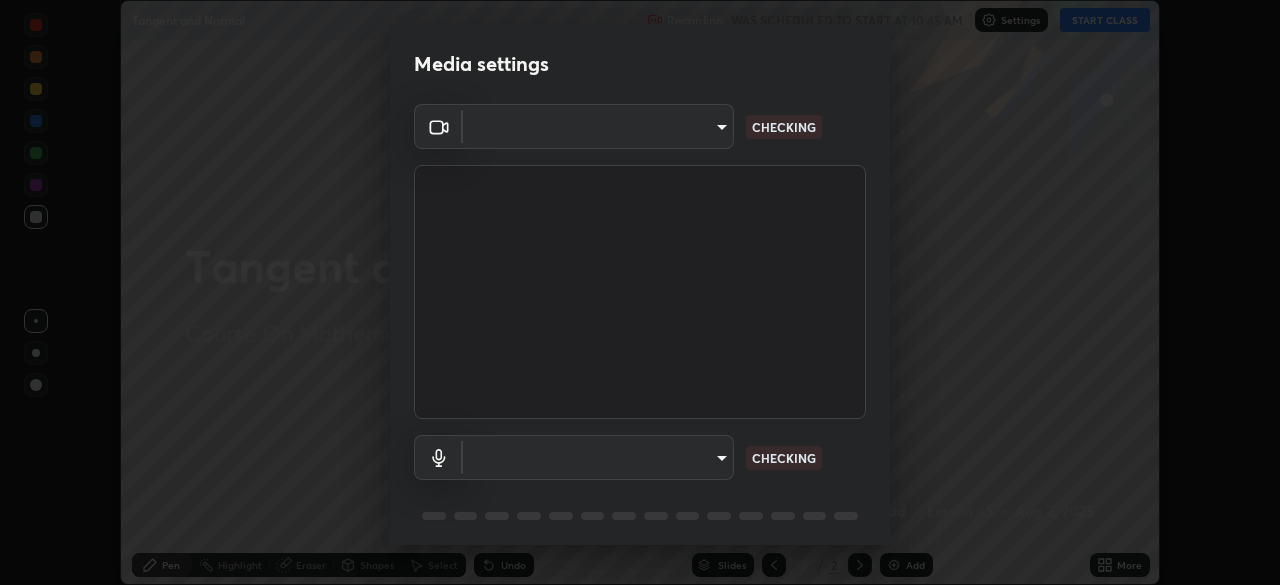 type on "14b787caa3234b54c591ffd1cb0d0a7c9d8495057a62f752d7397f13ea7eb8b5" 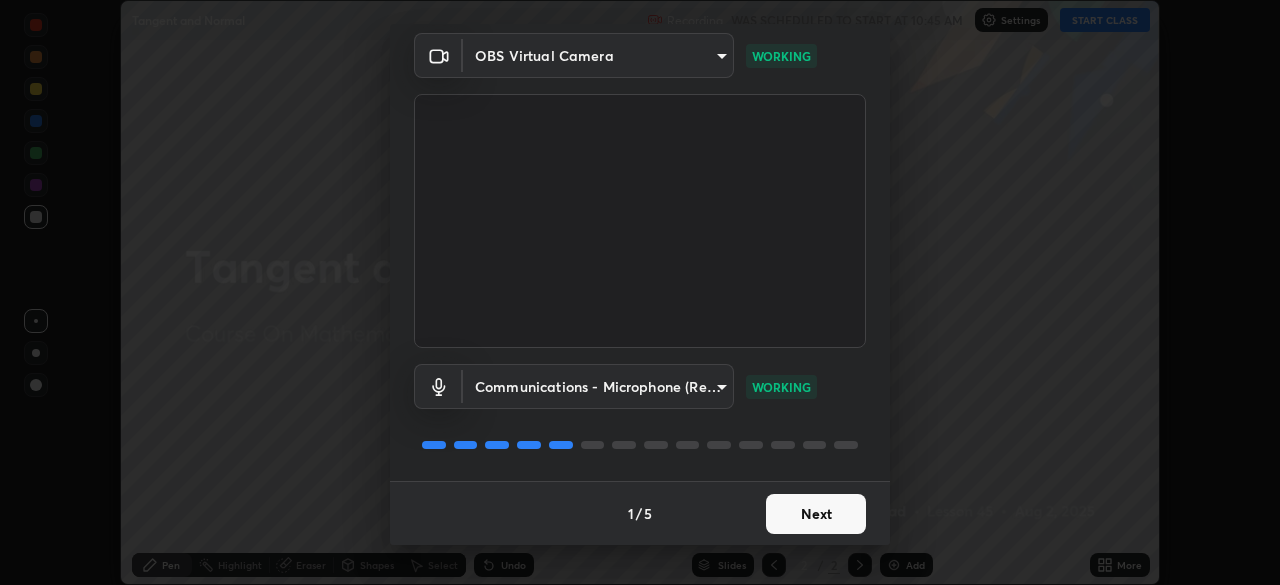 click on "Next" at bounding box center [816, 514] 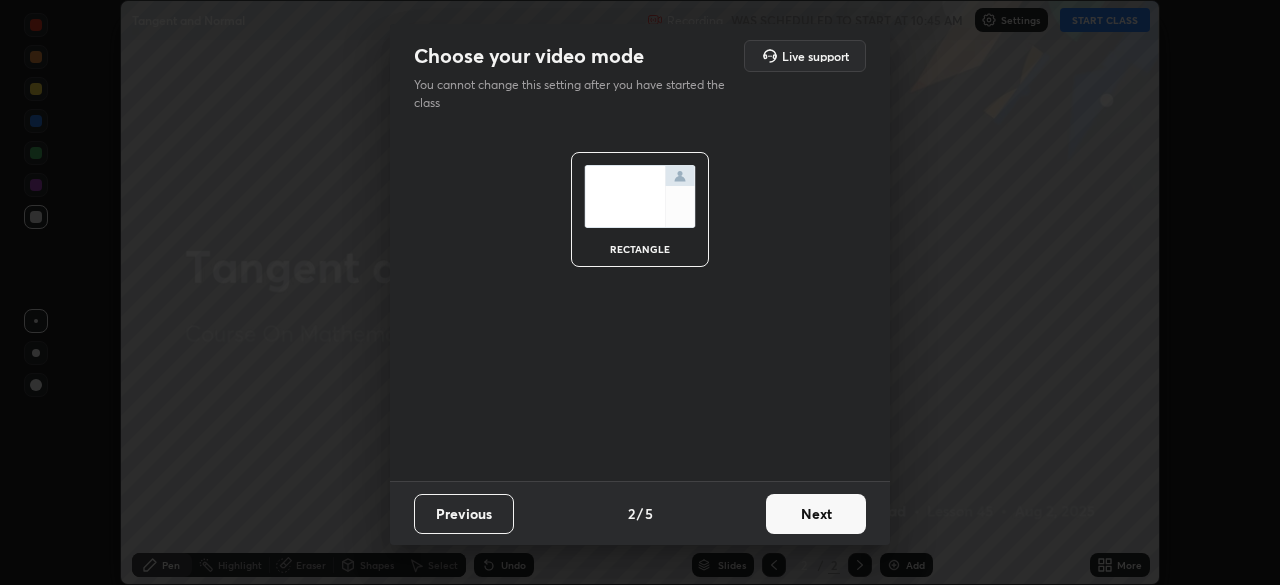 scroll, scrollTop: 0, scrollLeft: 0, axis: both 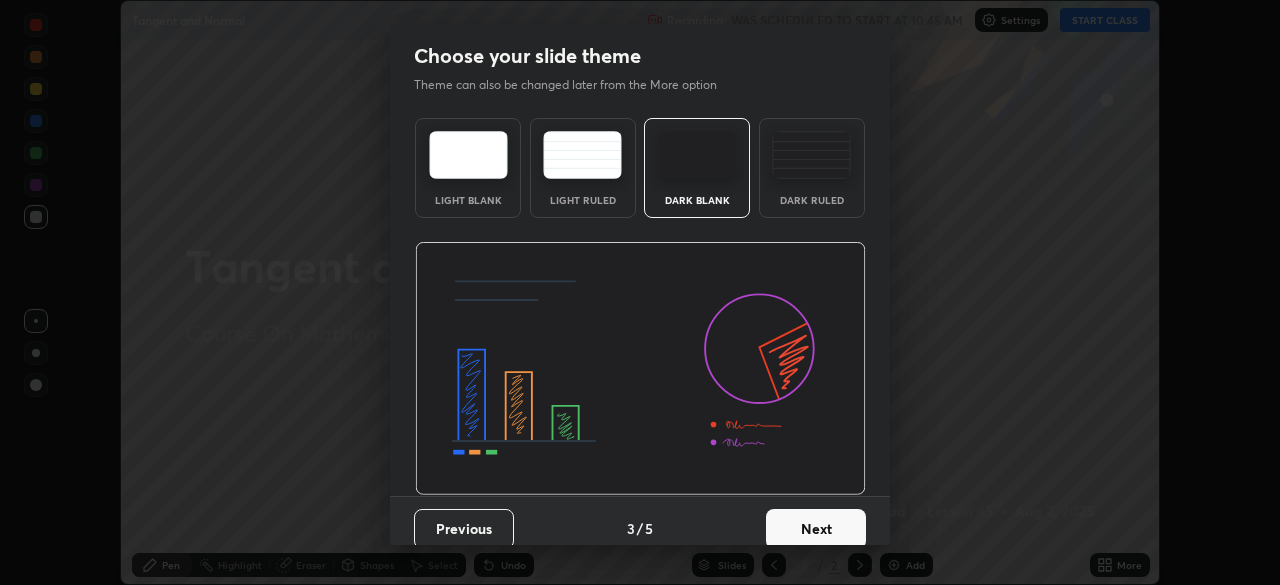 click on "Next" at bounding box center (816, 529) 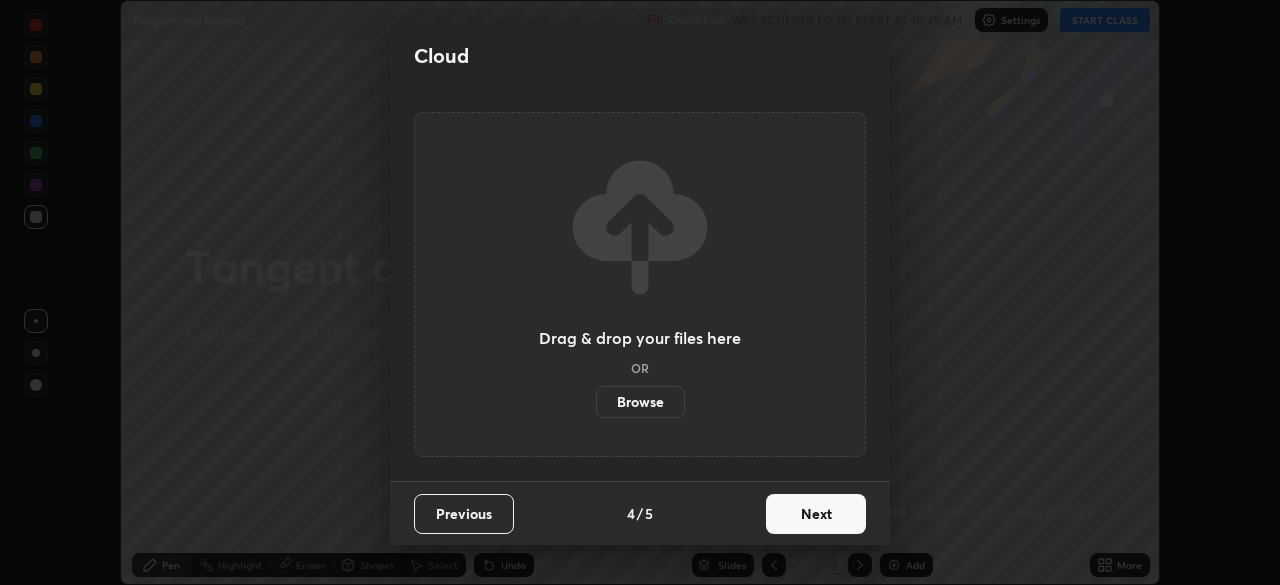 click on "Next" at bounding box center (816, 514) 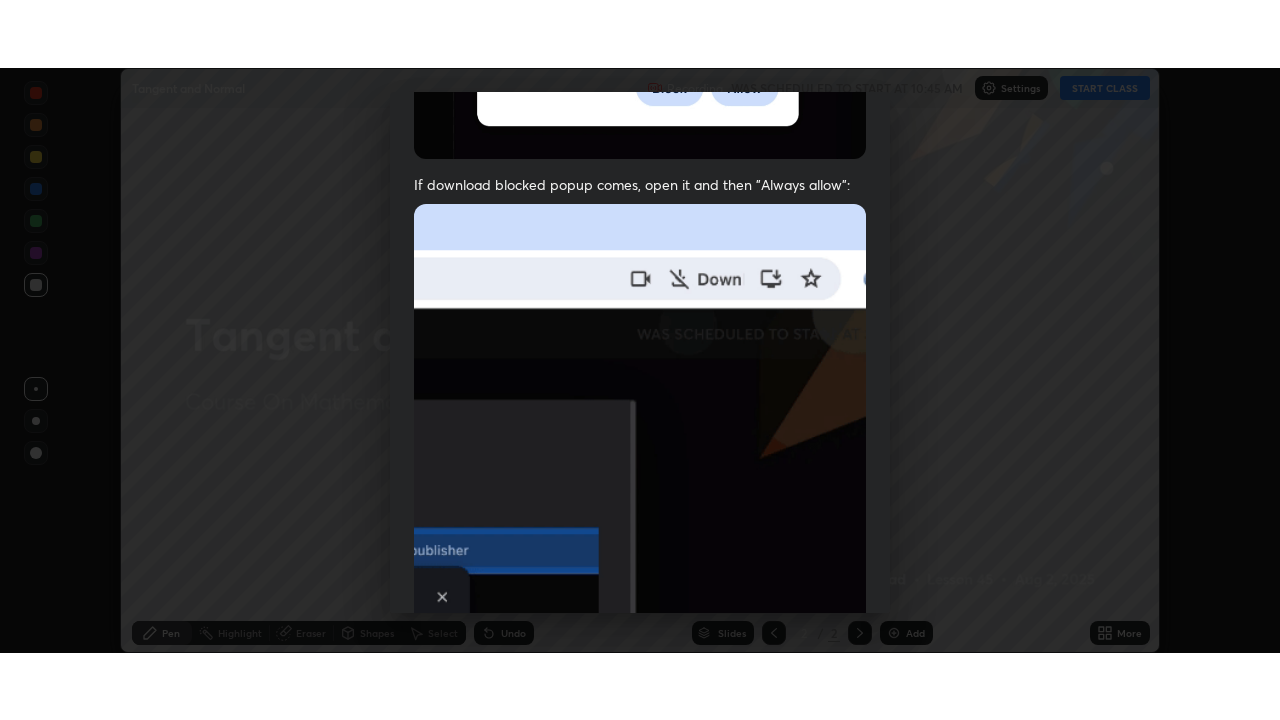 scroll, scrollTop: 479, scrollLeft: 0, axis: vertical 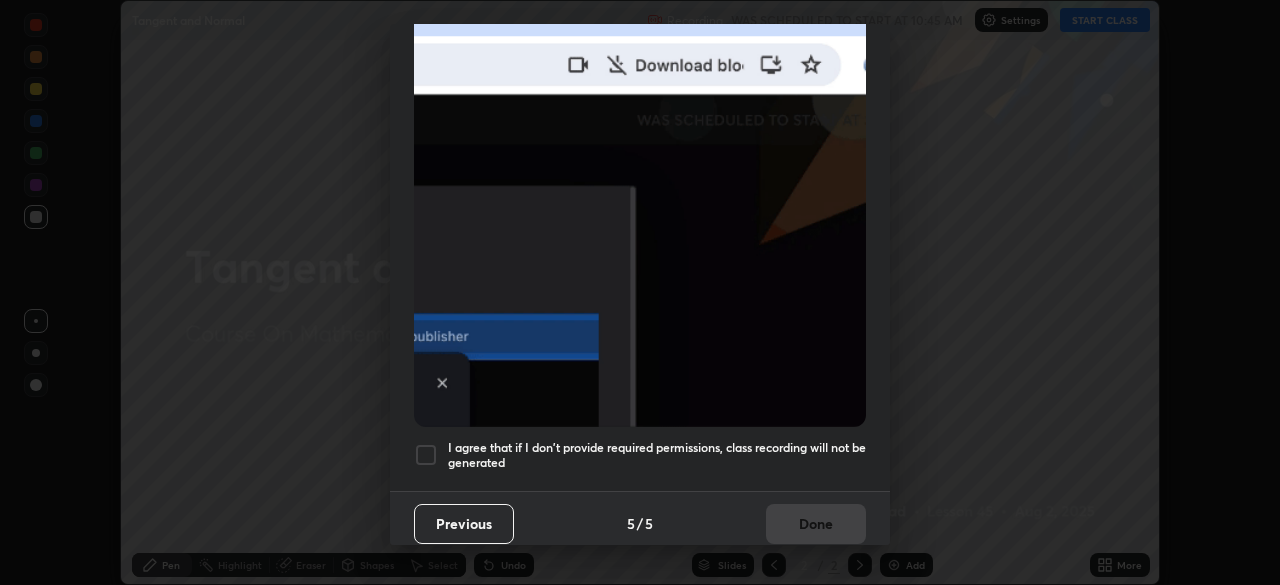 click at bounding box center (426, 455) 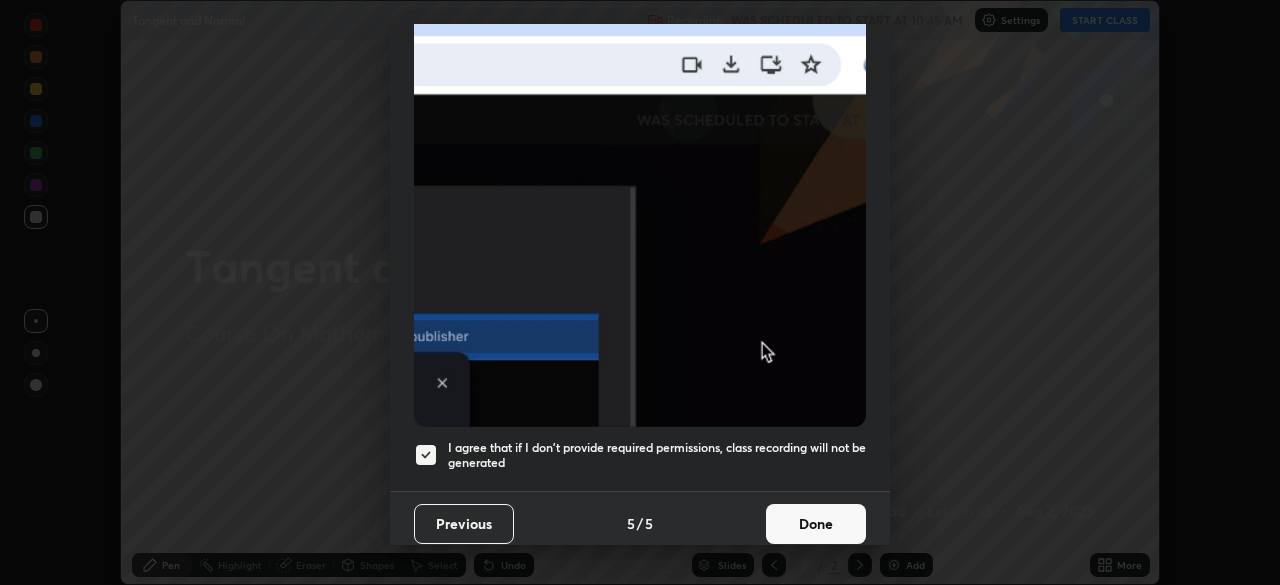 click on "Done" at bounding box center [816, 524] 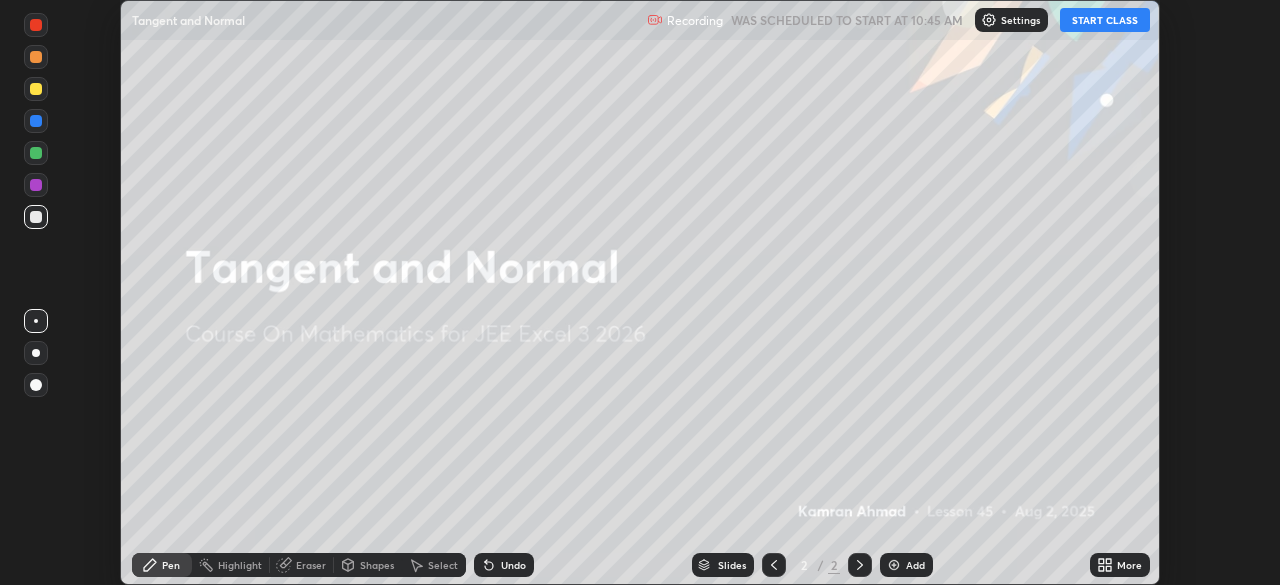 click on "More" at bounding box center [1120, 565] 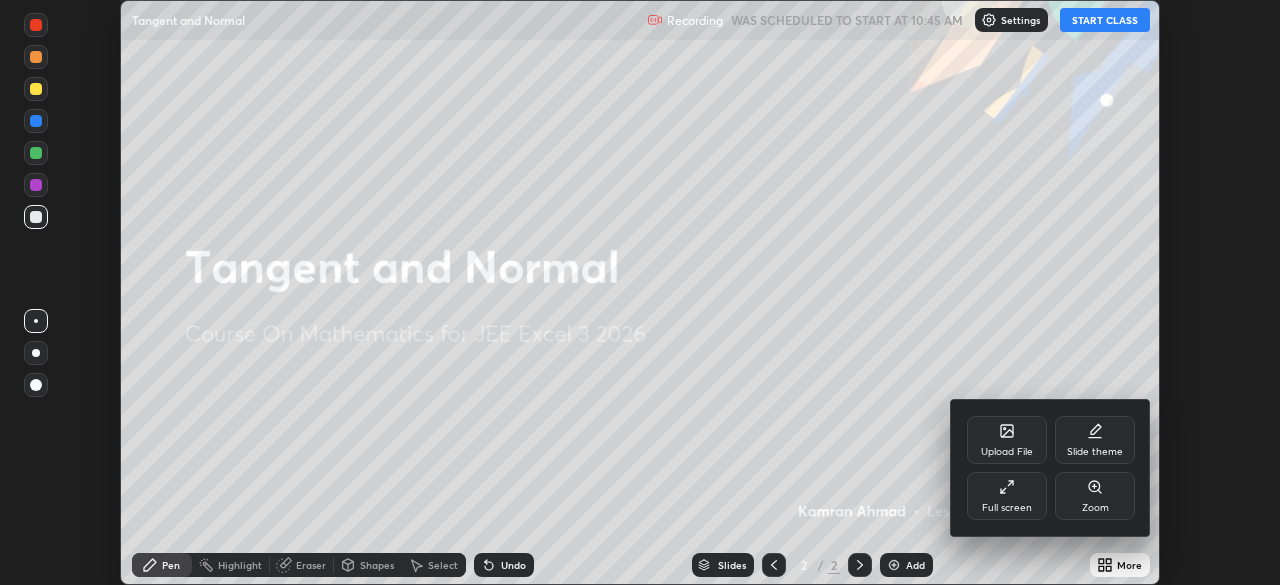 click on "Full screen" at bounding box center [1007, 508] 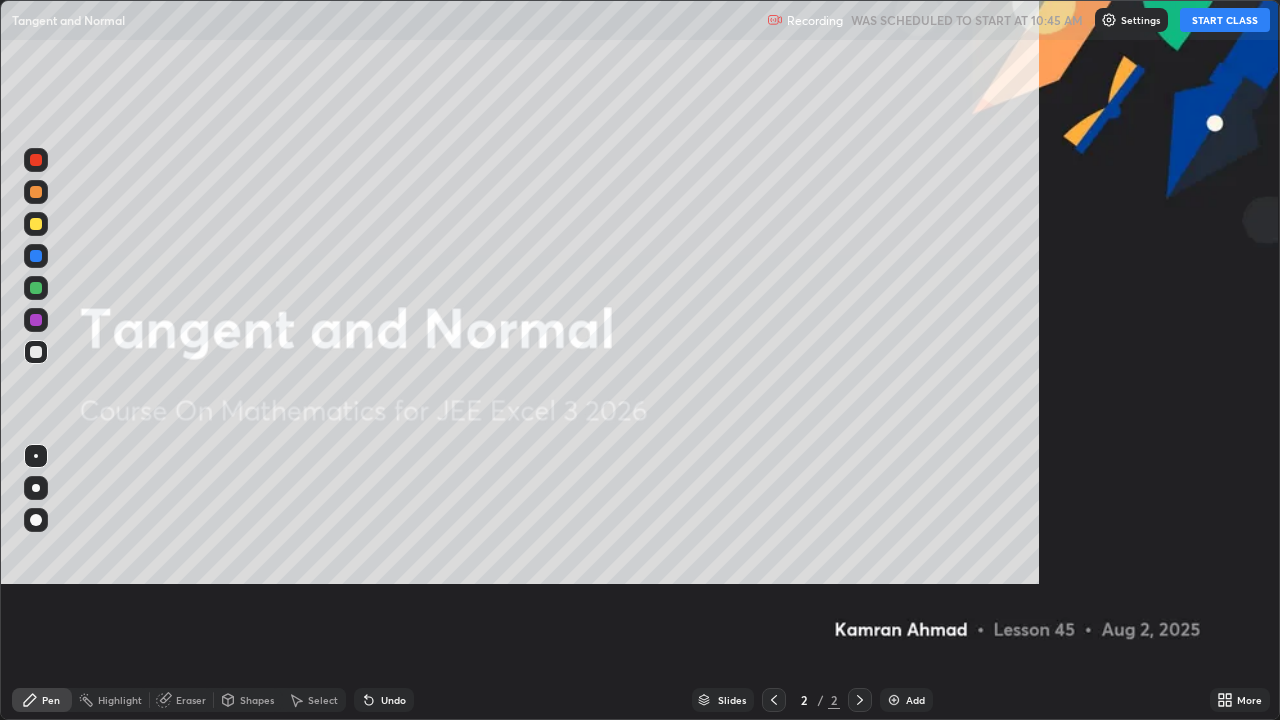 scroll, scrollTop: 99280, scrollLeft: 98720, axis: both 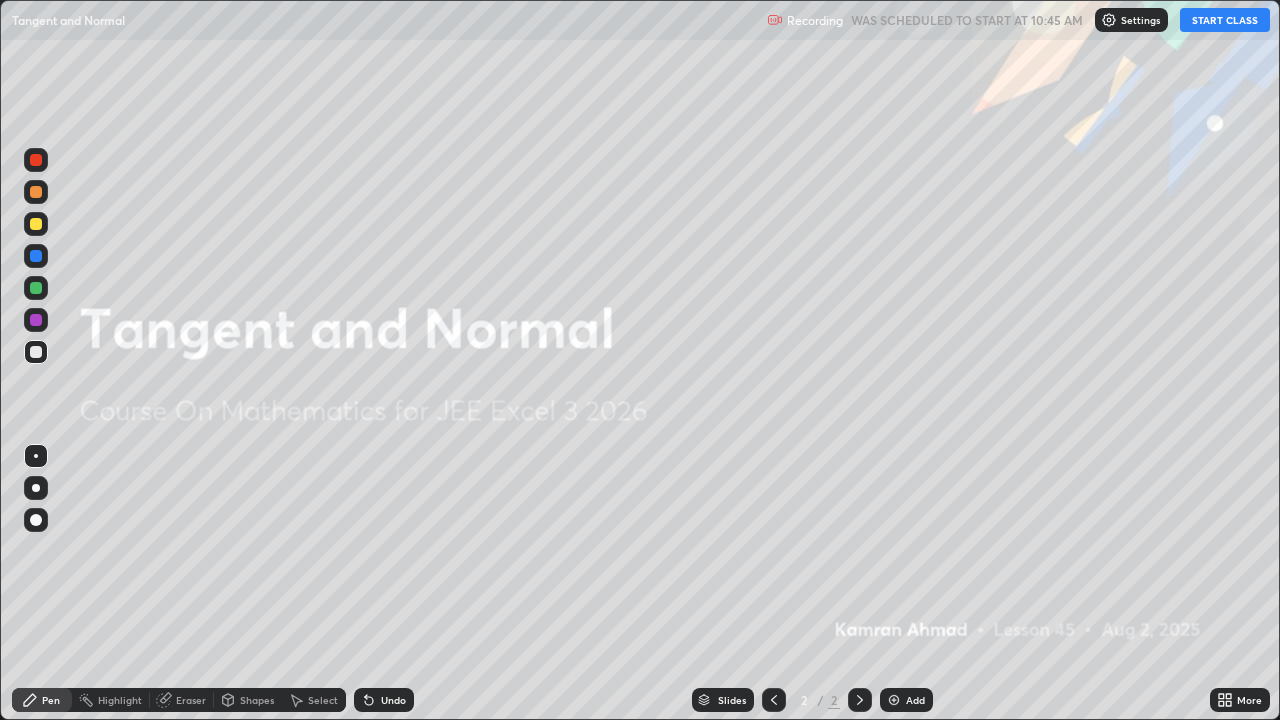 click on "Add" at bounding box center (906, 700) 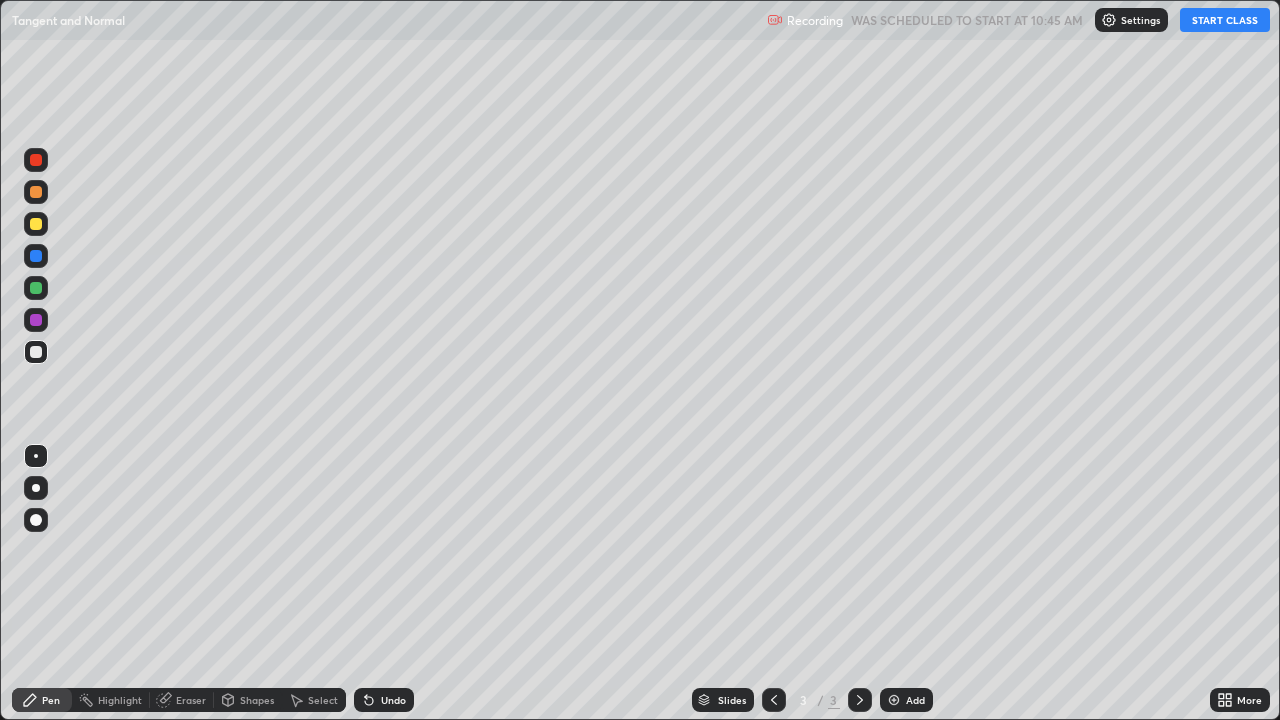 click on "START CLASS" at bounding box center (1225, 20) 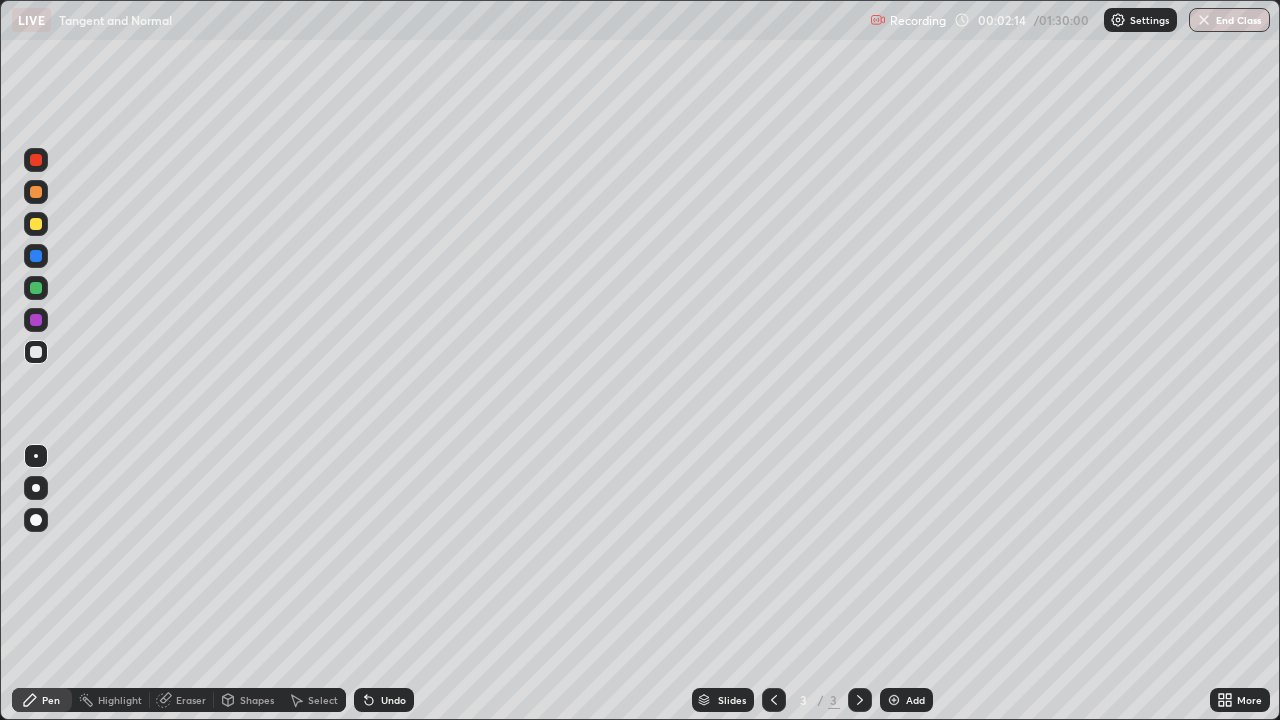 click at bounding box center [36, 224] 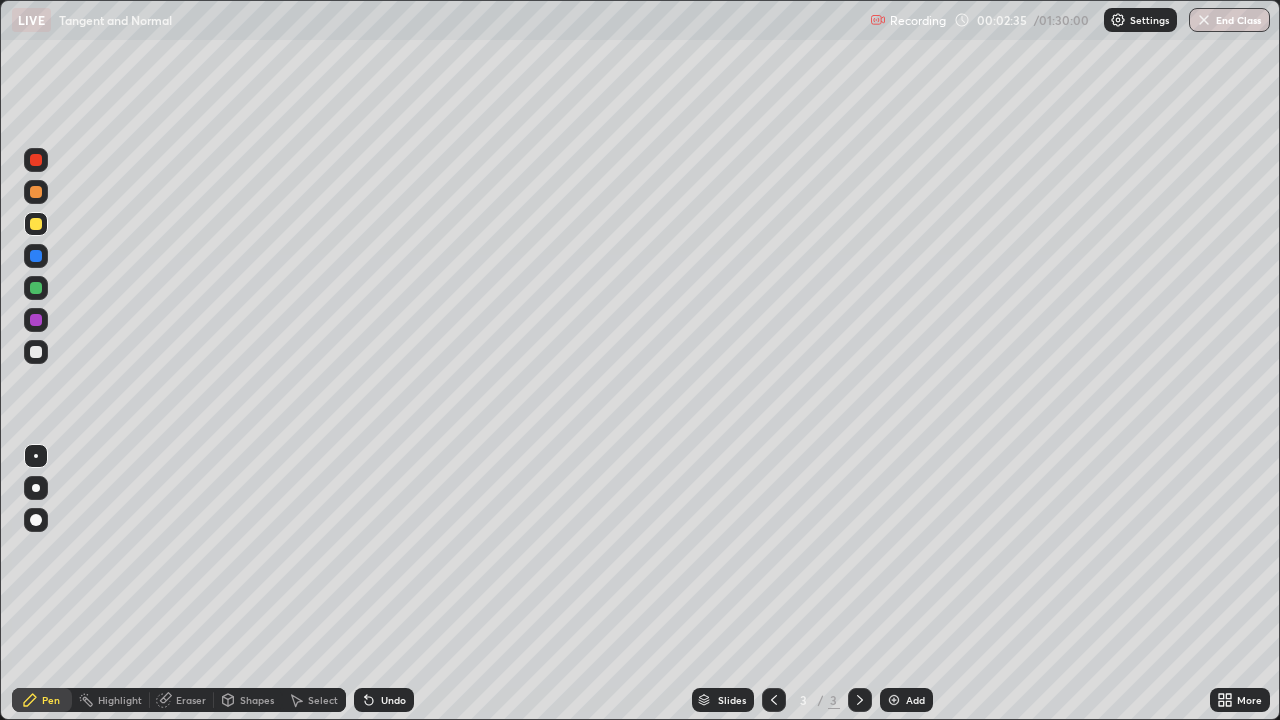 click on "Undo" at bounding box center [393, 700] 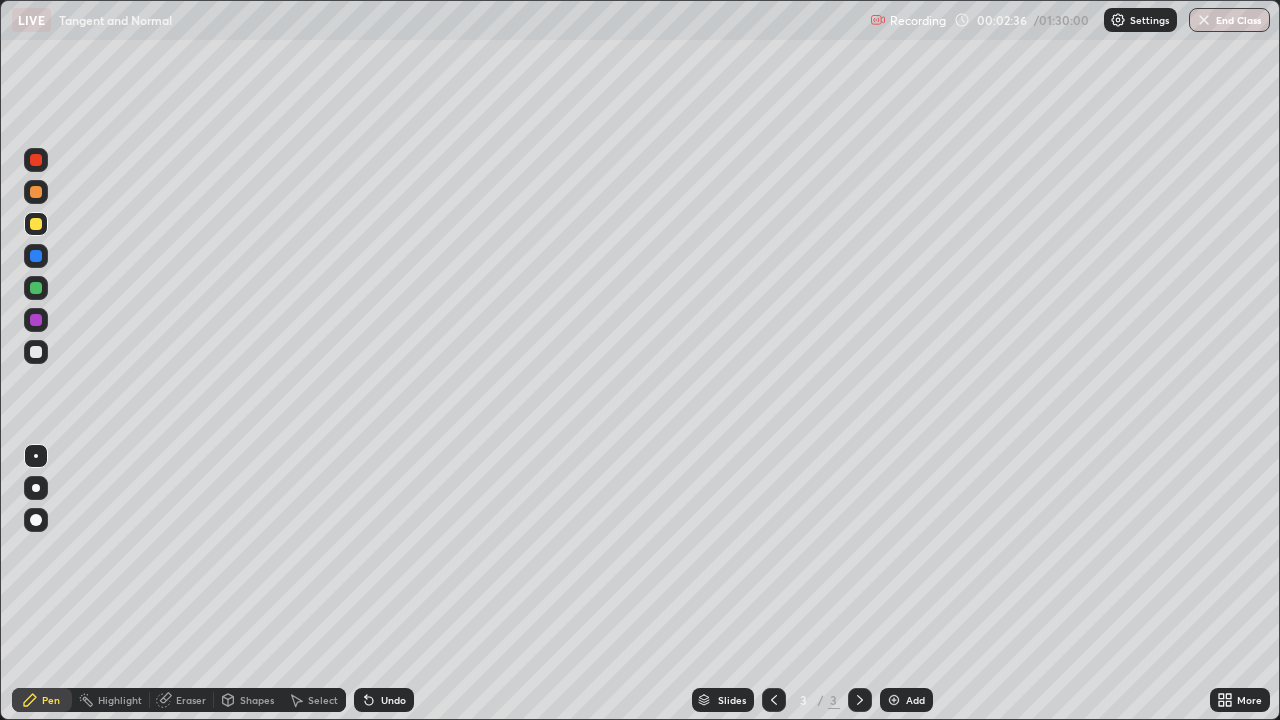 click on "Undo" at bounding box center (393, 700) 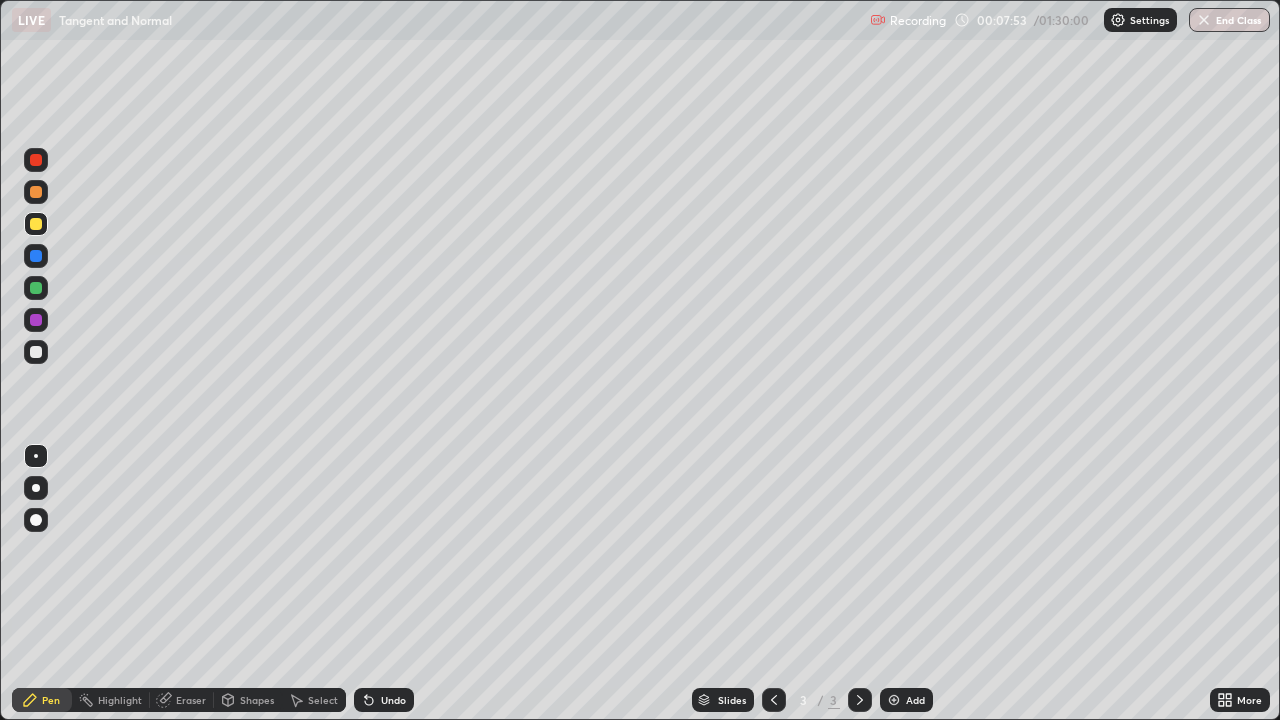 click at bounding box center (894, 700) 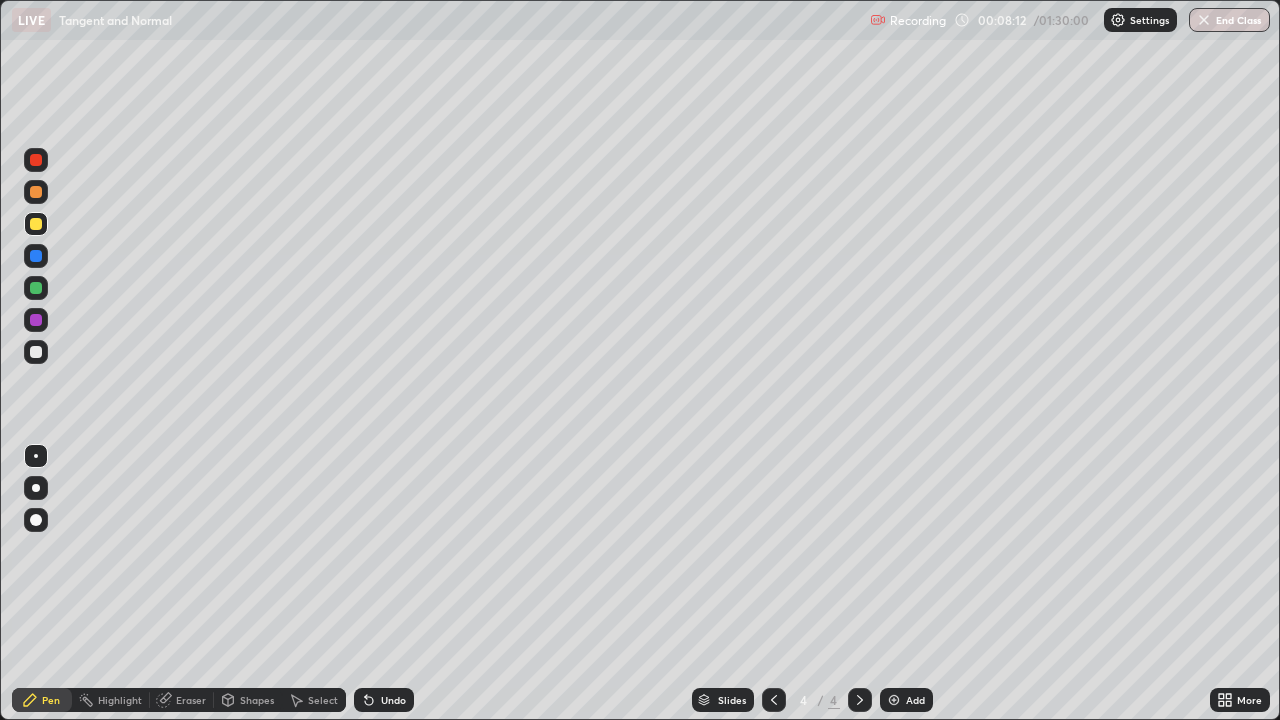 click on "Eraser" at bounding box center [182, 700] 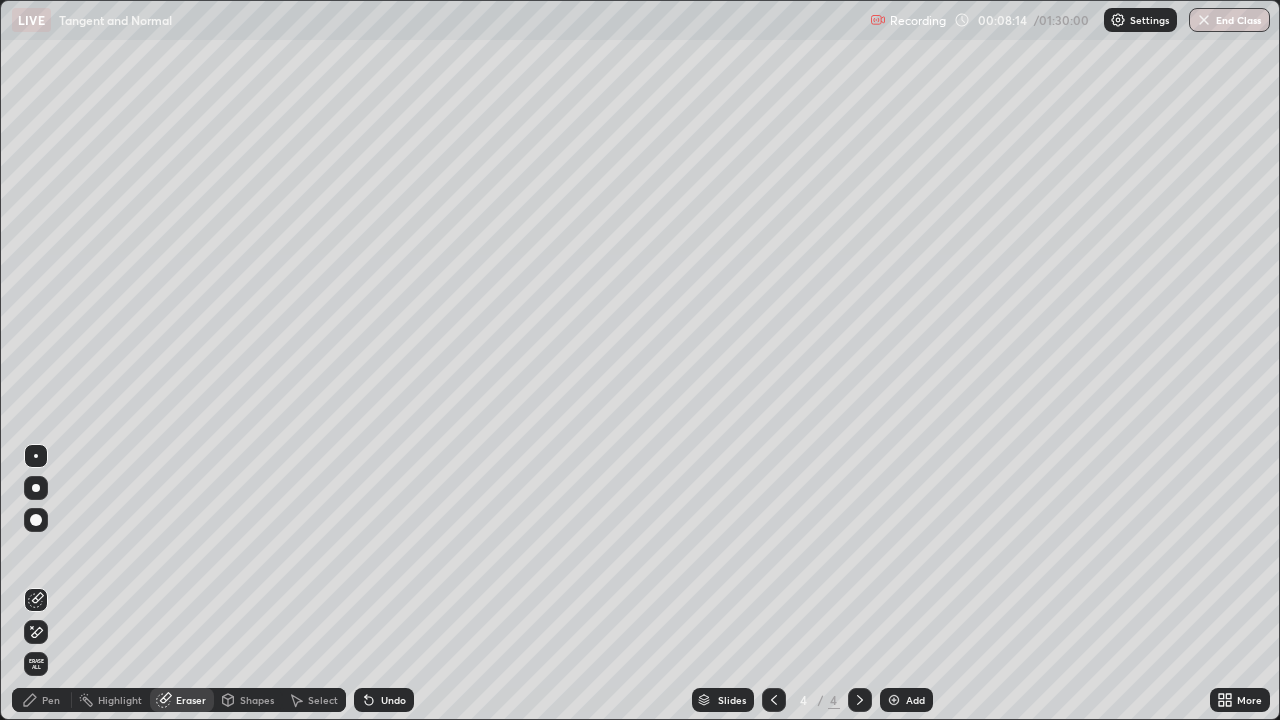 click on "Pen" at bounding box center (51, 700) 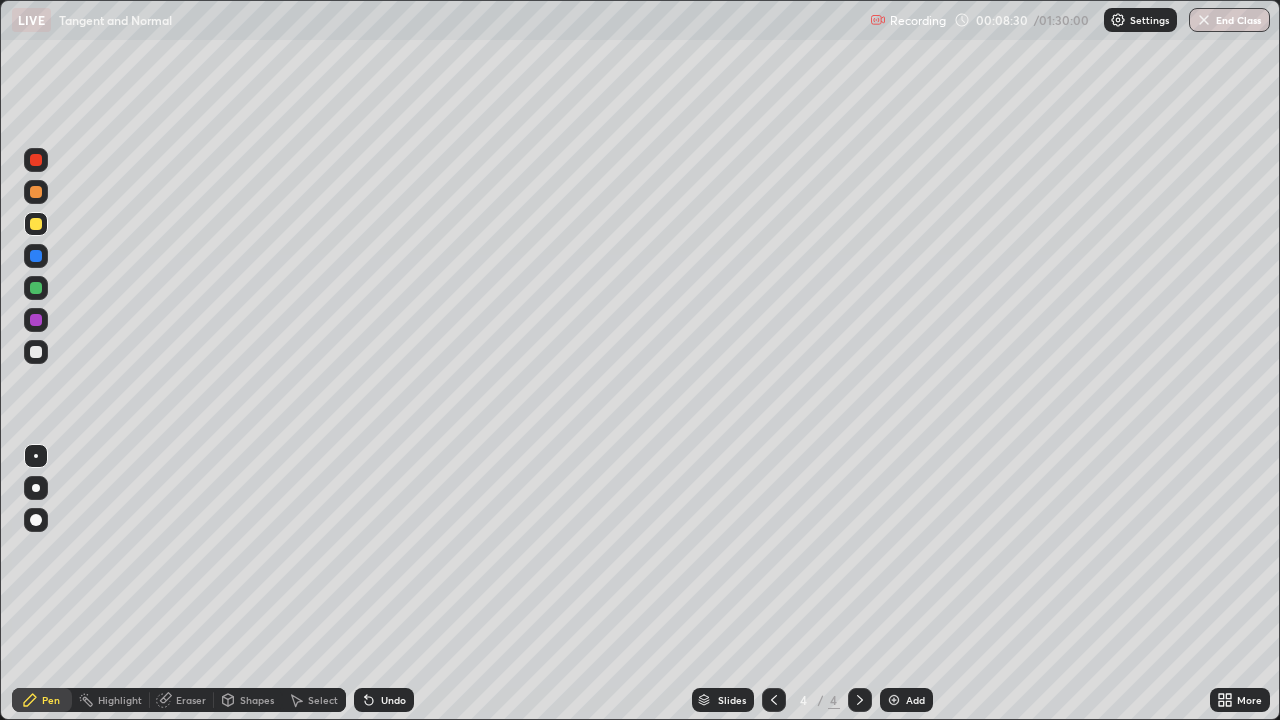 click at bounding box center [774, 700] 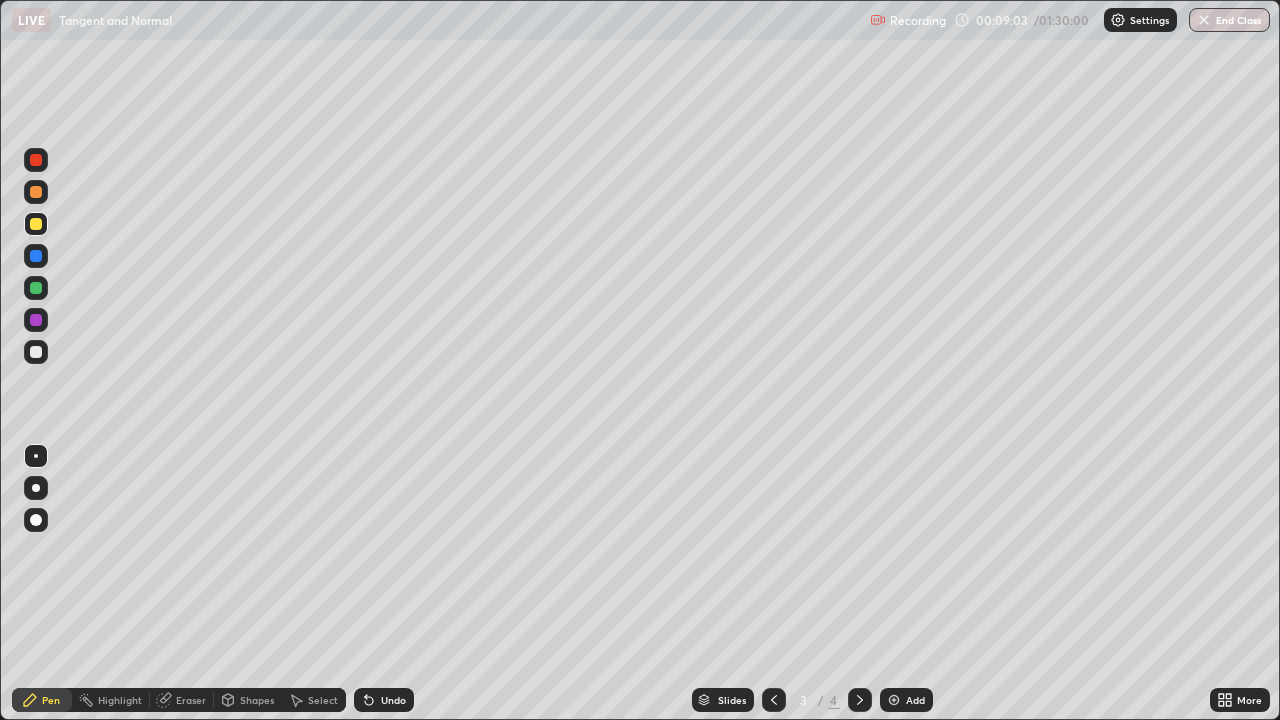click 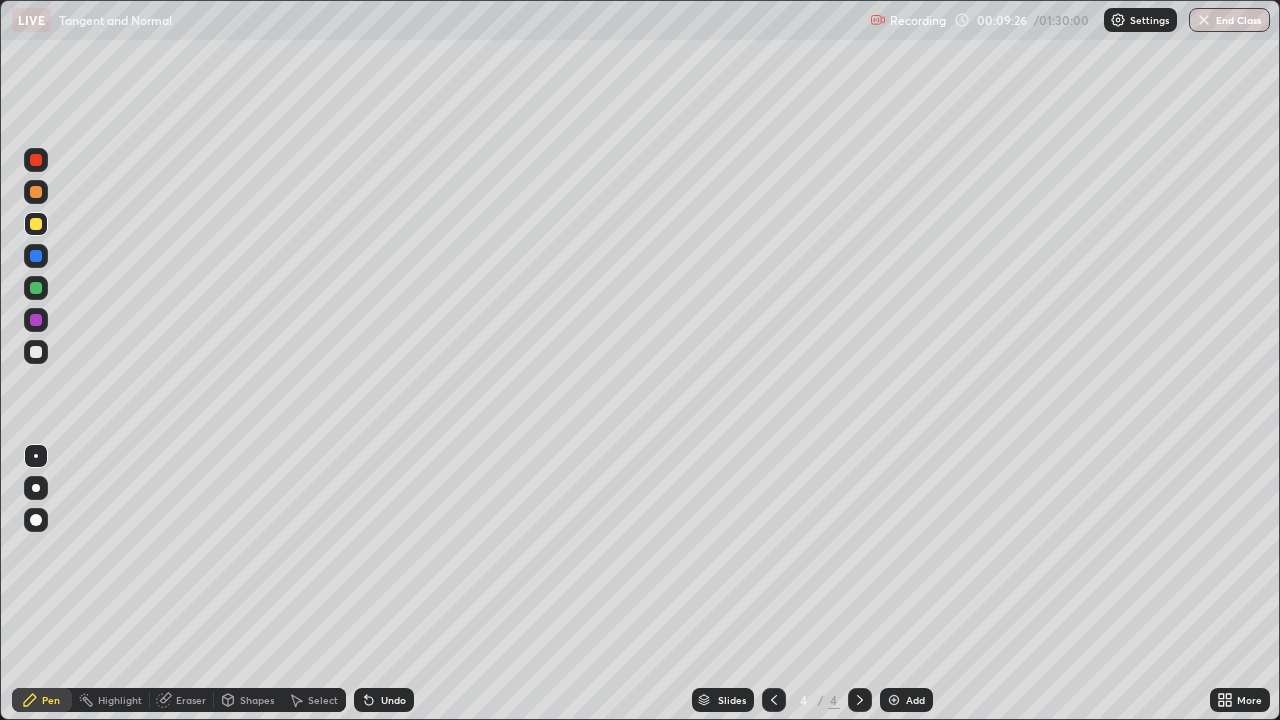 click at bounding box center (36, 352) 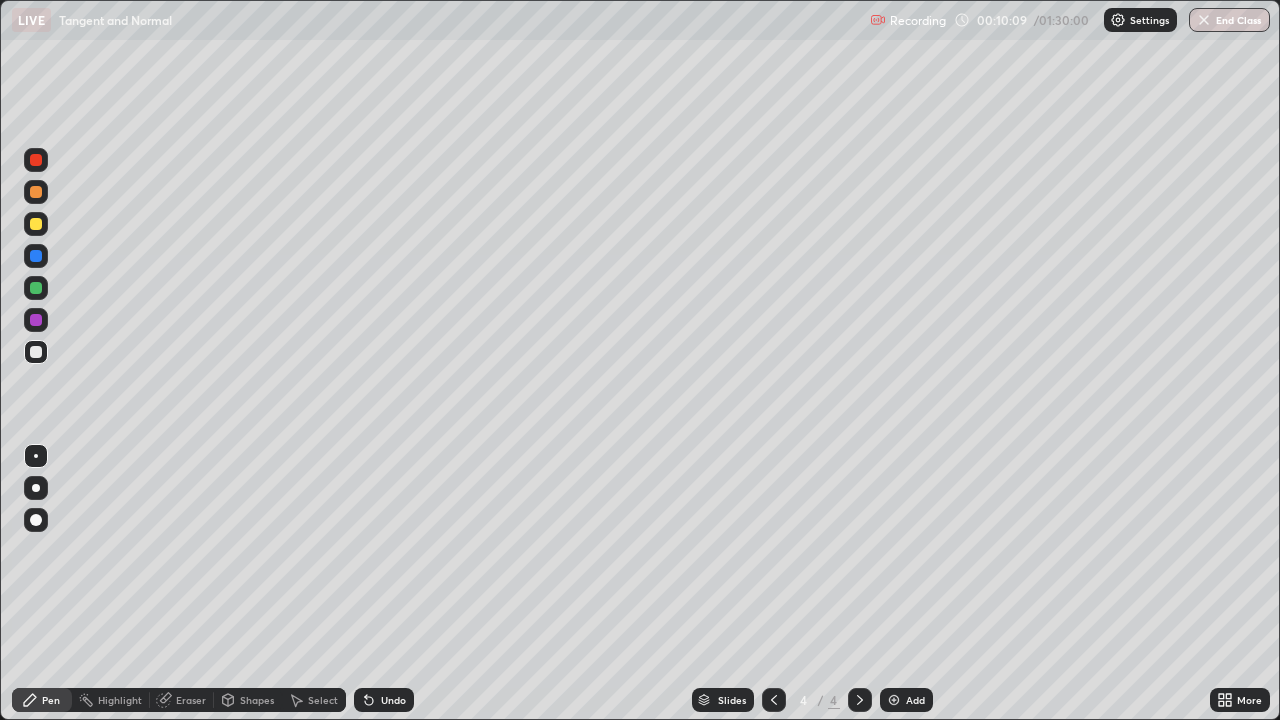 click at bounding box center (774, 700) 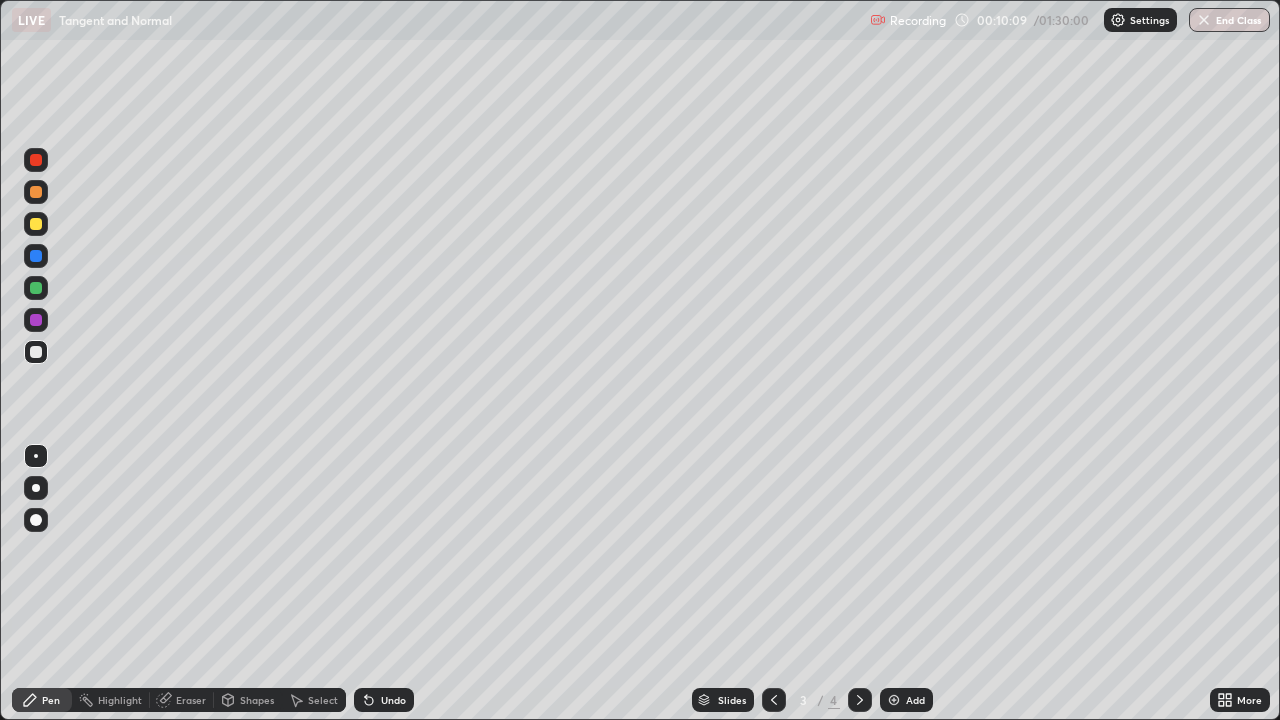 click at bounding box center [774, 700] 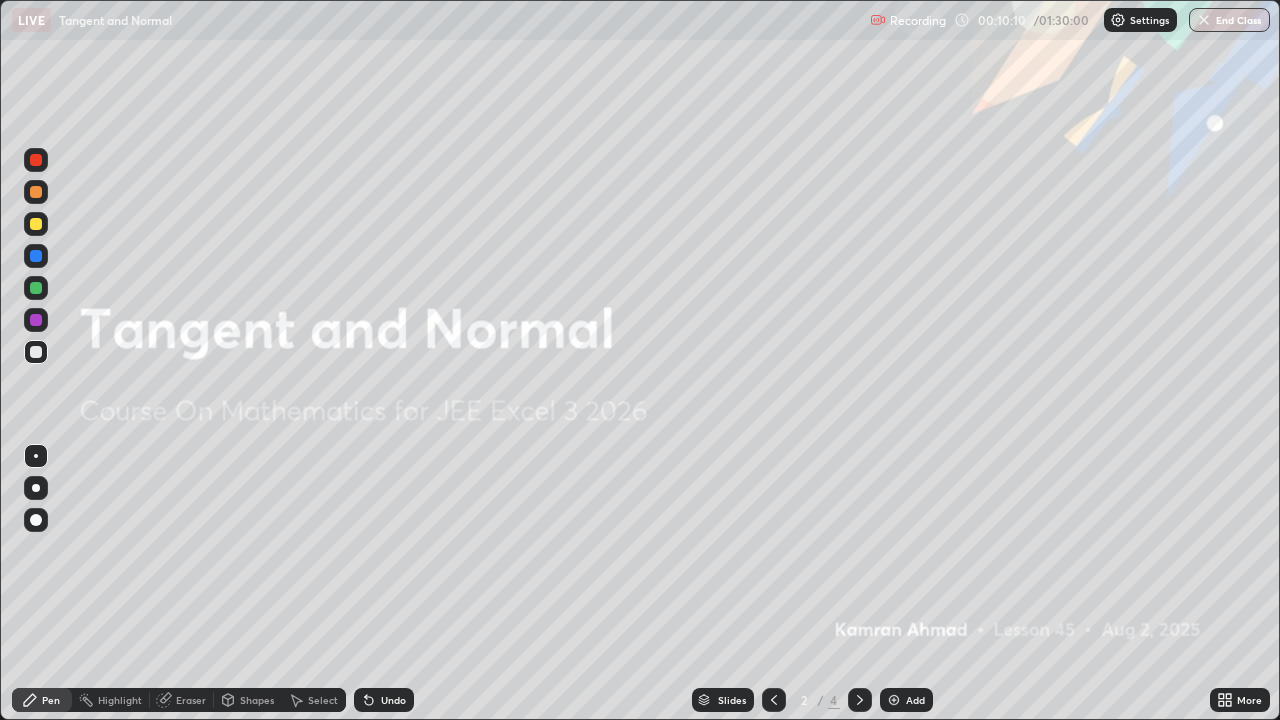 click 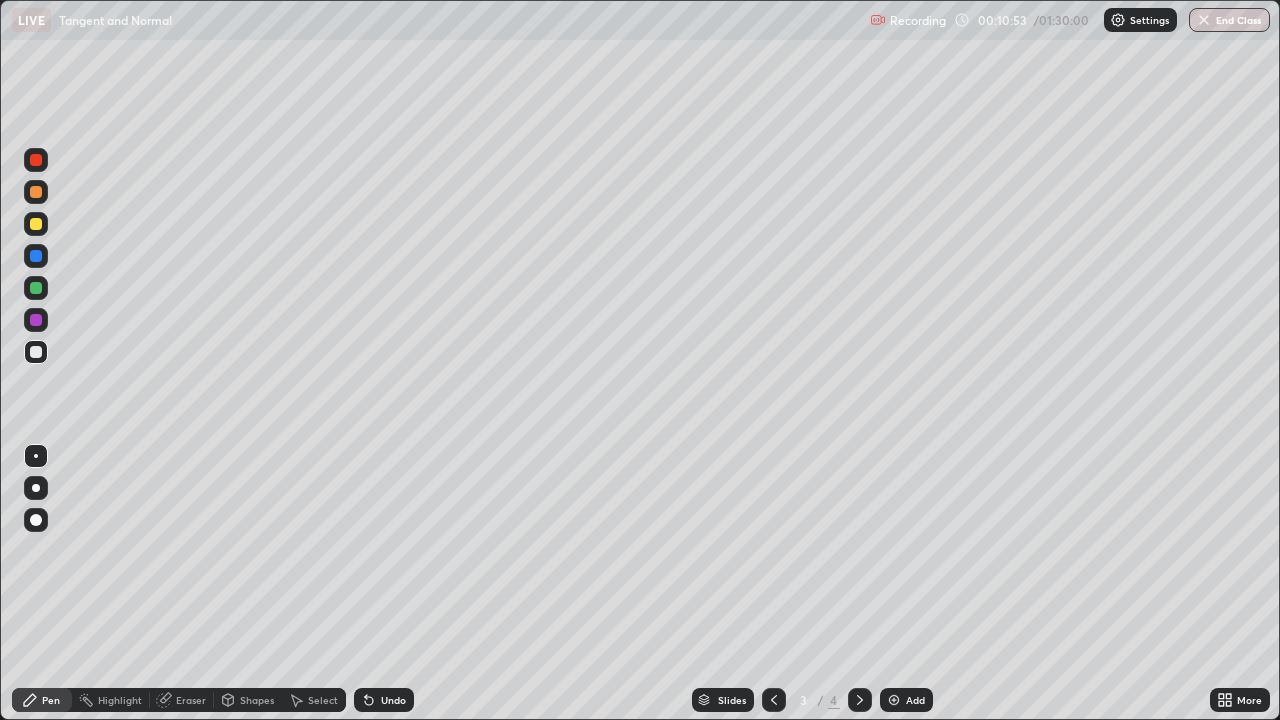 click at bounding box center (860, 700) 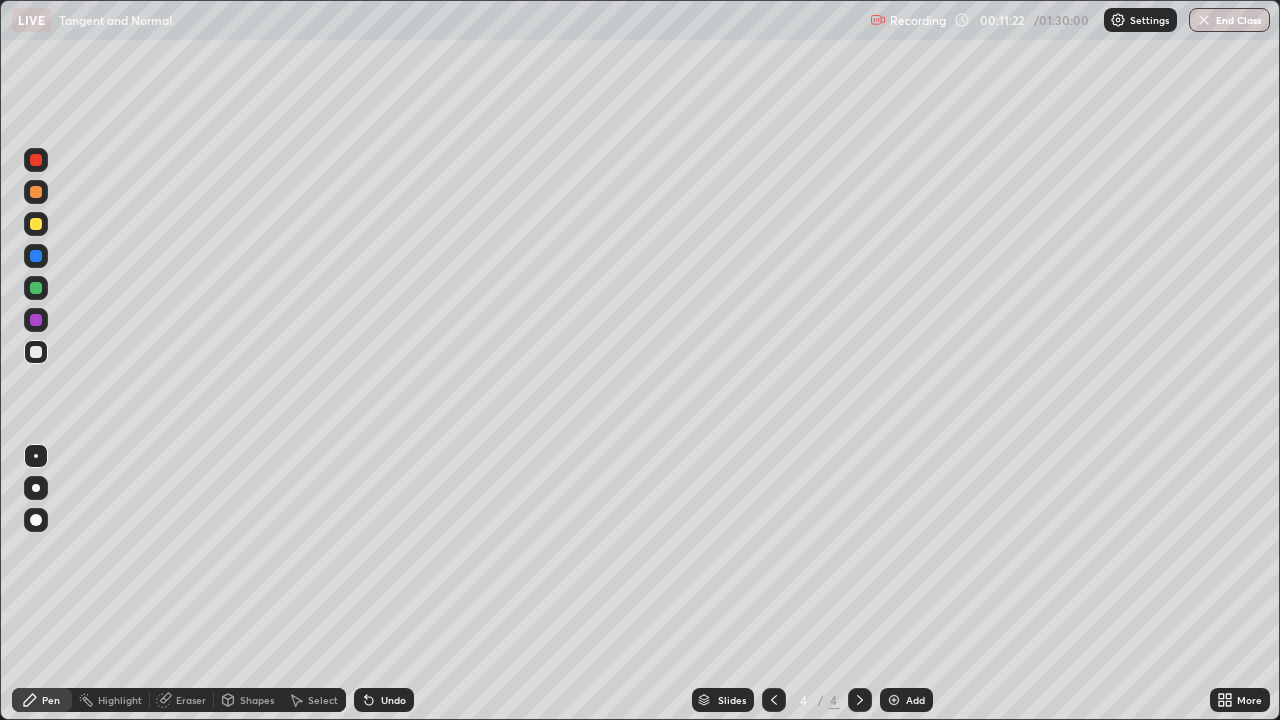 click on "Undo" at bounding box center [393, 700] 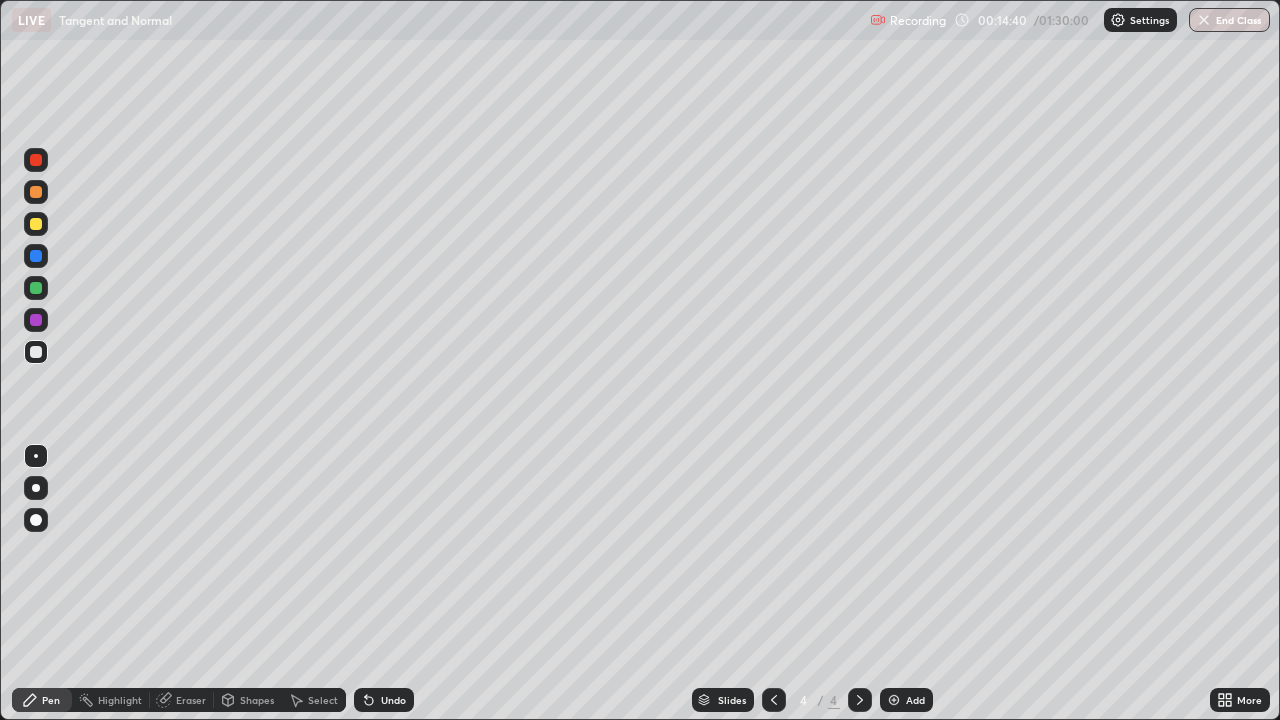 click at bounding box center [894, 700] 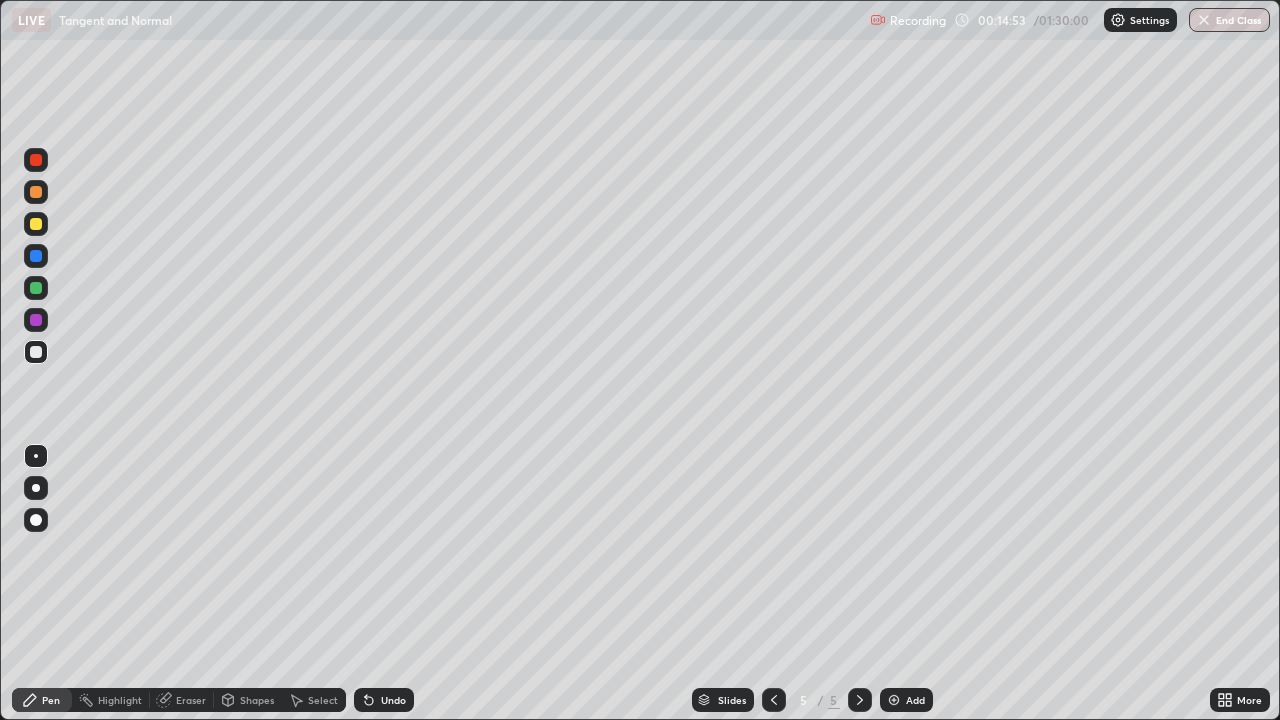 click on "Undo" at bounding box center [393, 700] 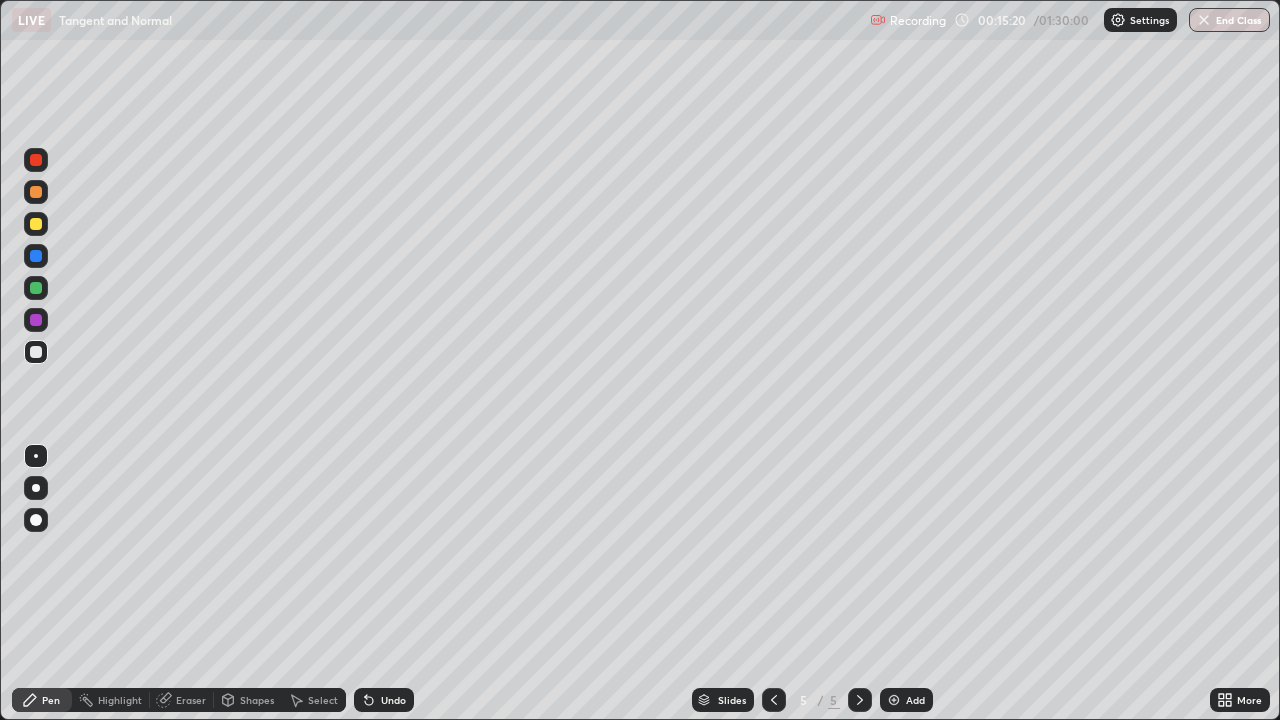 click at bounding box center (36, 224) 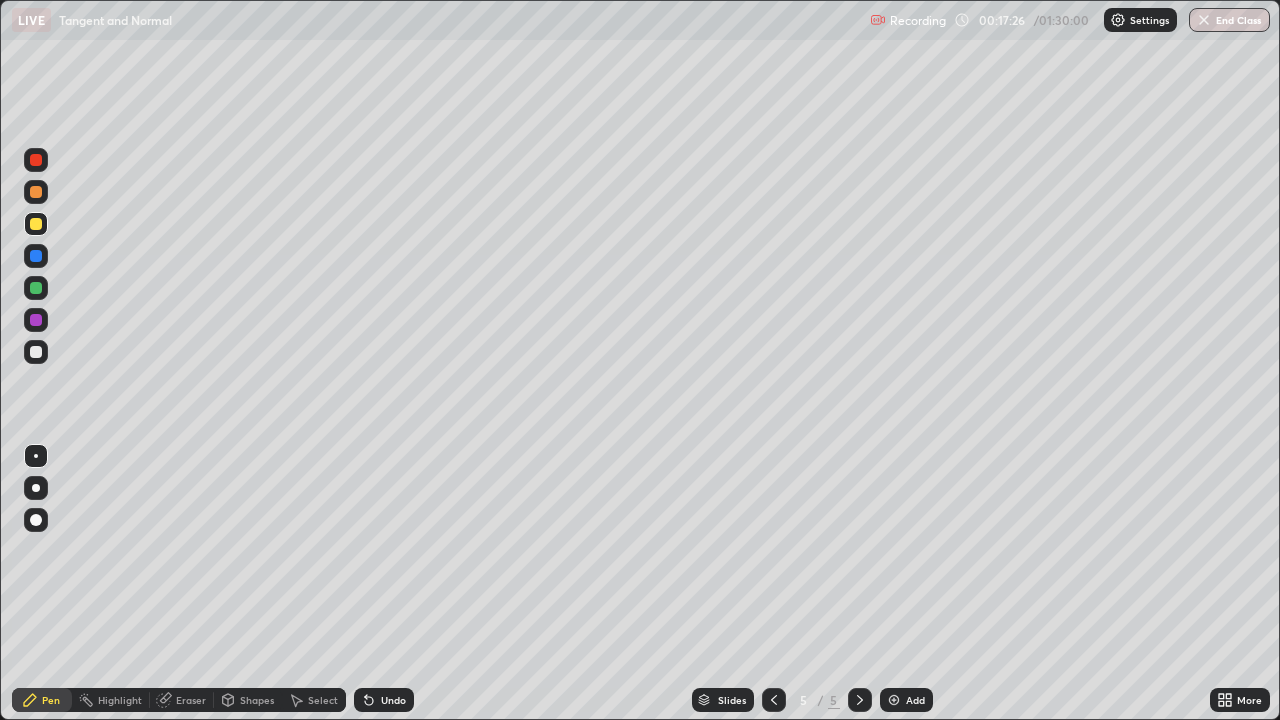 click on "Undo" at bounding box center [384, 700] 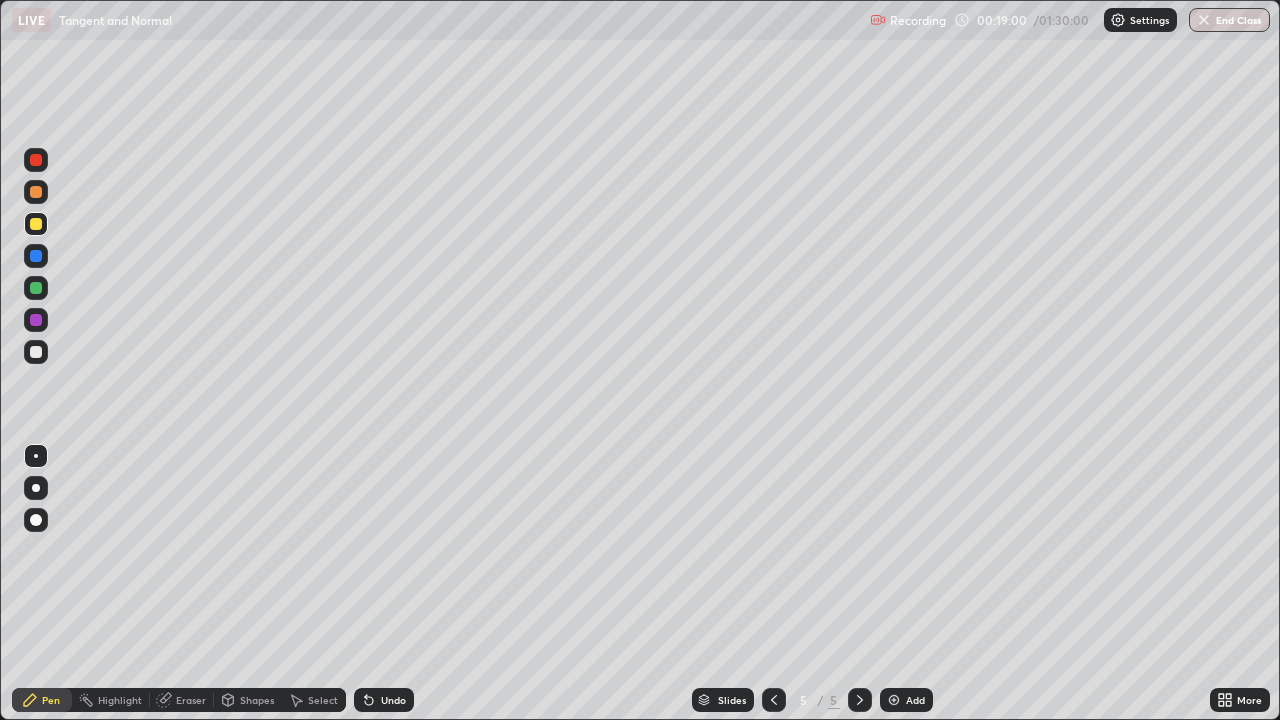 click on "Eraser" at bounding box center [191, 700] 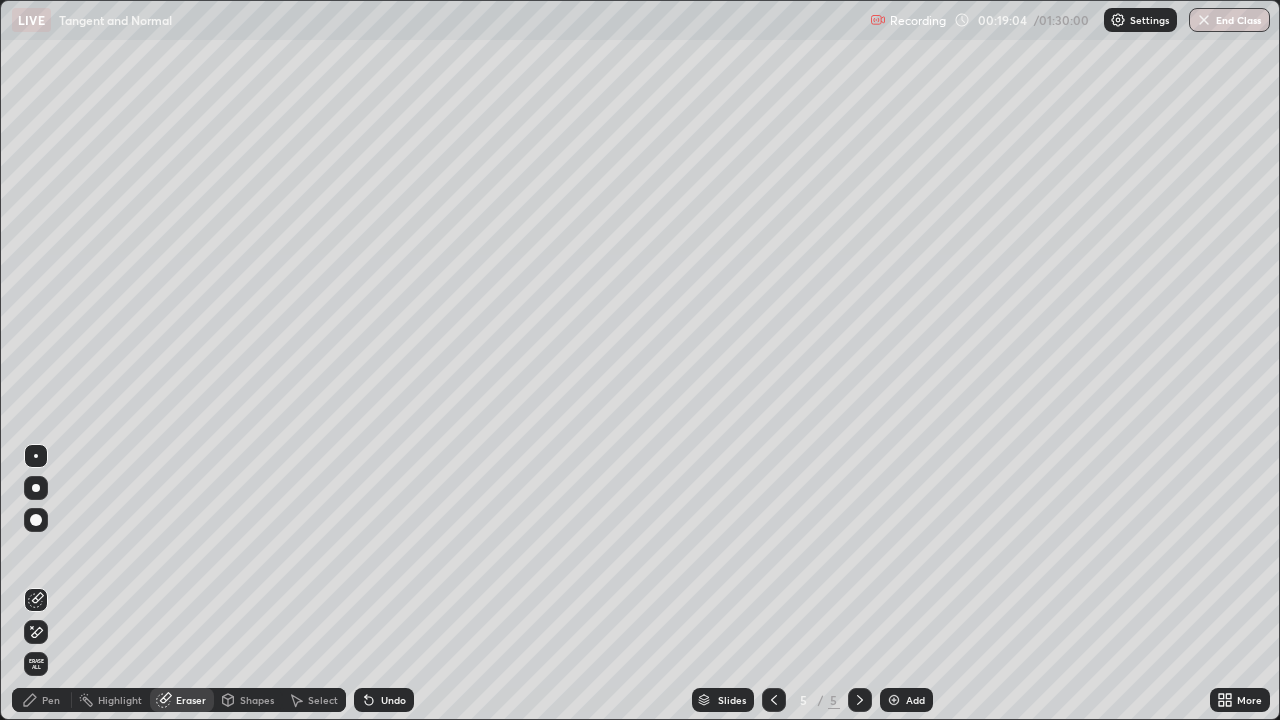 click on "Pen" at bounding box center (42, 700) 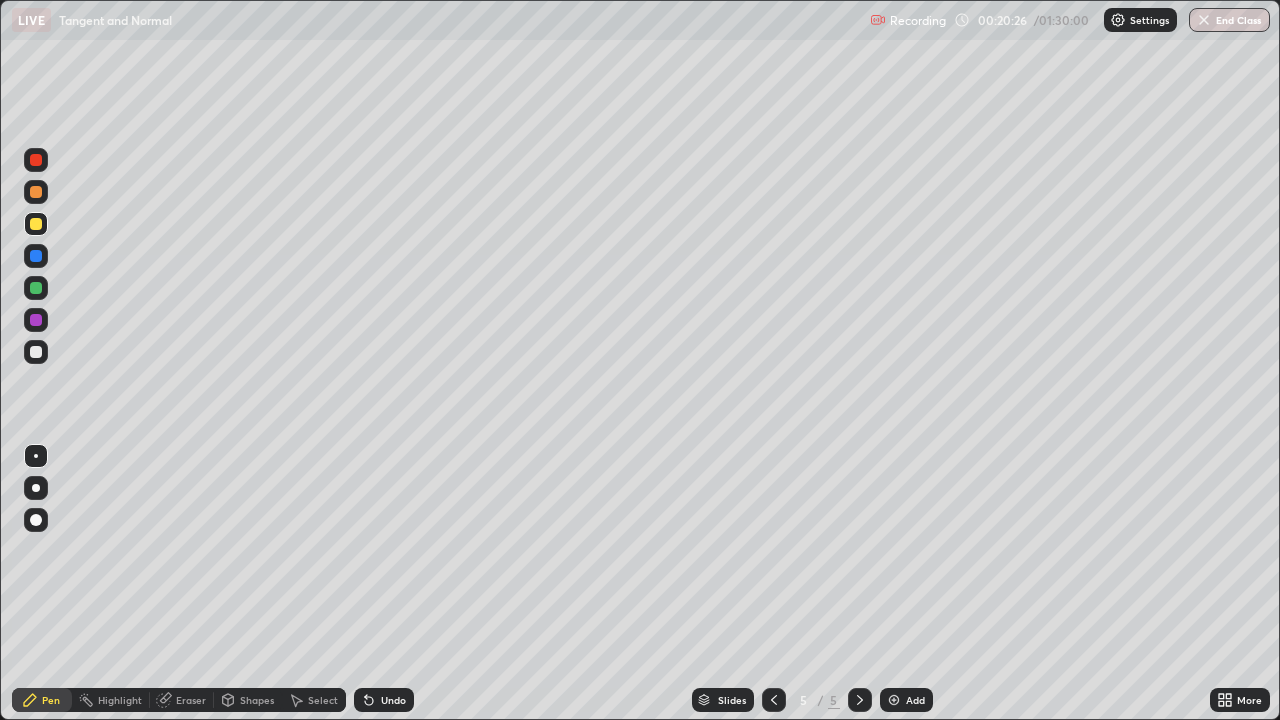click on "Eraser" at bounding box center [191, 700] 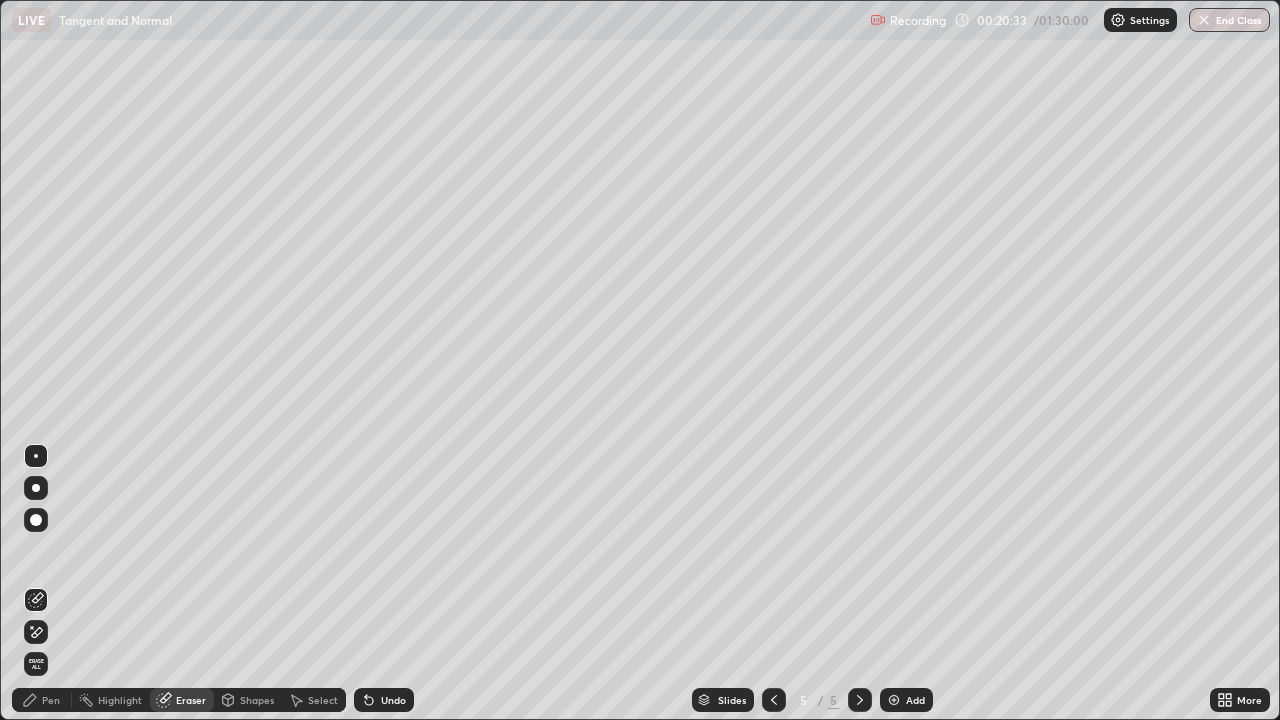 click 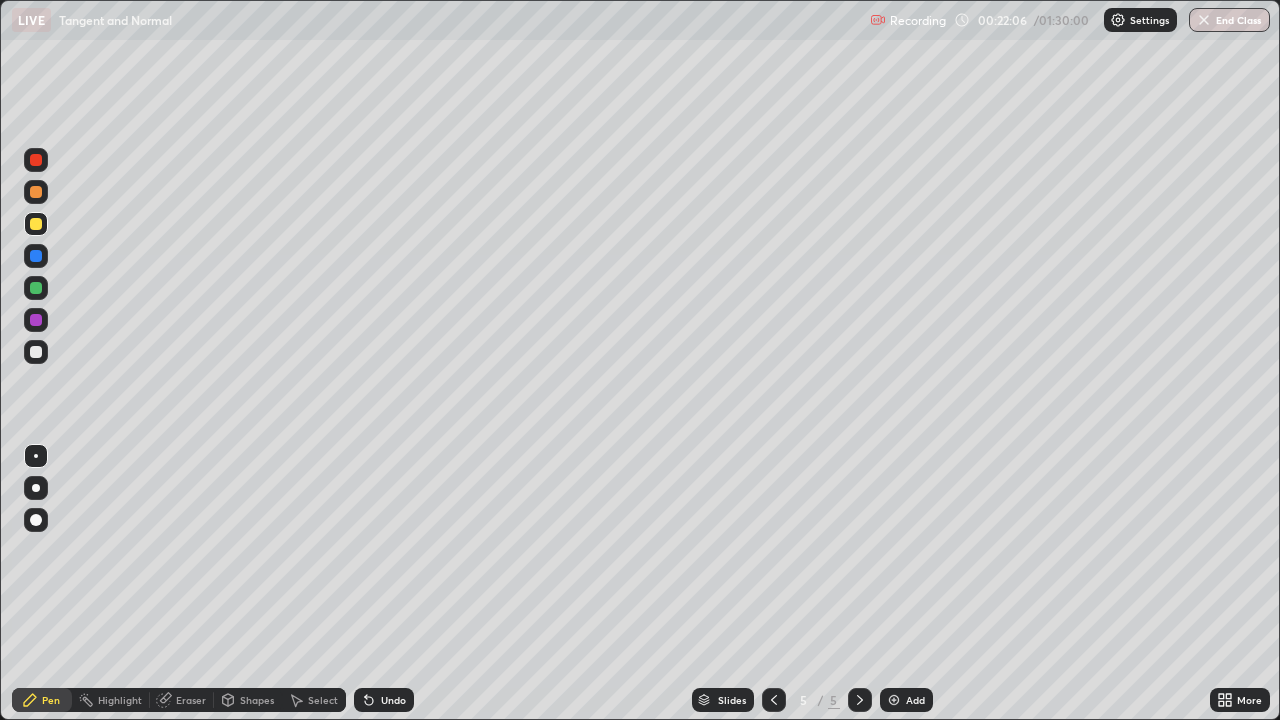 click on "Add" at bounding box center (906, 700) 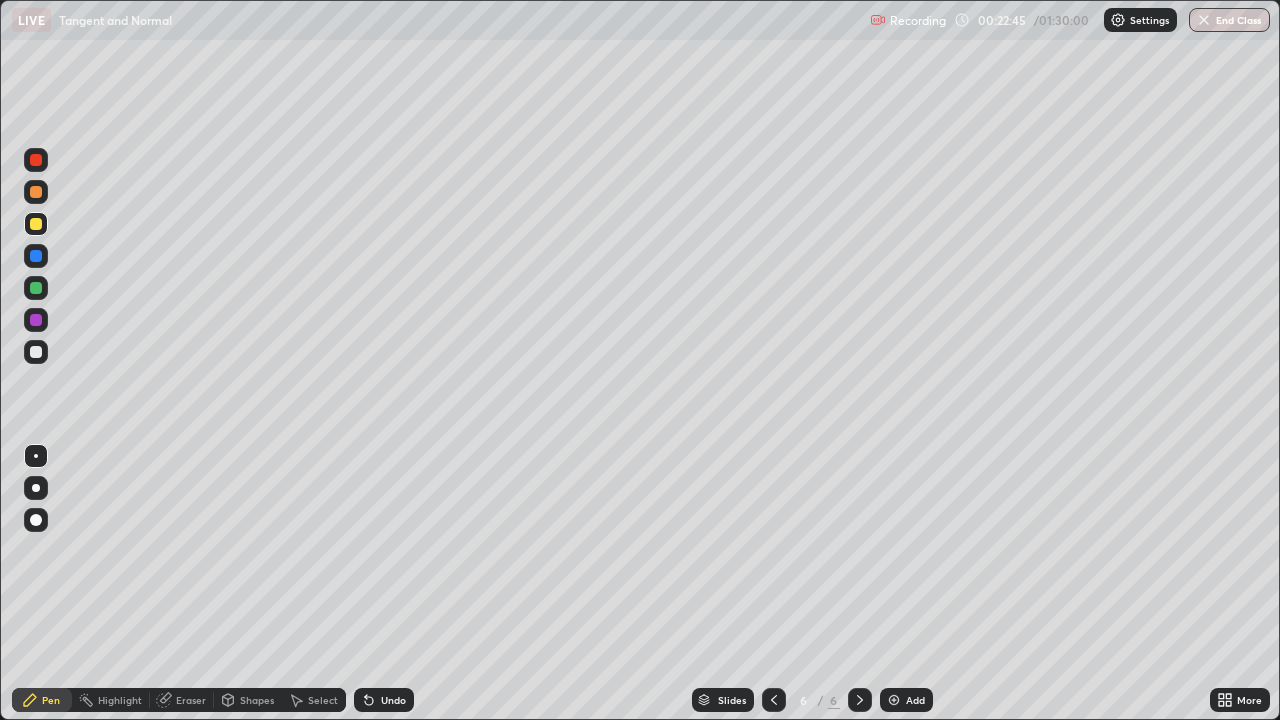 click on "Undo" at bounding box center [393, 700] 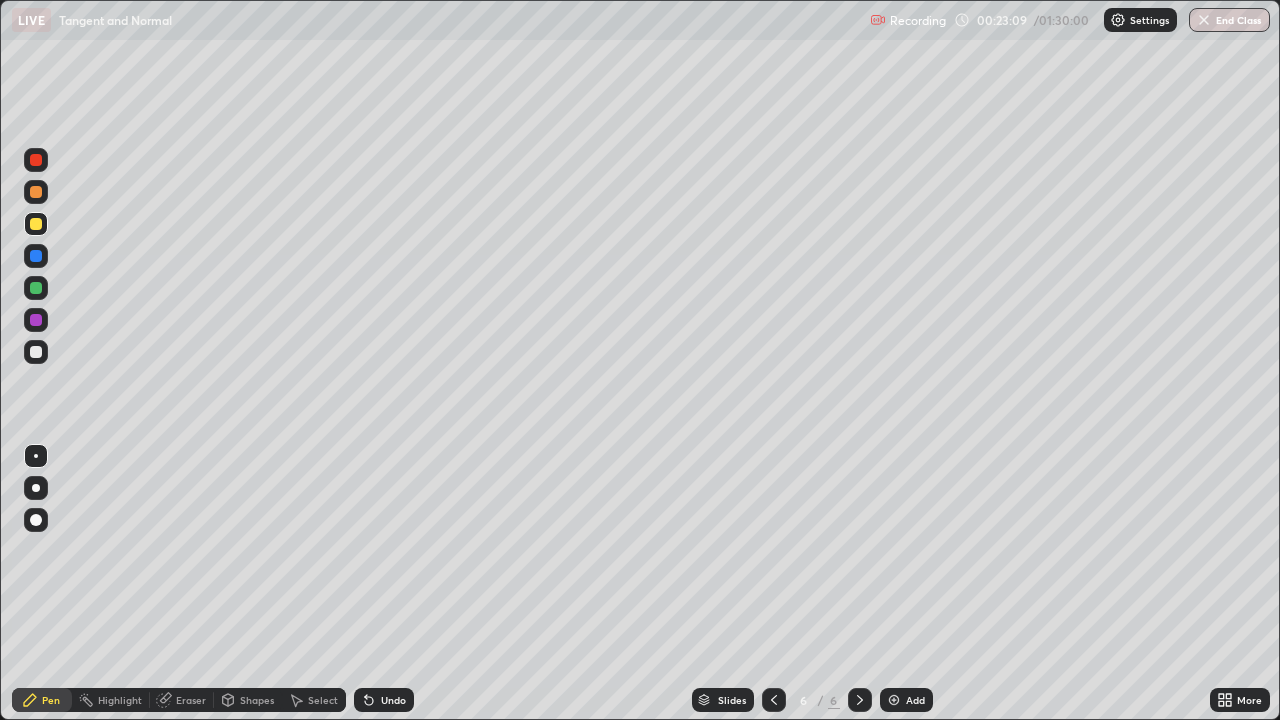 click on "Undo" at bounding box center (384, 700) 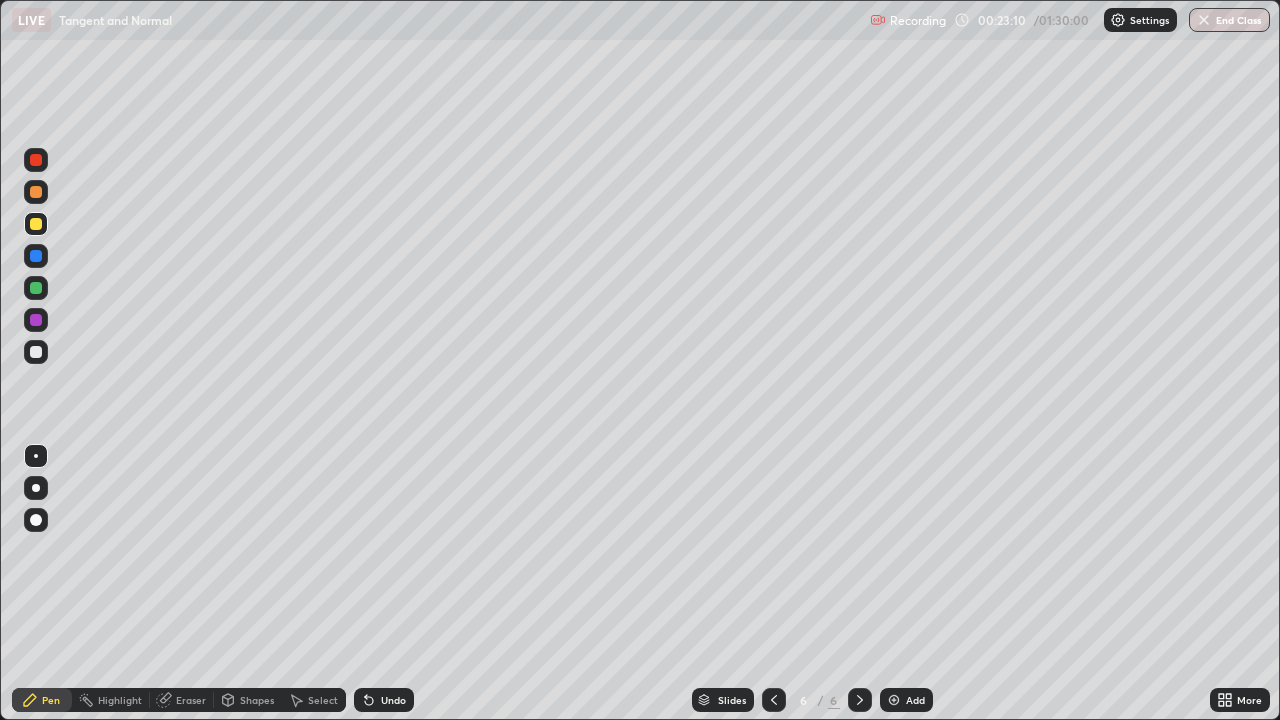 click on "Undo" at bounding box center (393, 700) 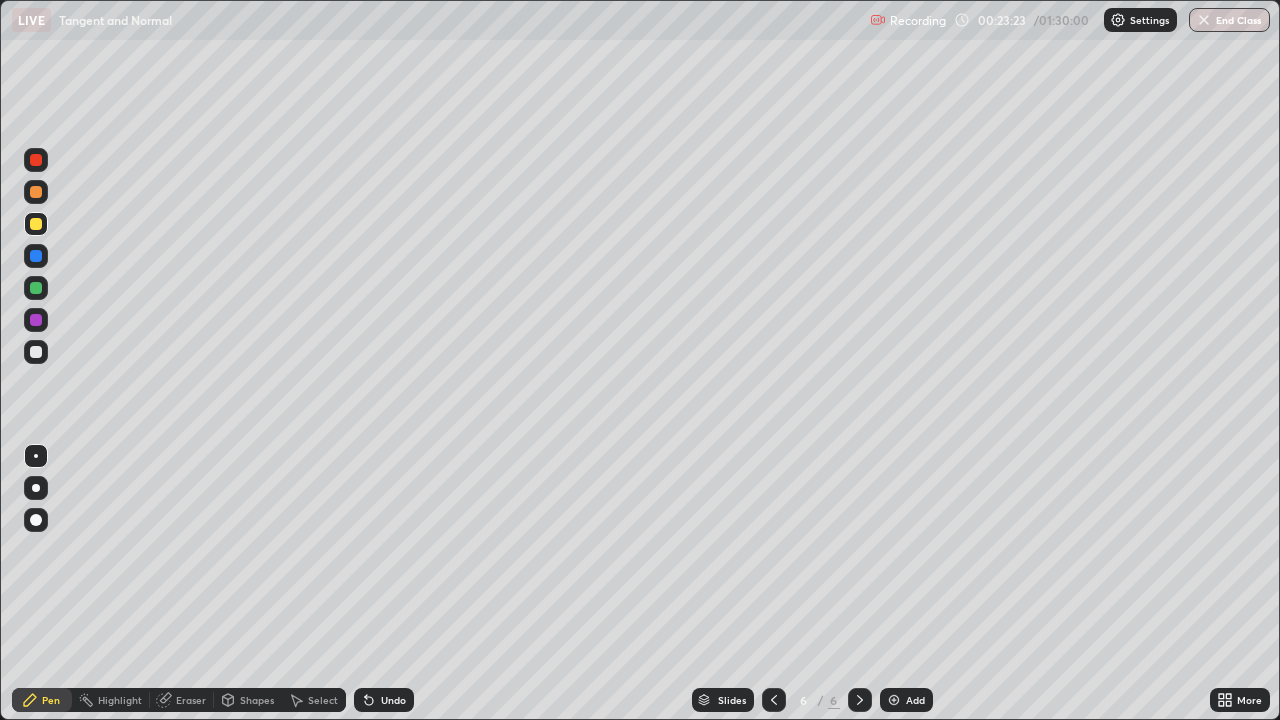 click at bounding box center (36, 352) 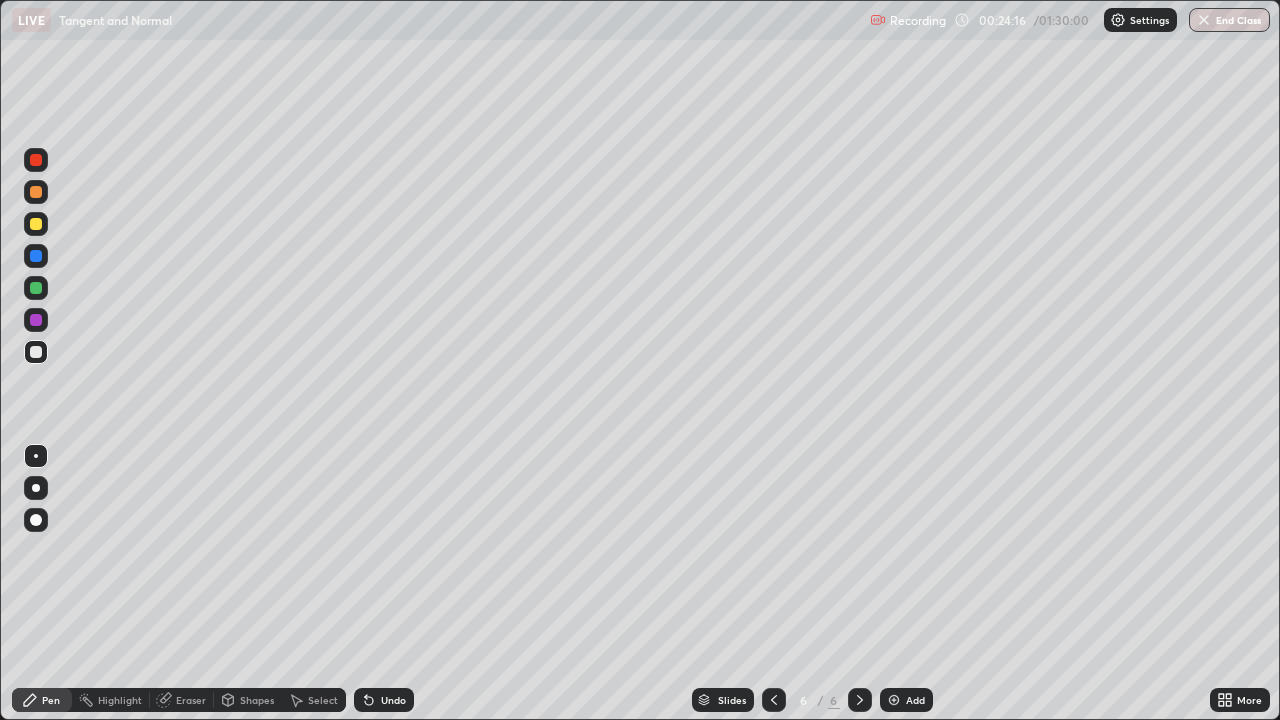 click at bounding box center [36, 224] 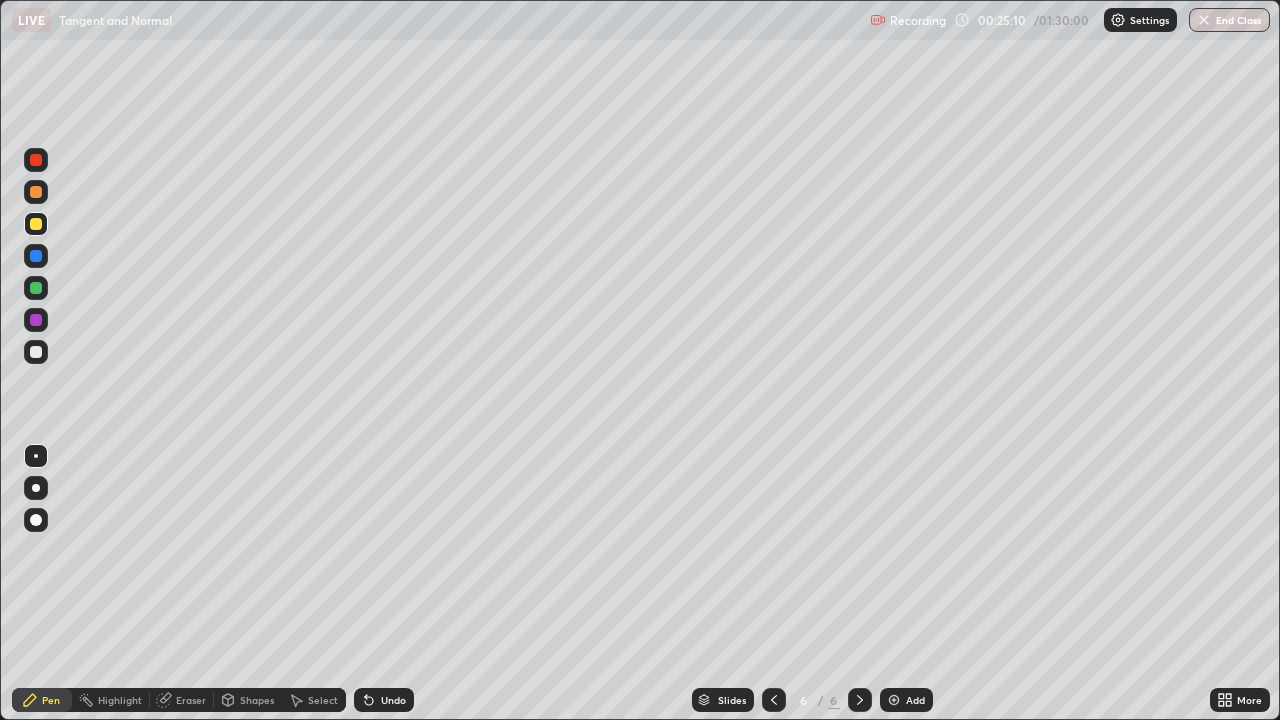 click at bounding box center (36, 488) 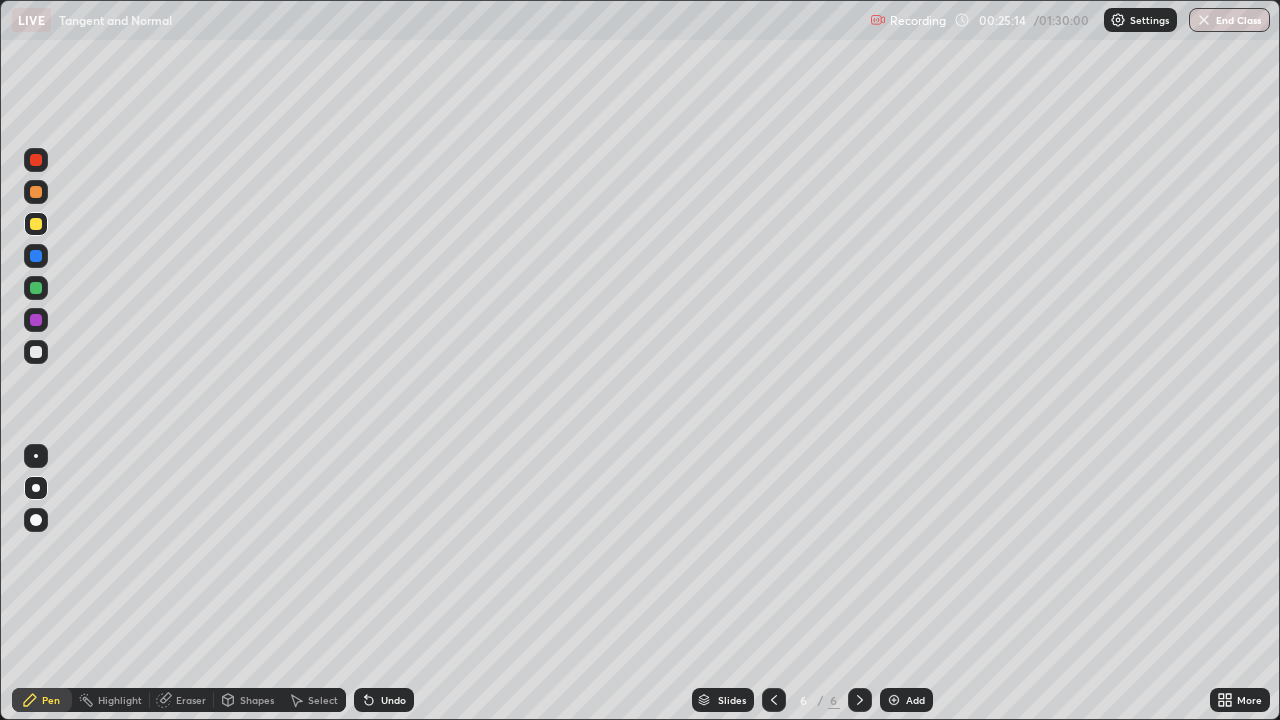 click 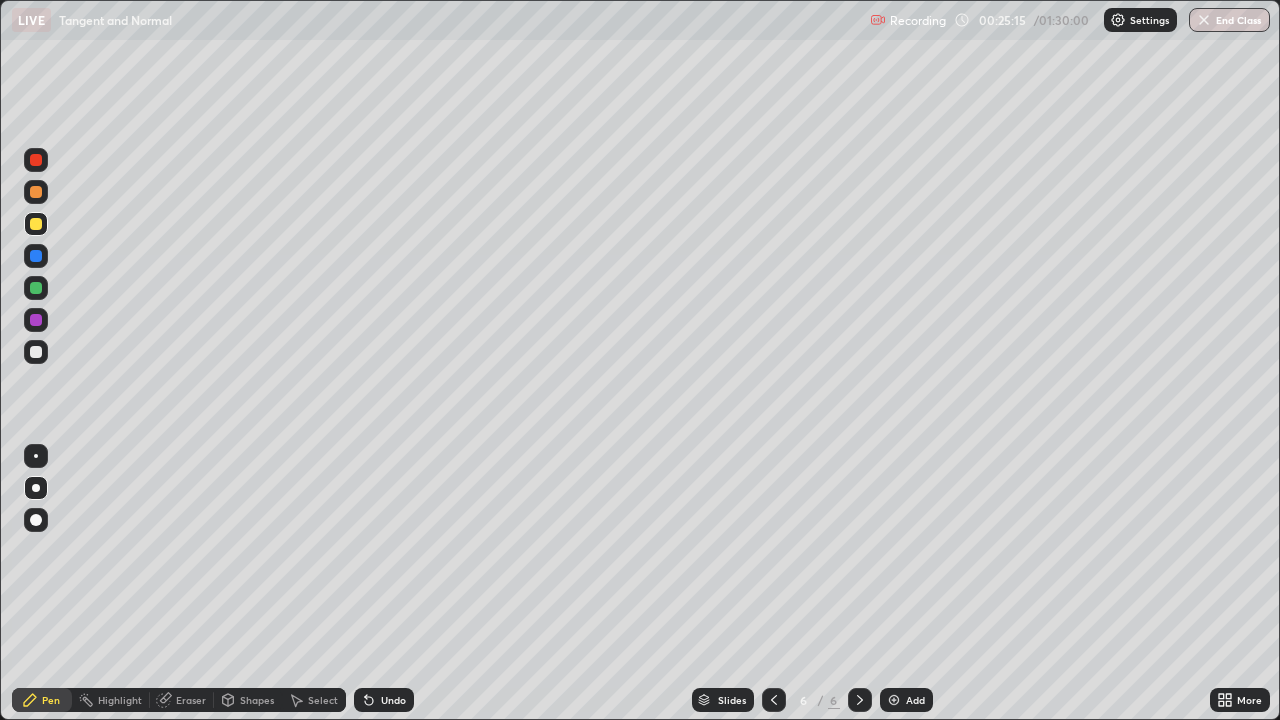 click on "Undo" at bounding box center [384, 700] 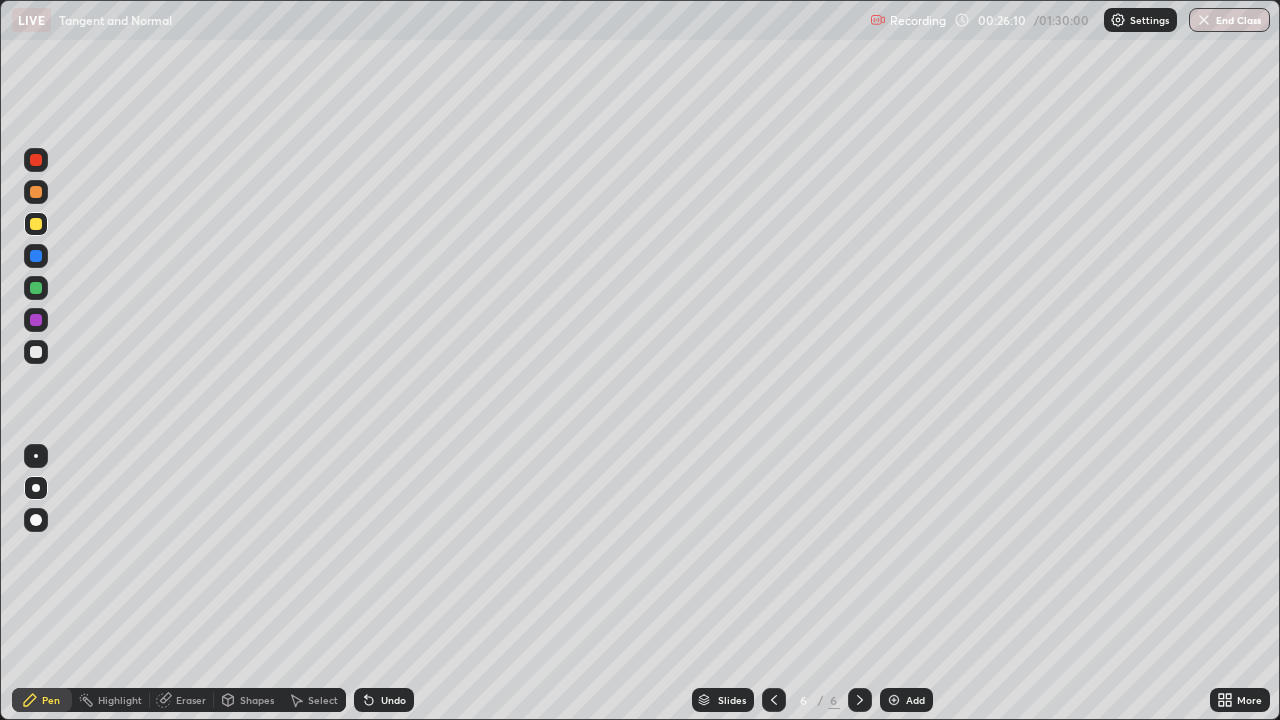 click at bounding box center [36, 456] 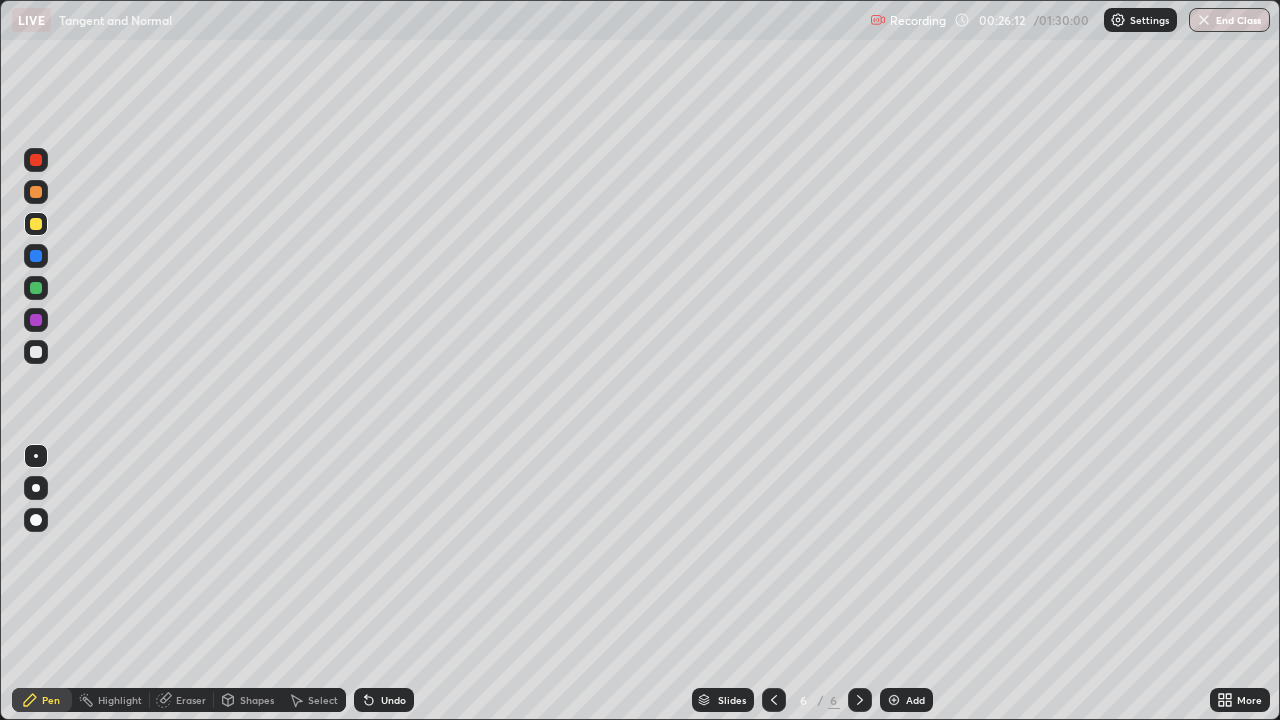 click on "Undo" at bounding box center (393, 700) 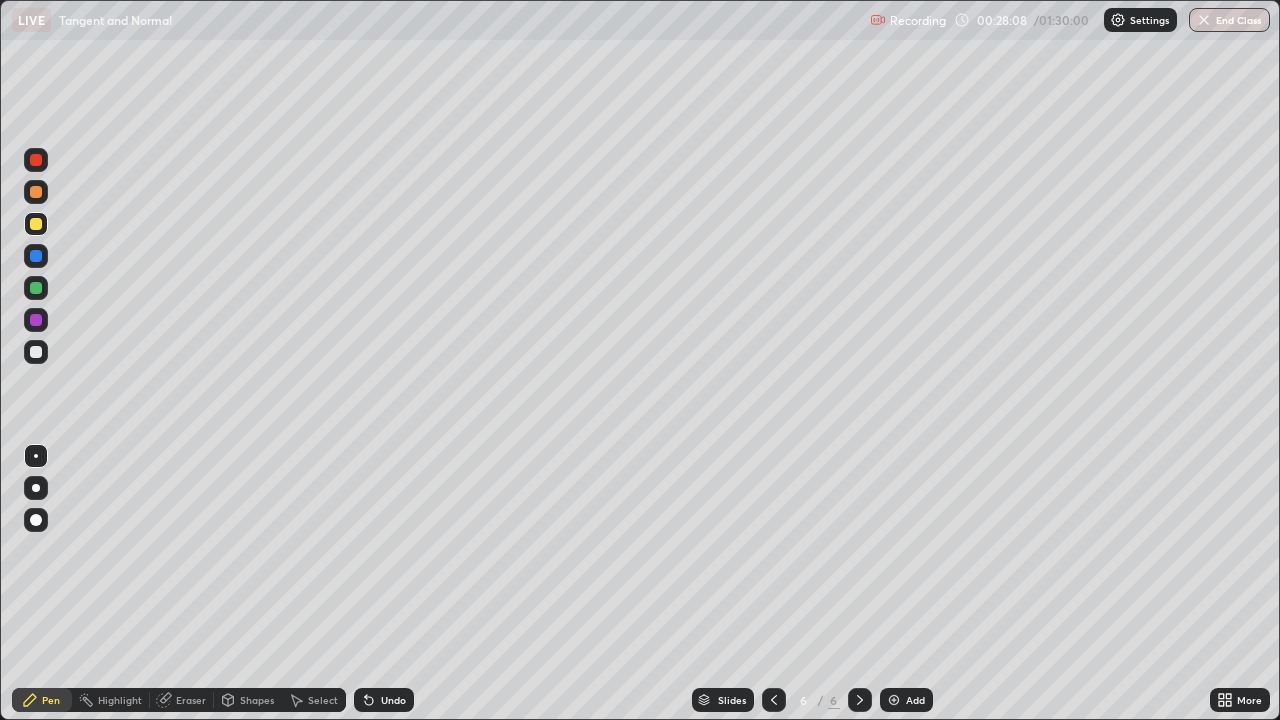 click on "Undo" at bounding box center [384, 700] 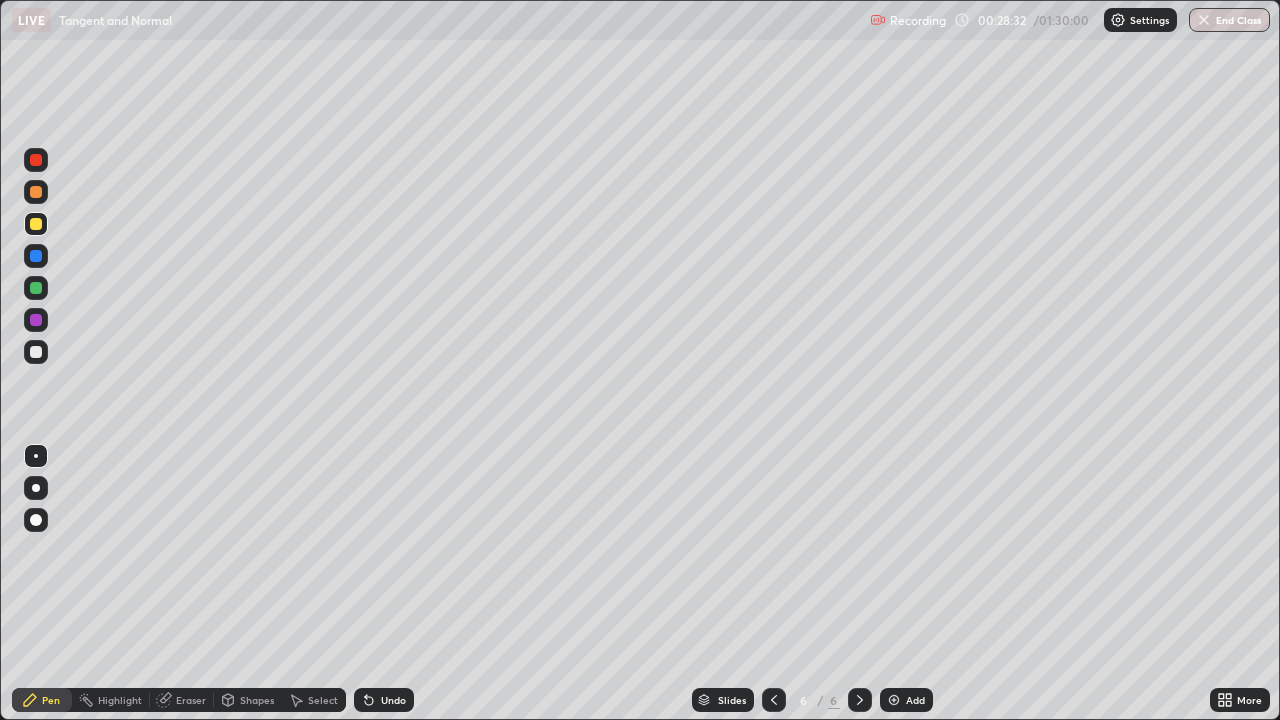 click 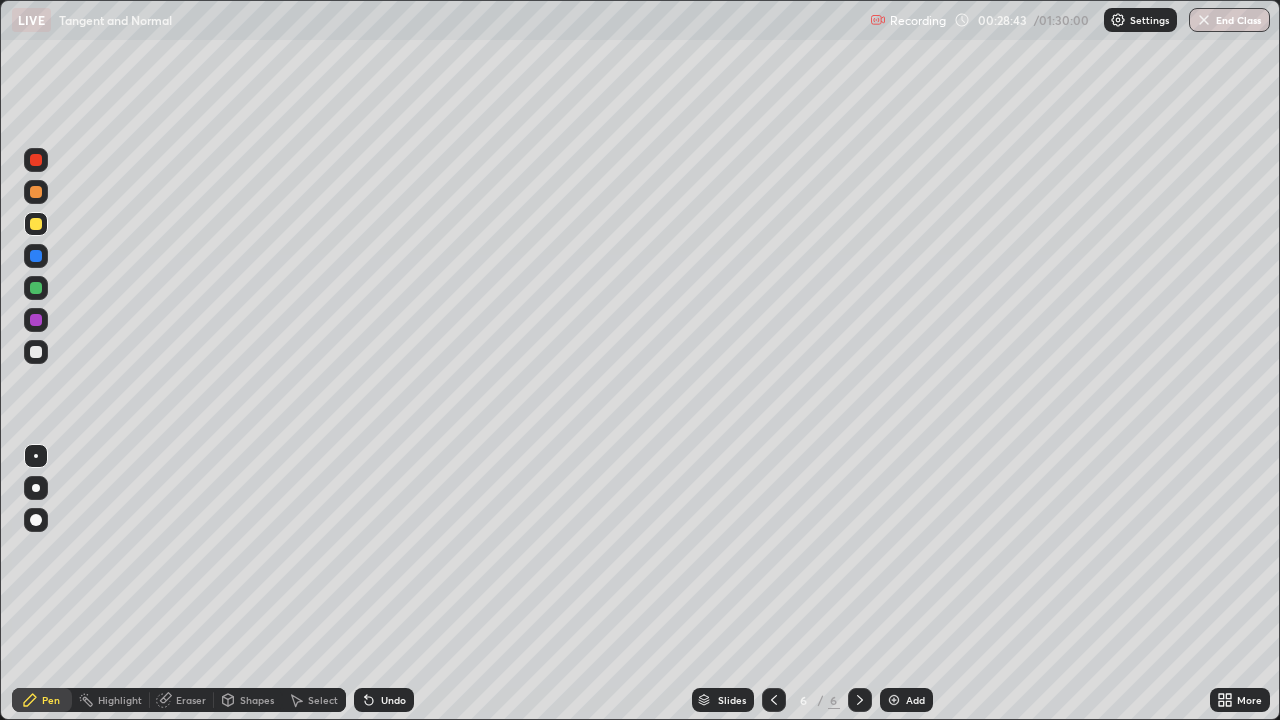 click on "Undo" at bounding box center (384, 700) 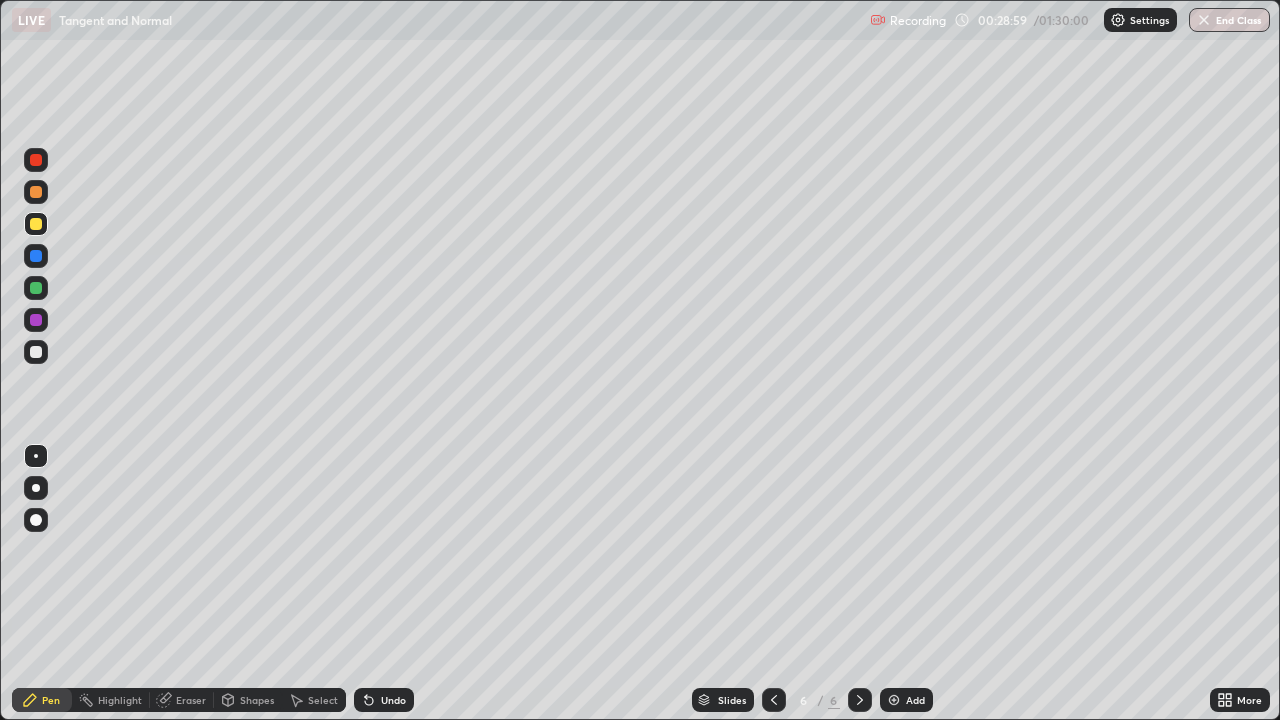 click on "Undo" at bounding box center (384, 700) 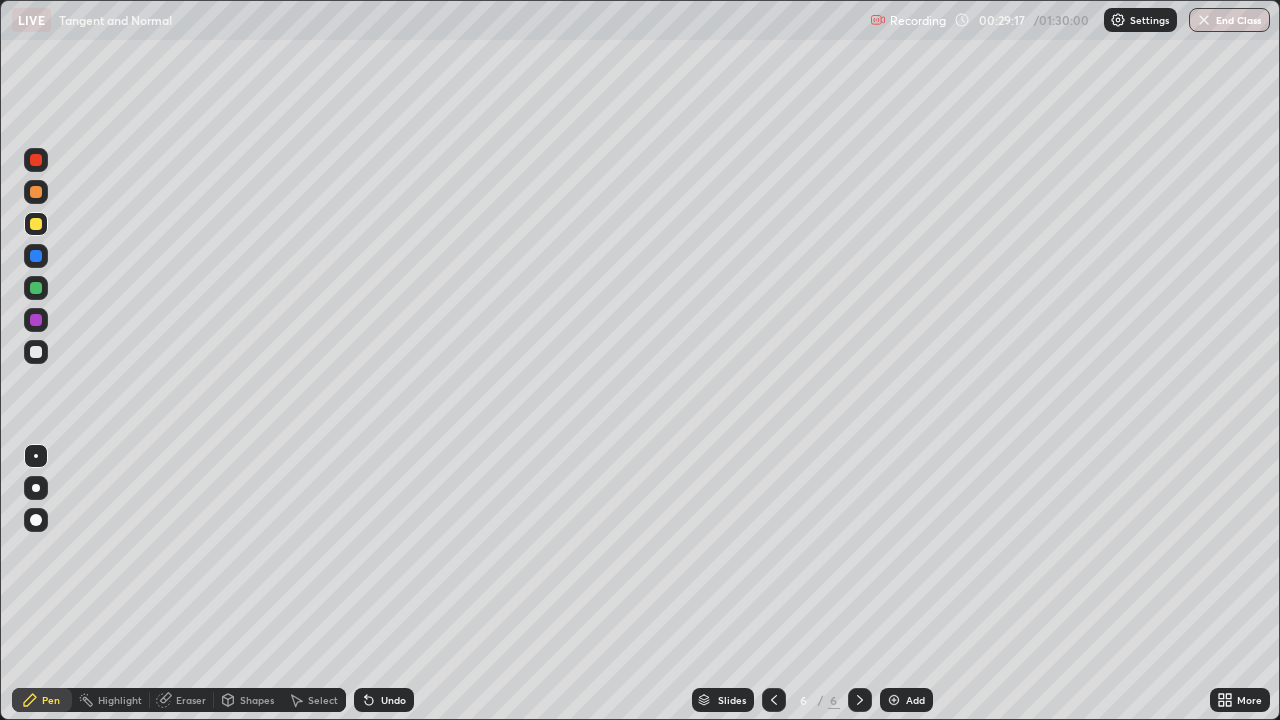 click on "Undo" at bounding box center (393, 700) 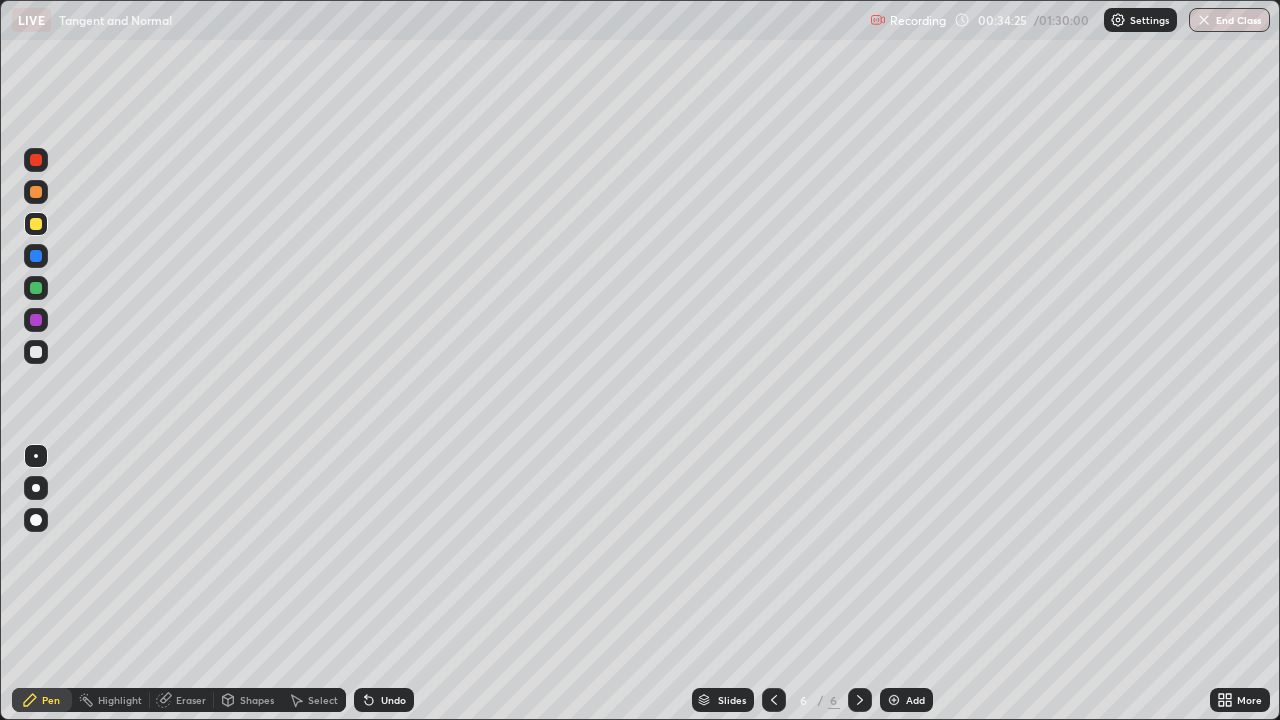 click at bounding box center [894, 700] 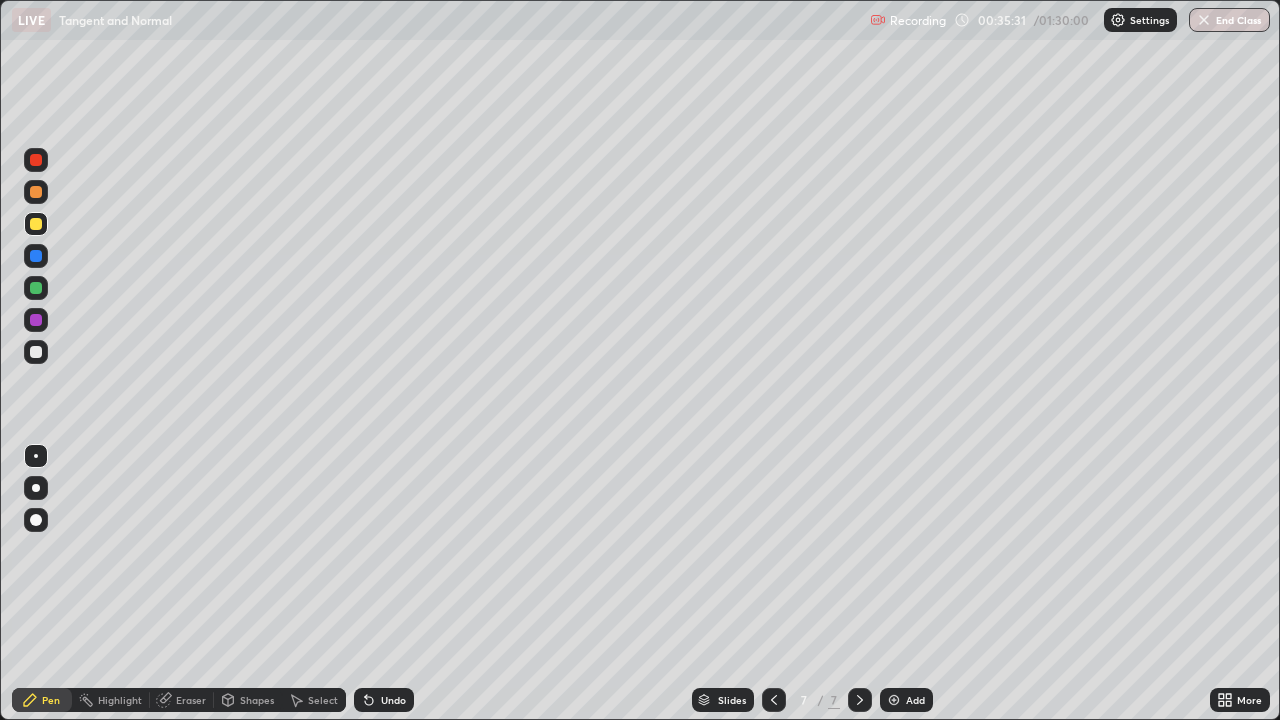 click at bounding box center (36, 352) 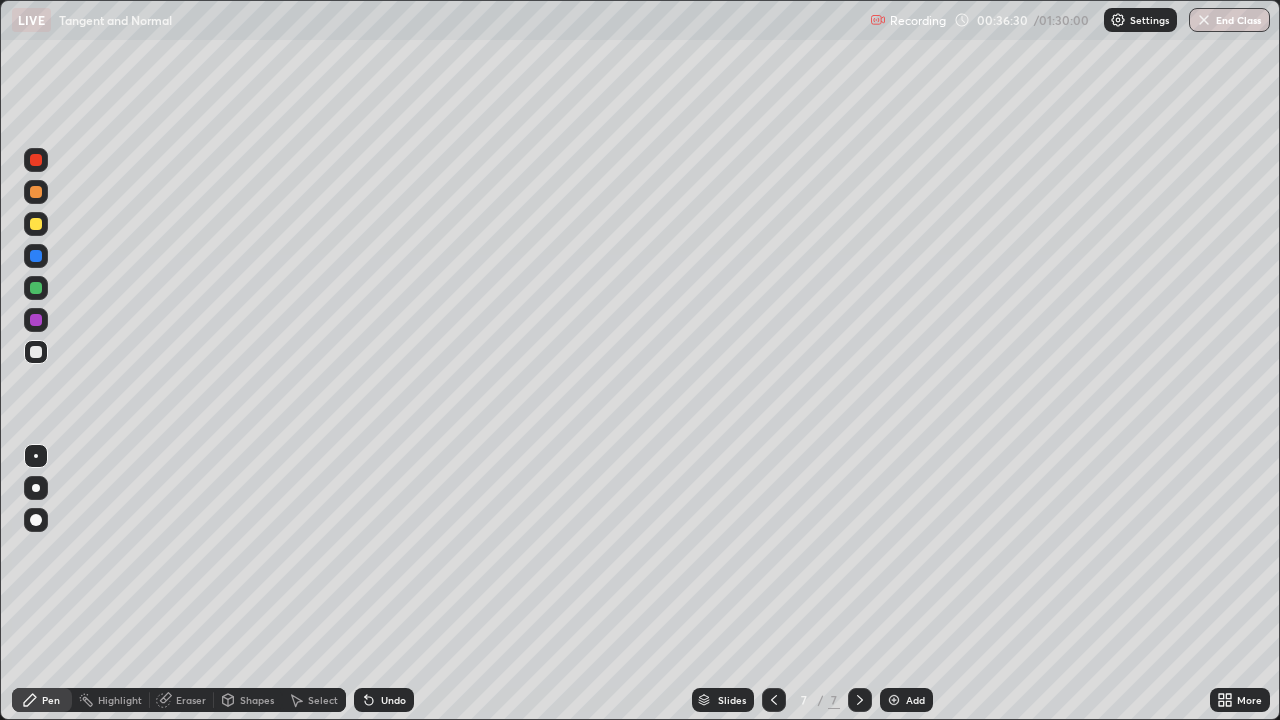 click on "Undo" at bounding box center (393, 700) 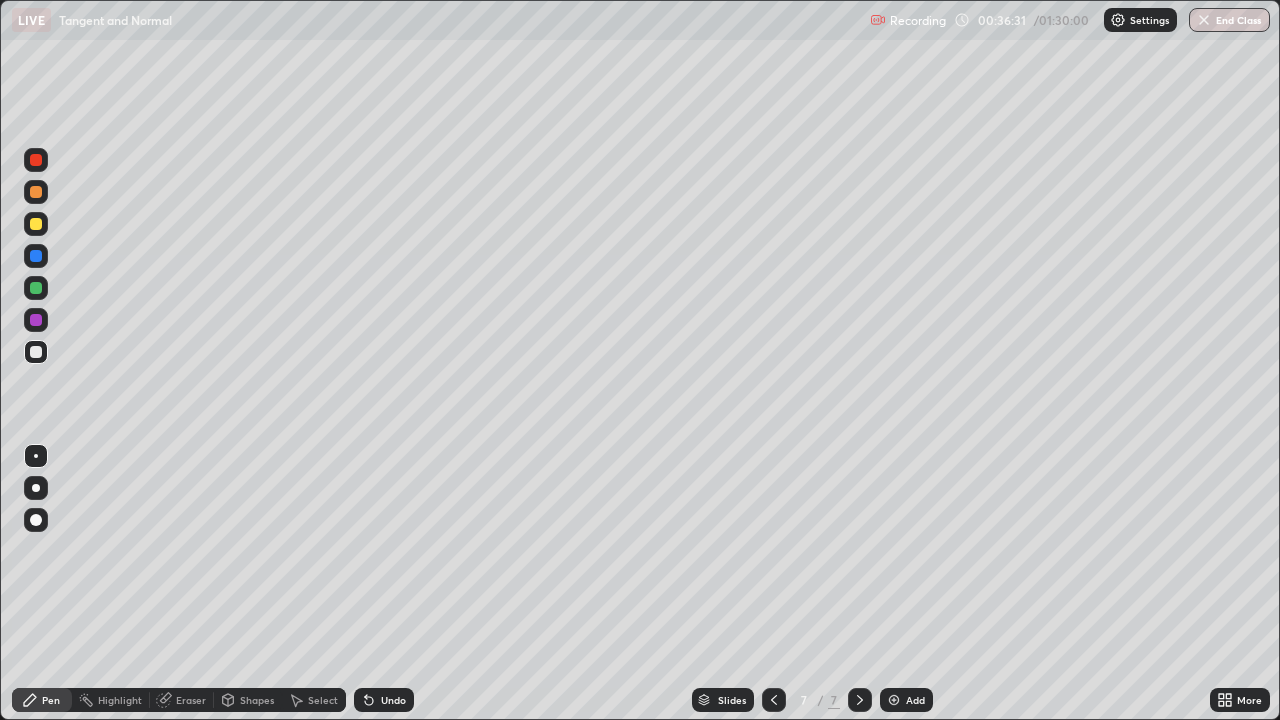 click on "Undo" at bounding box center [384, 700] 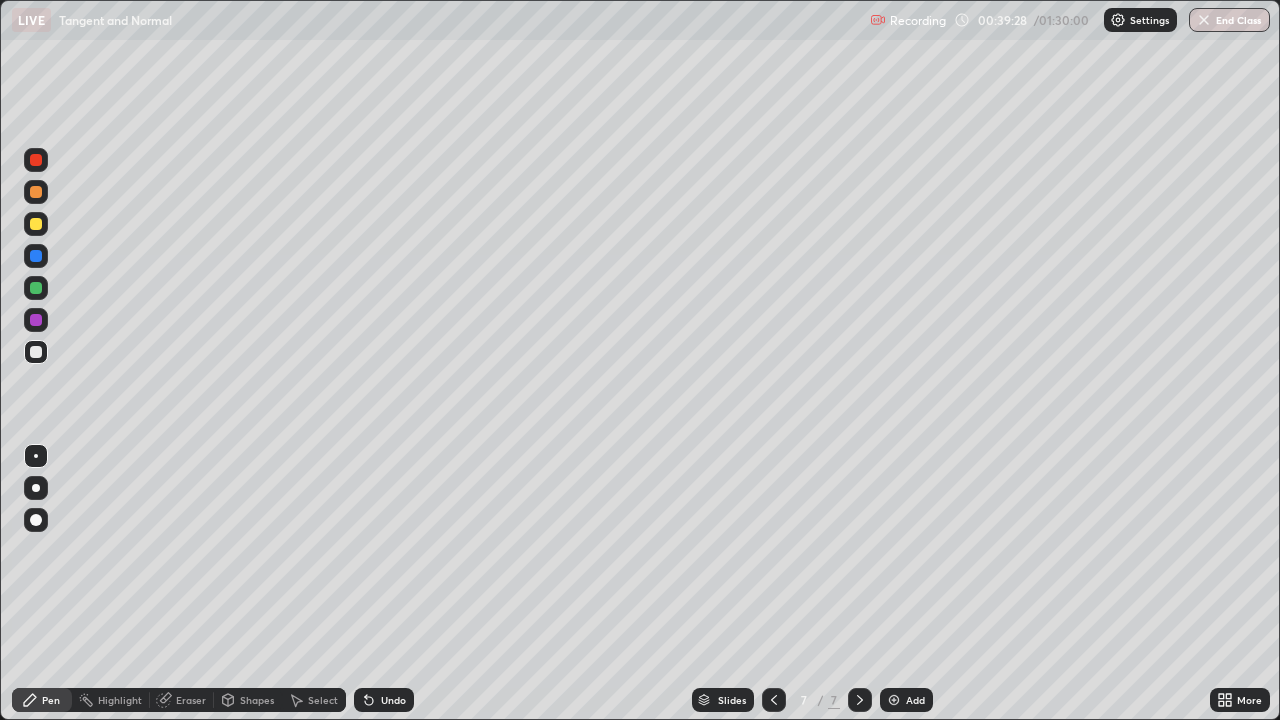 click on "Undo" at bounding box center [384, 700] 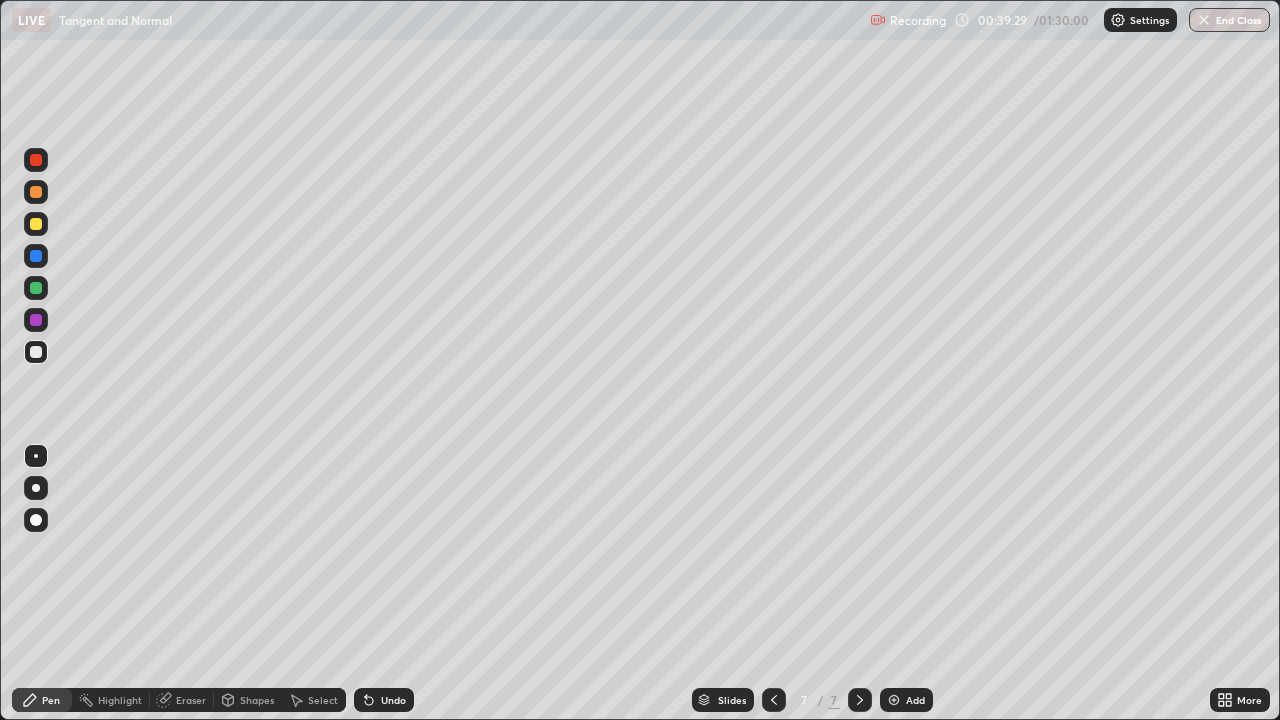 click on "Undo" at bounding box center (384, 700) 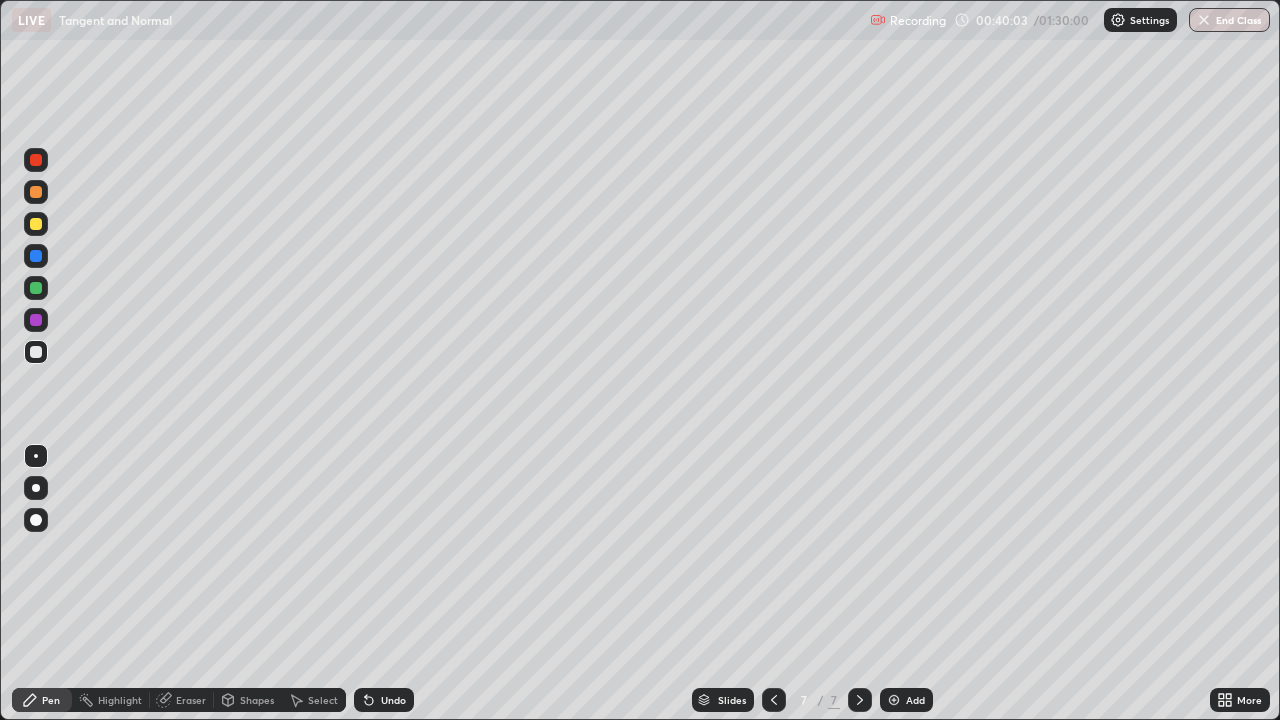 click on "Undo" at bounding box center [393, 700] 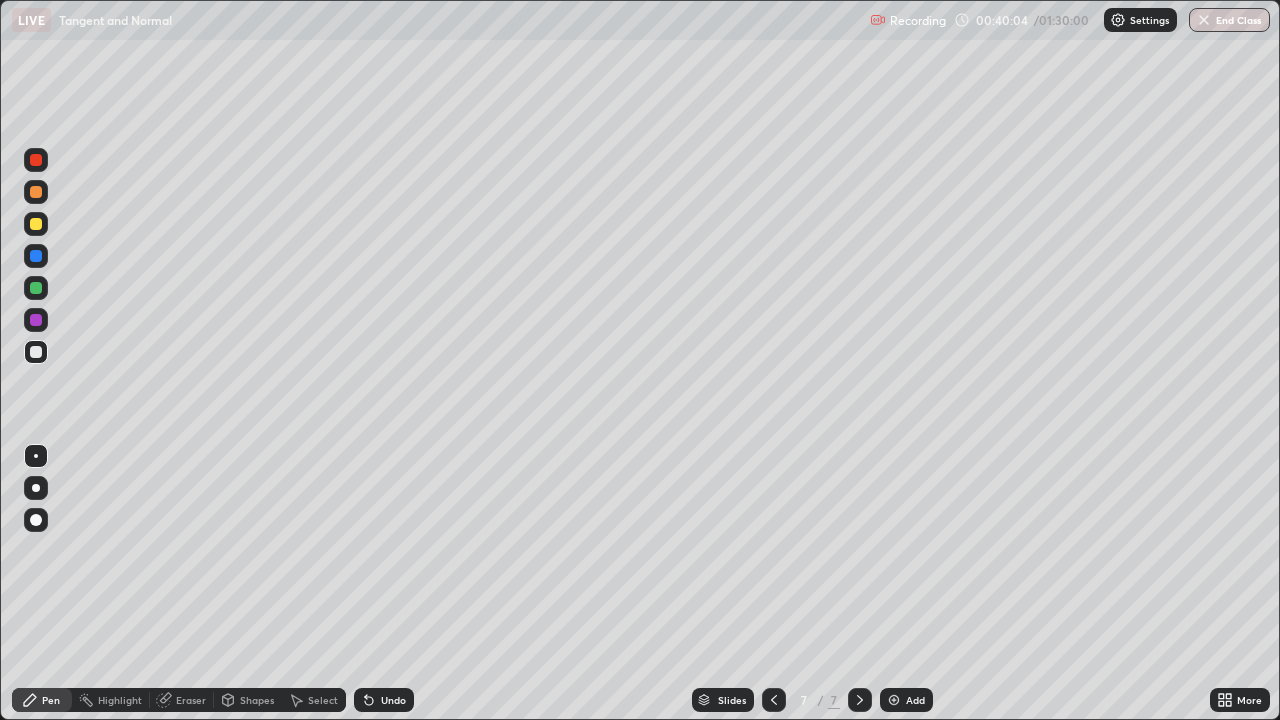 click on "Undo" at bounding box center (380, 700) 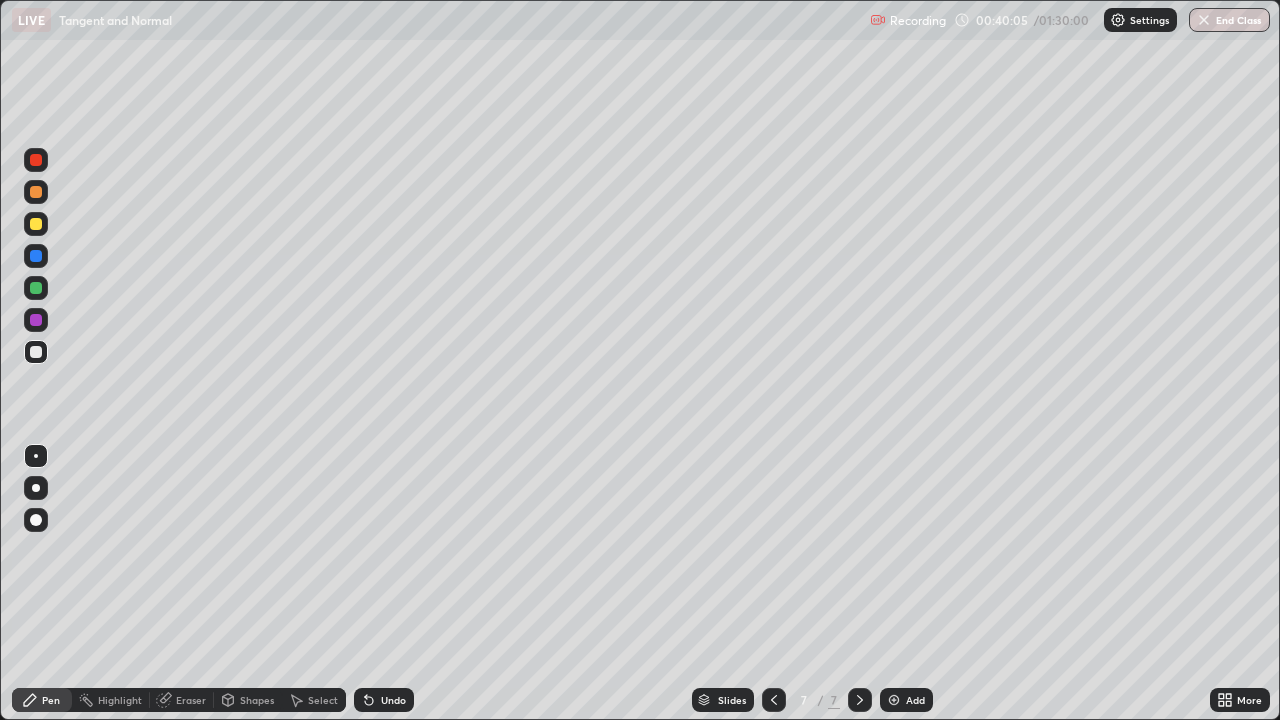 click on "Undo" at bounding box center [384, 700] 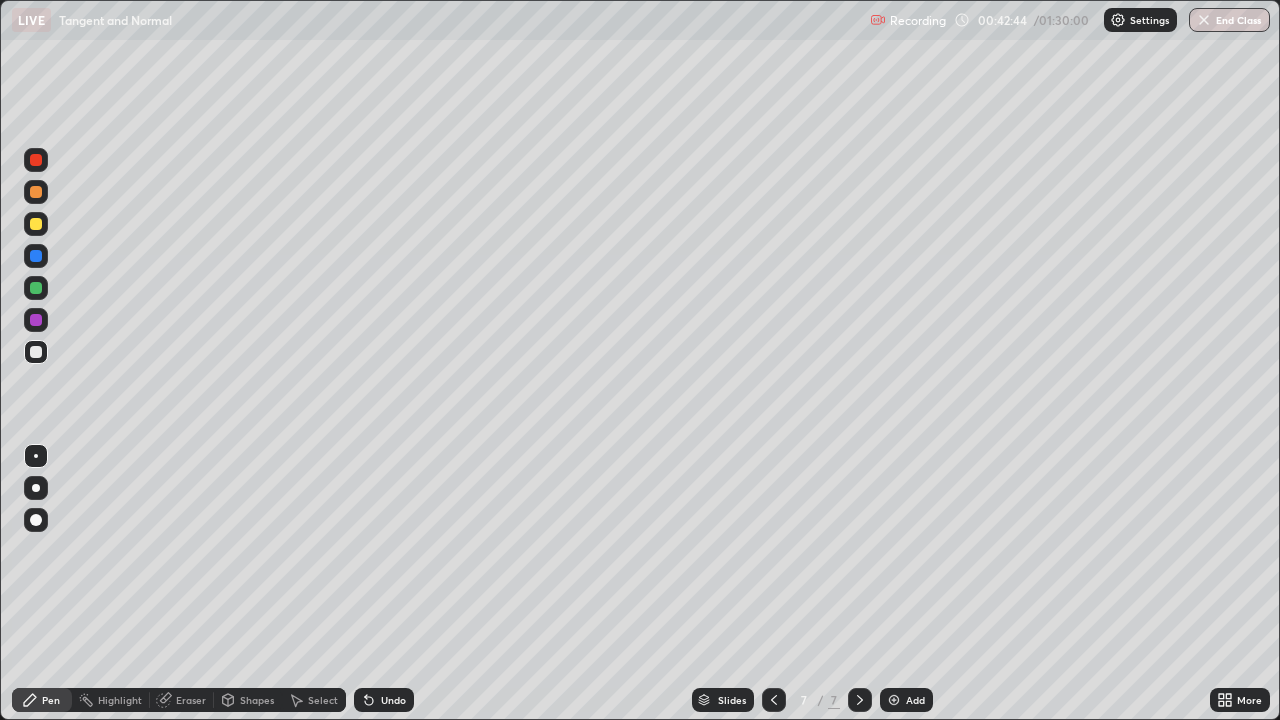 click at bounding box center [36, 224] 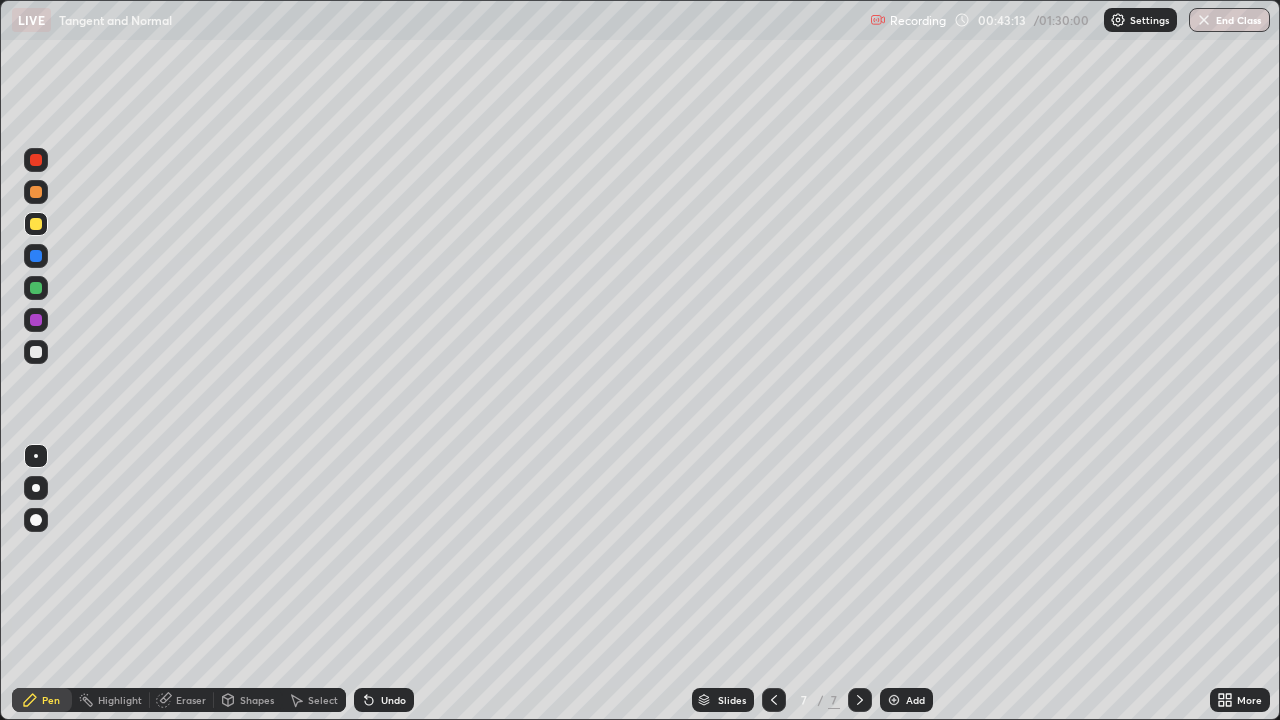 click on "Undo" at bounding box center [384, 700] 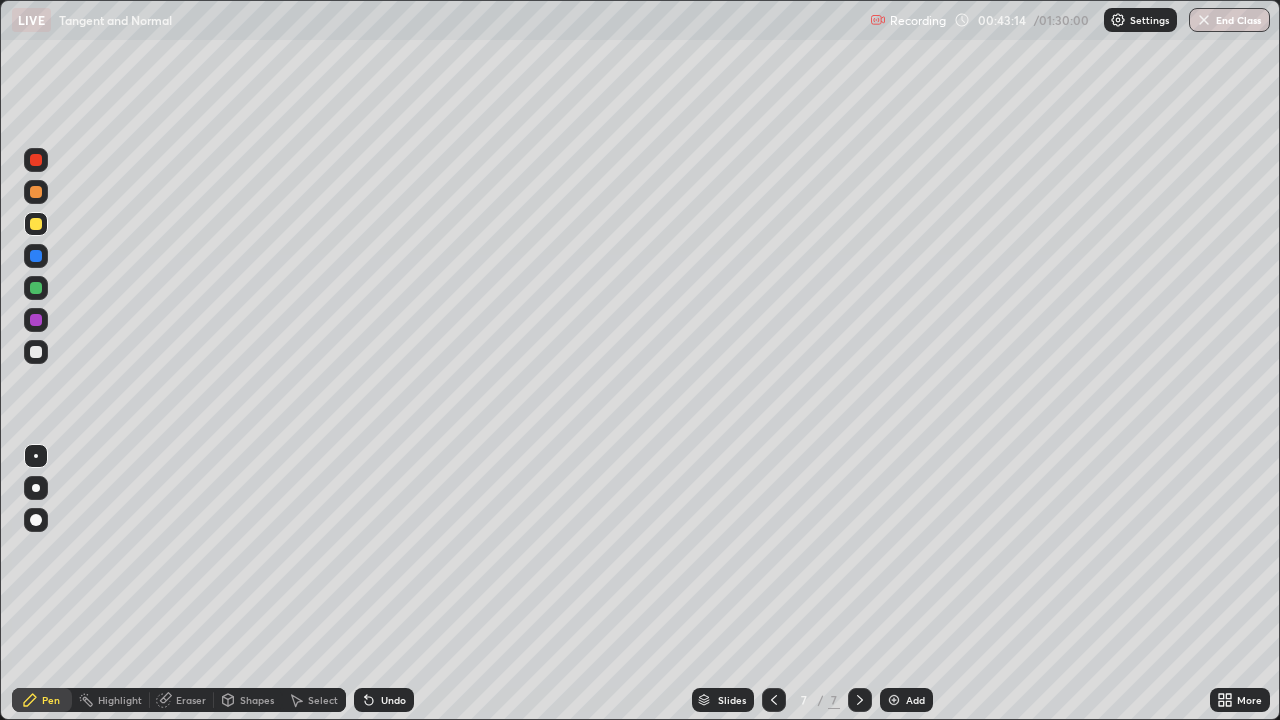 click on "Undo" at bounding box center (384, 700) 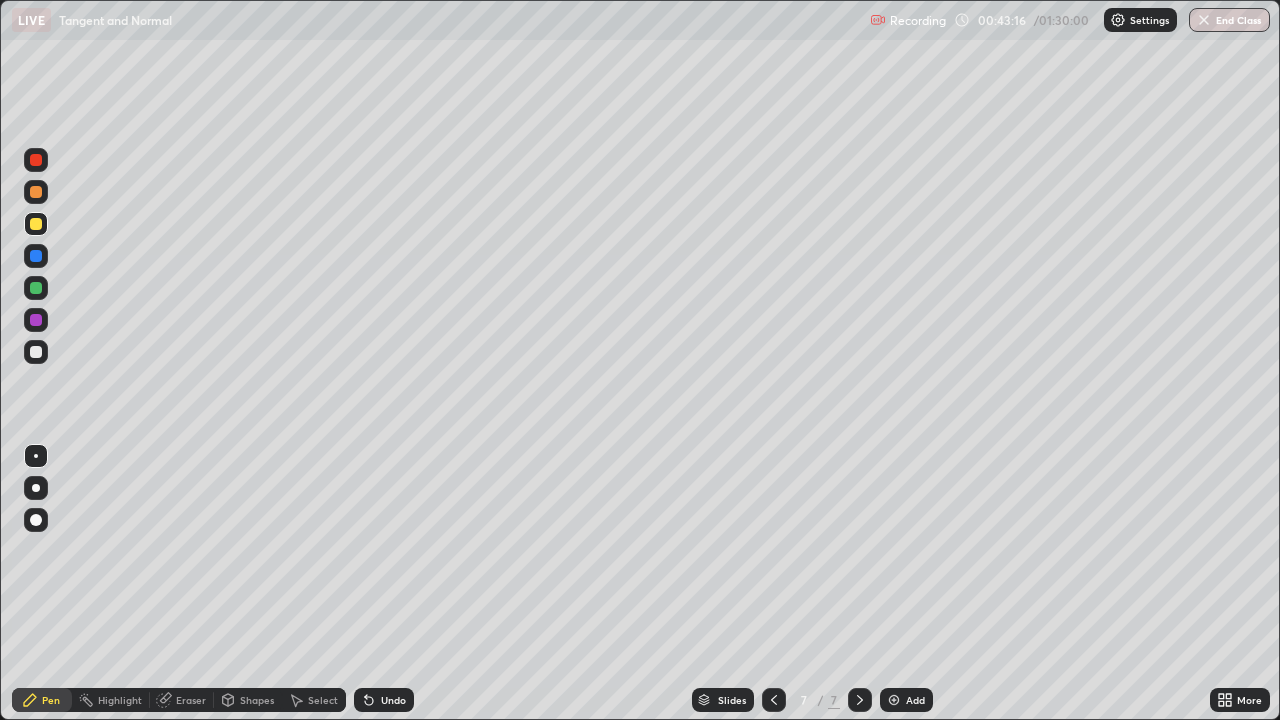click on "Undo" at bounding box center (393, 700) 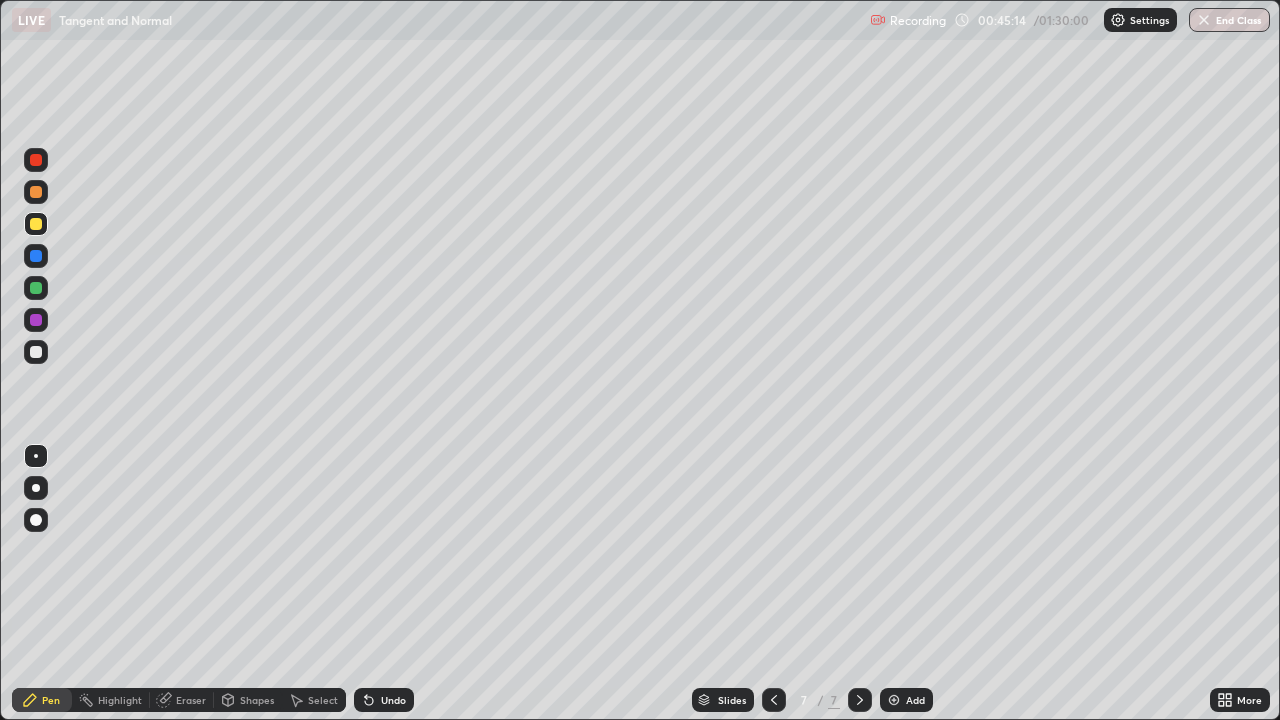 click at bounding box center (894, 700) 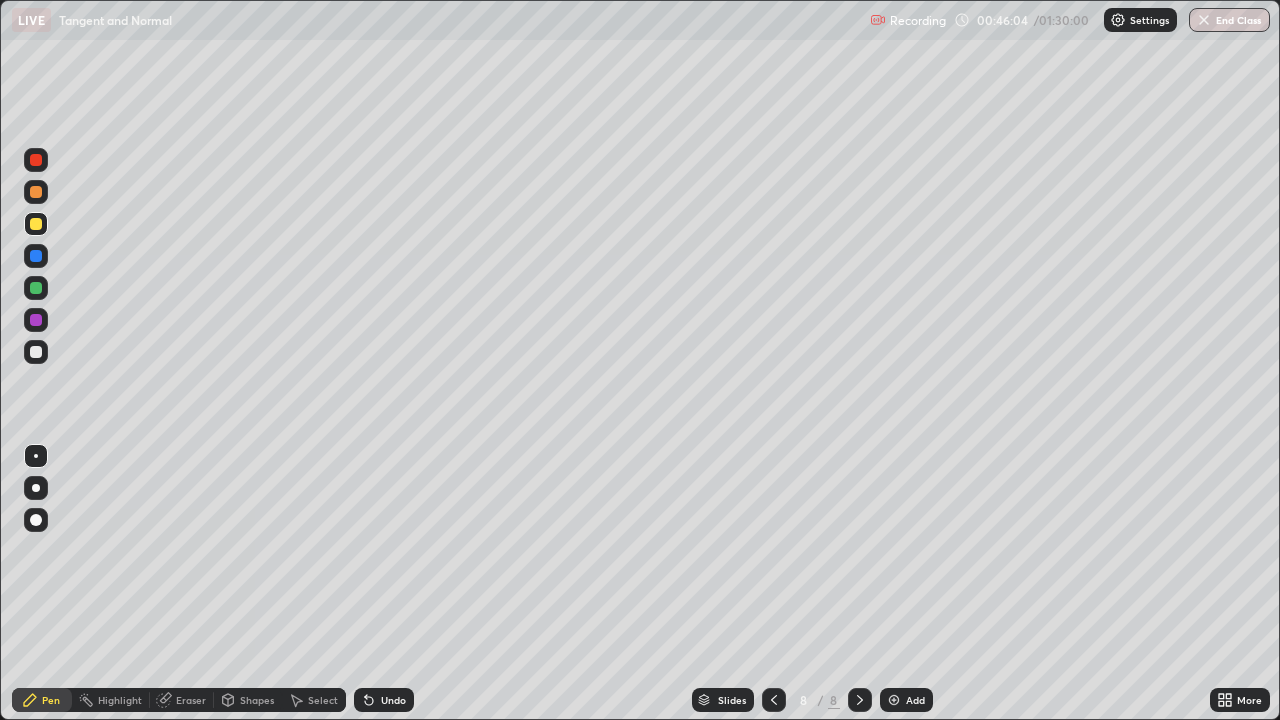 click at bounding box center [36, 352] 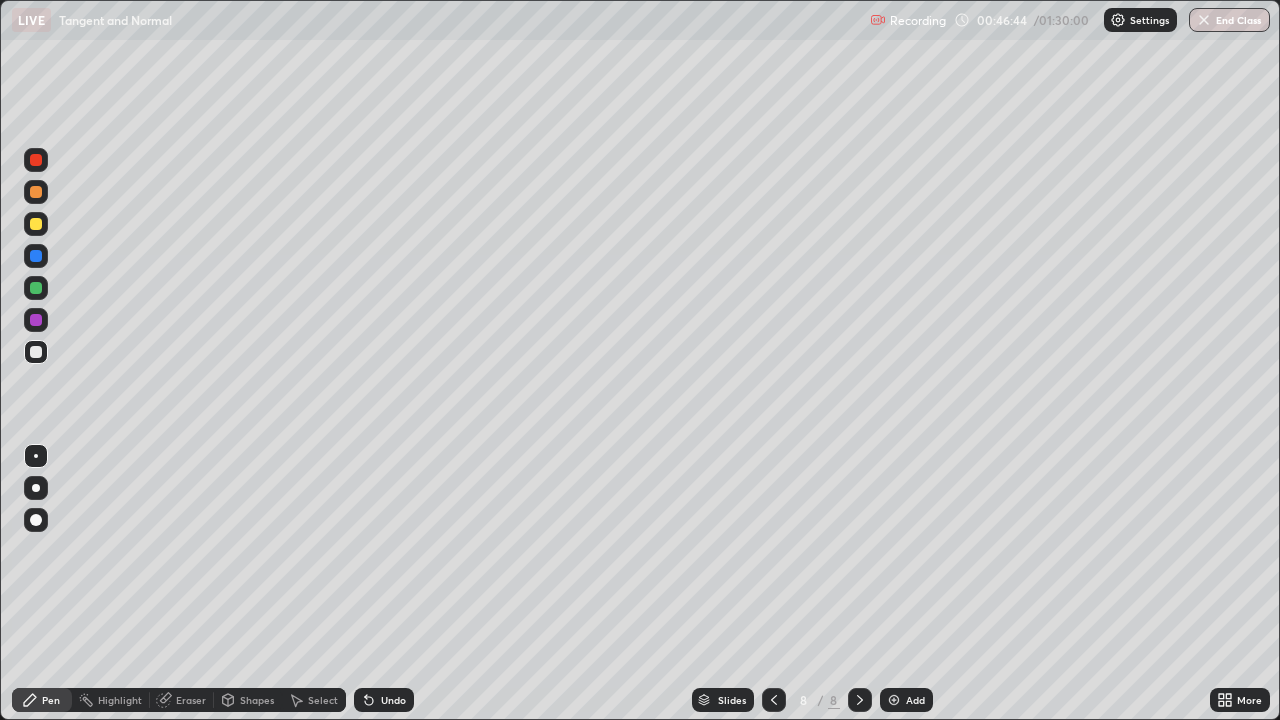 click on "Undo" at bounding box center (393, 700) 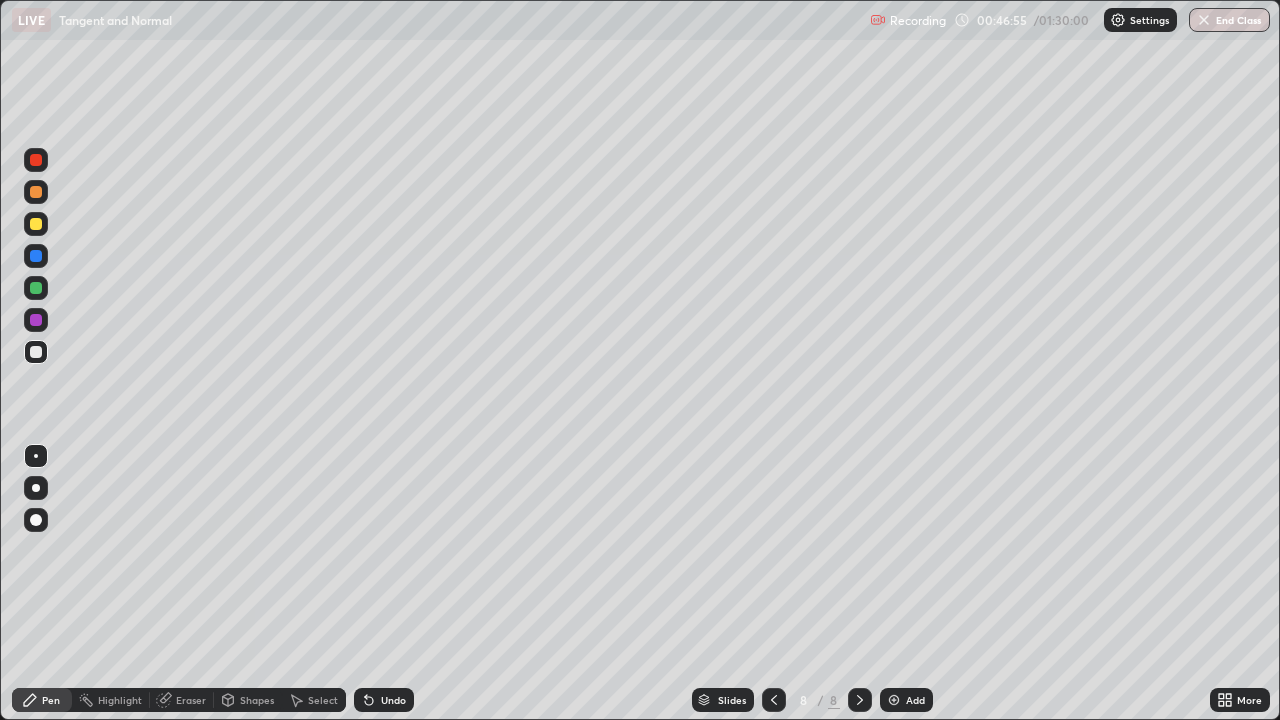 click on "Undo" at bounding box center [384, 700] 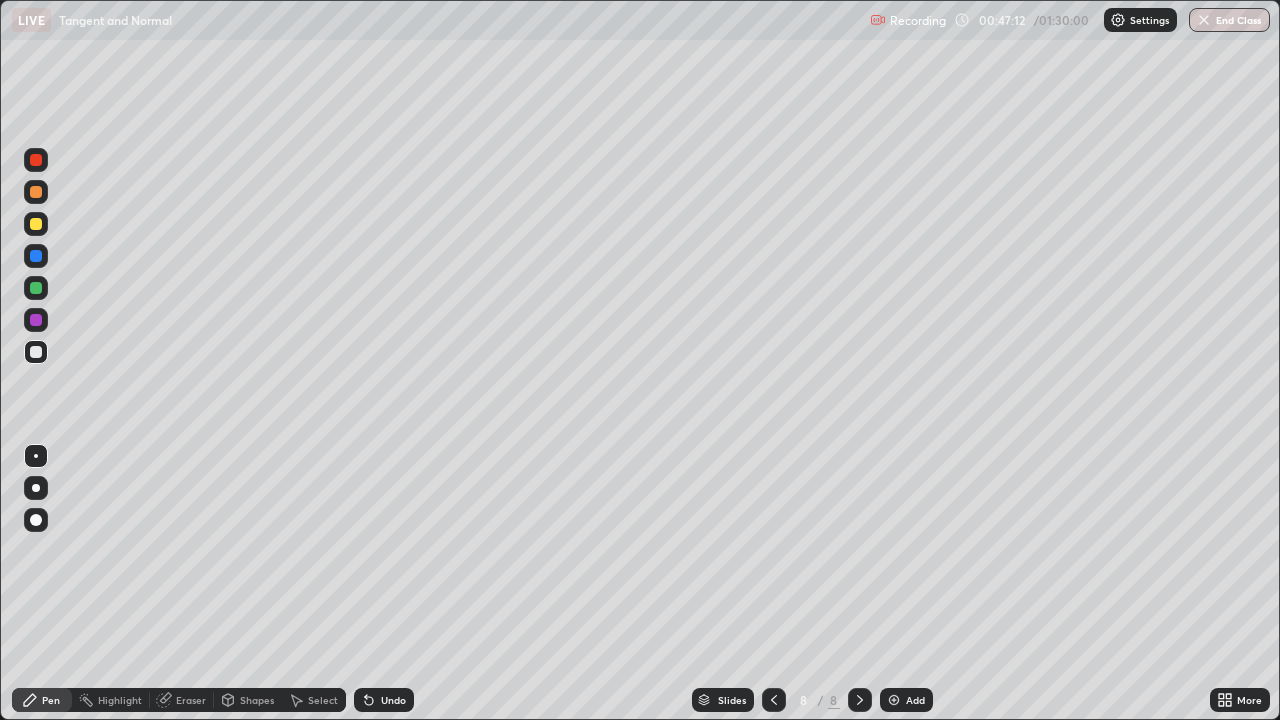 click at bounding box center [36, 224] 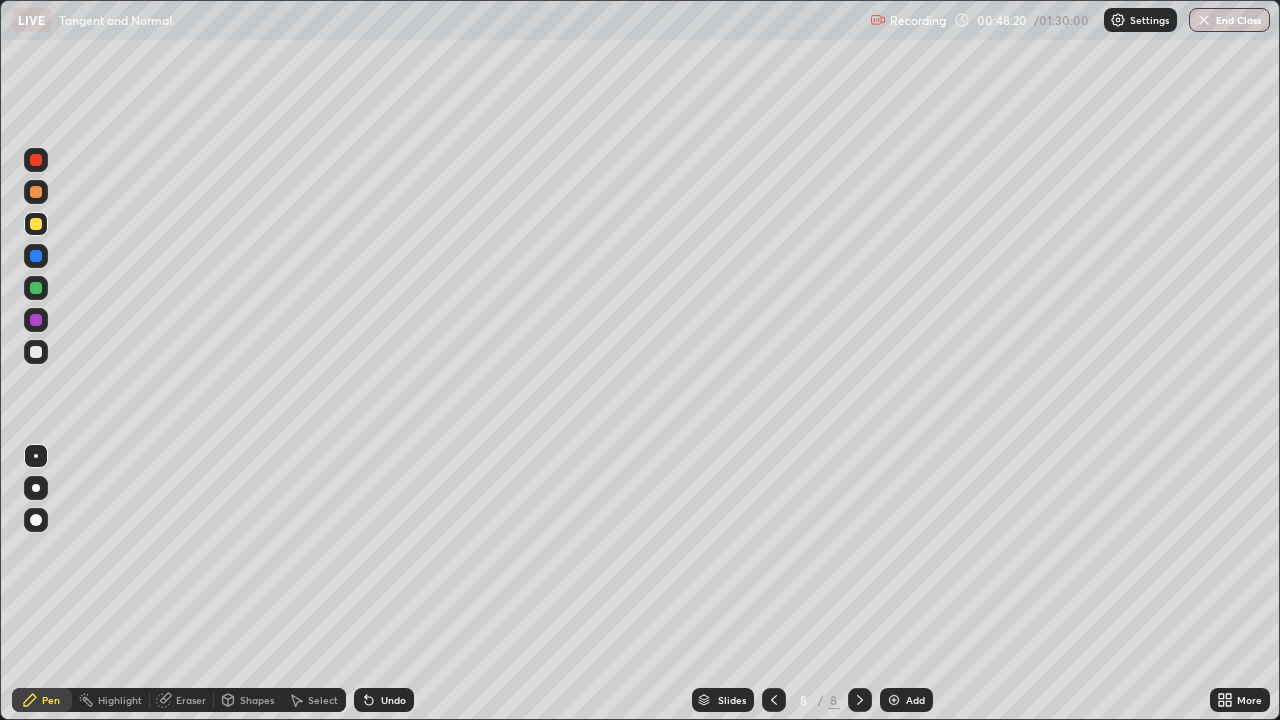 click at bounding box center [36, 352] 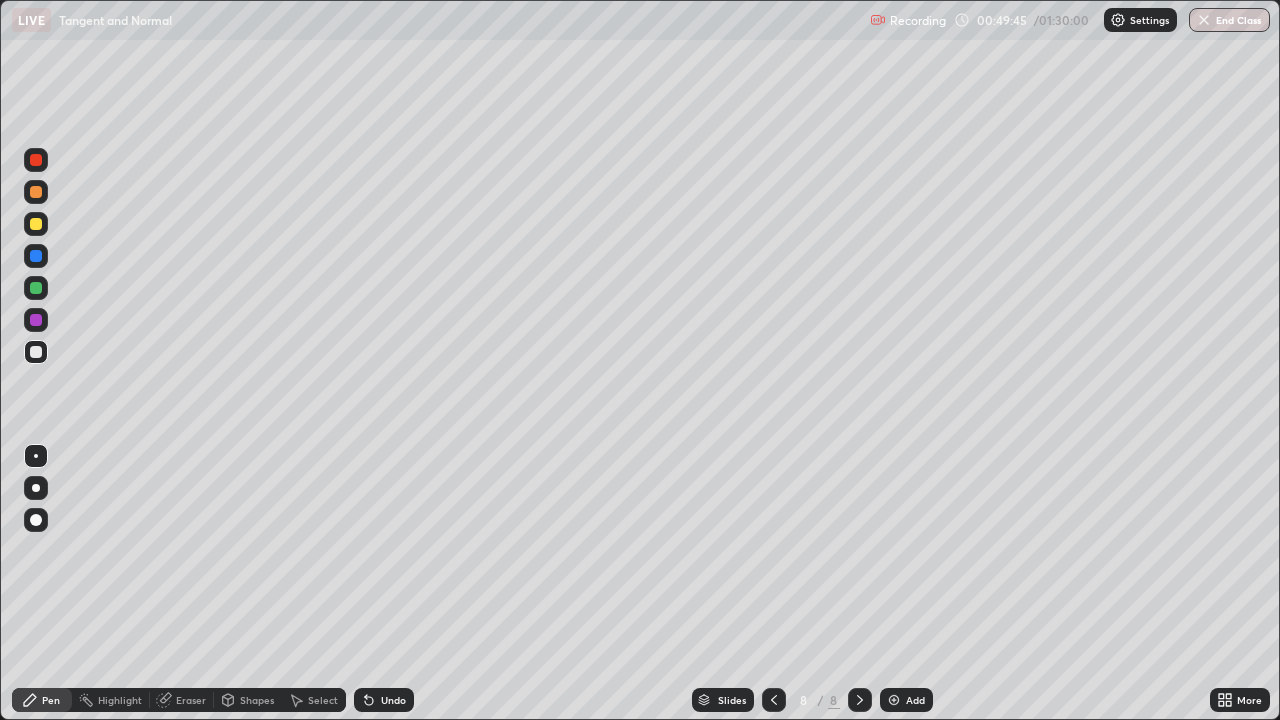 click on "Undo" at bounding box center [384, 700] 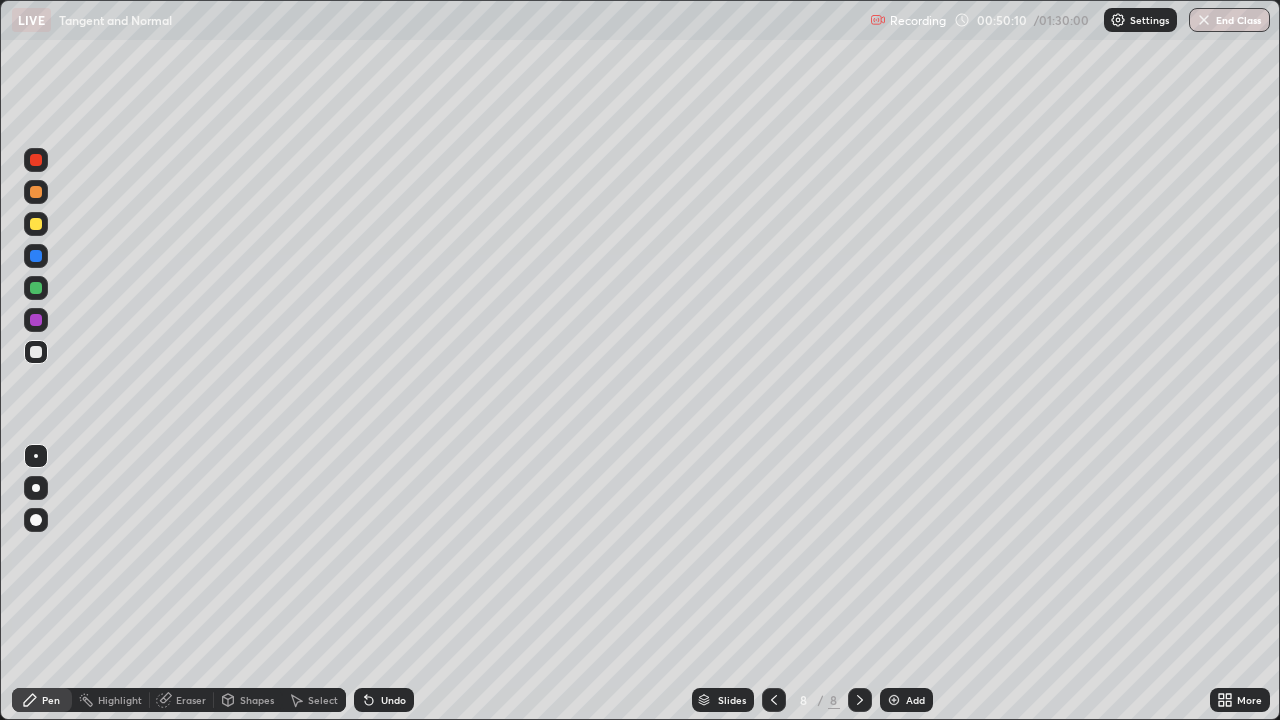 click on "Eraser" at bounding box center (191, 700) 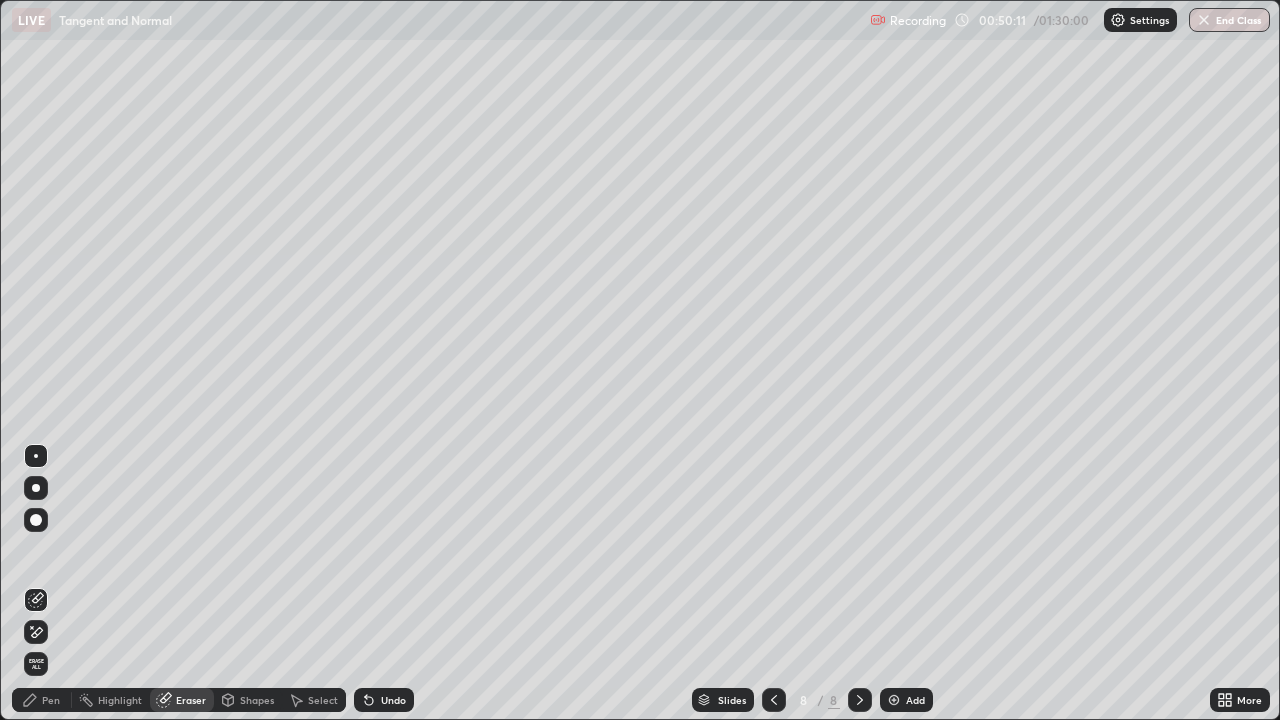 click 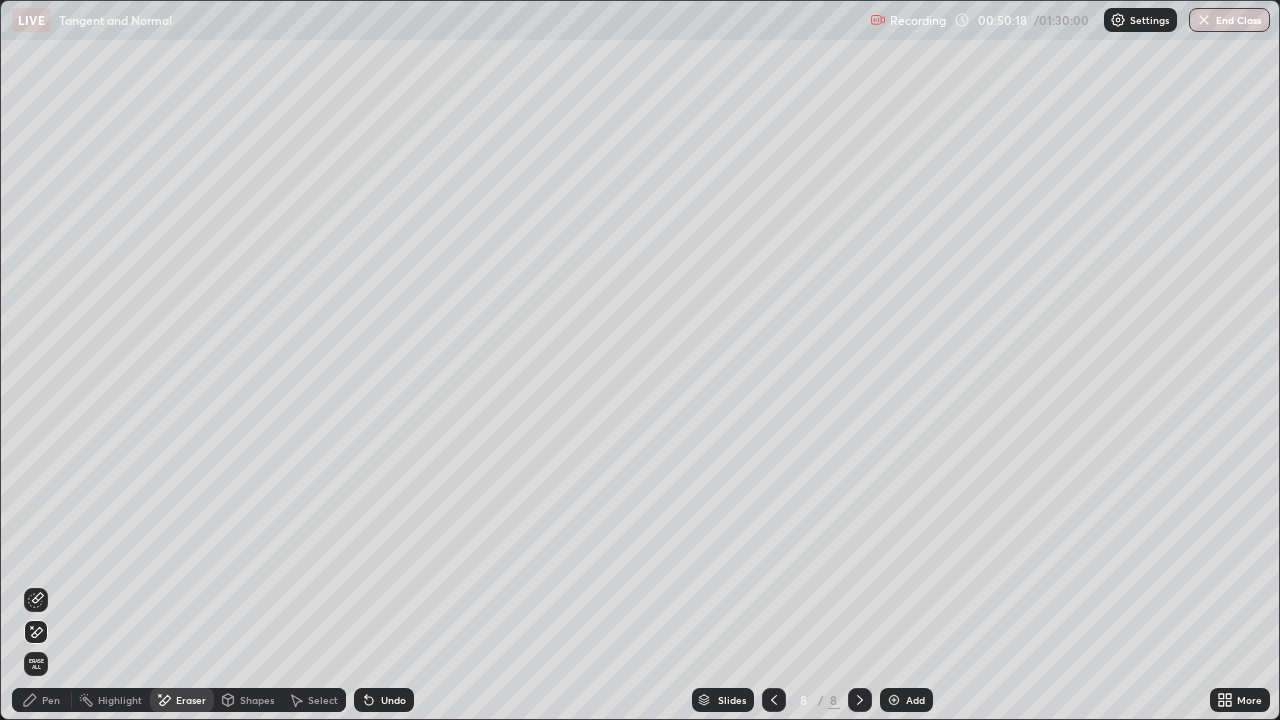 click on "Pen" at bounding box center [51, 700] 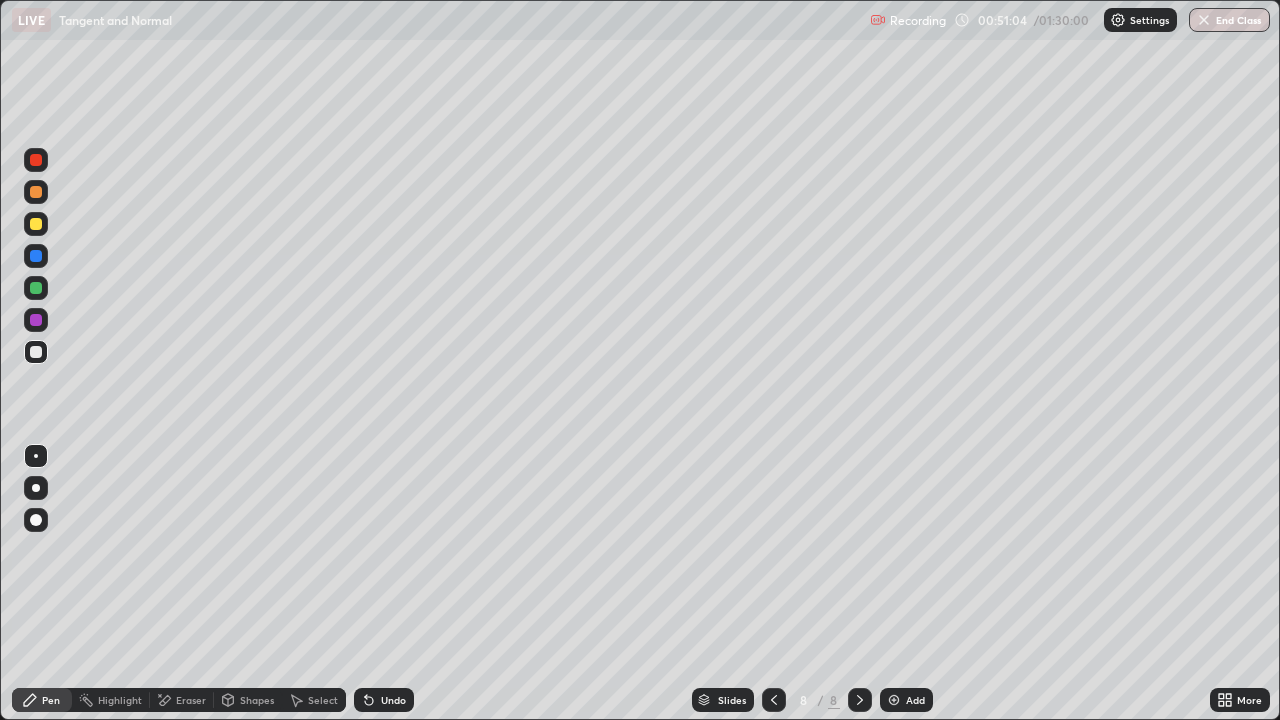 click on "Undo" at bounding box center [384, 700] 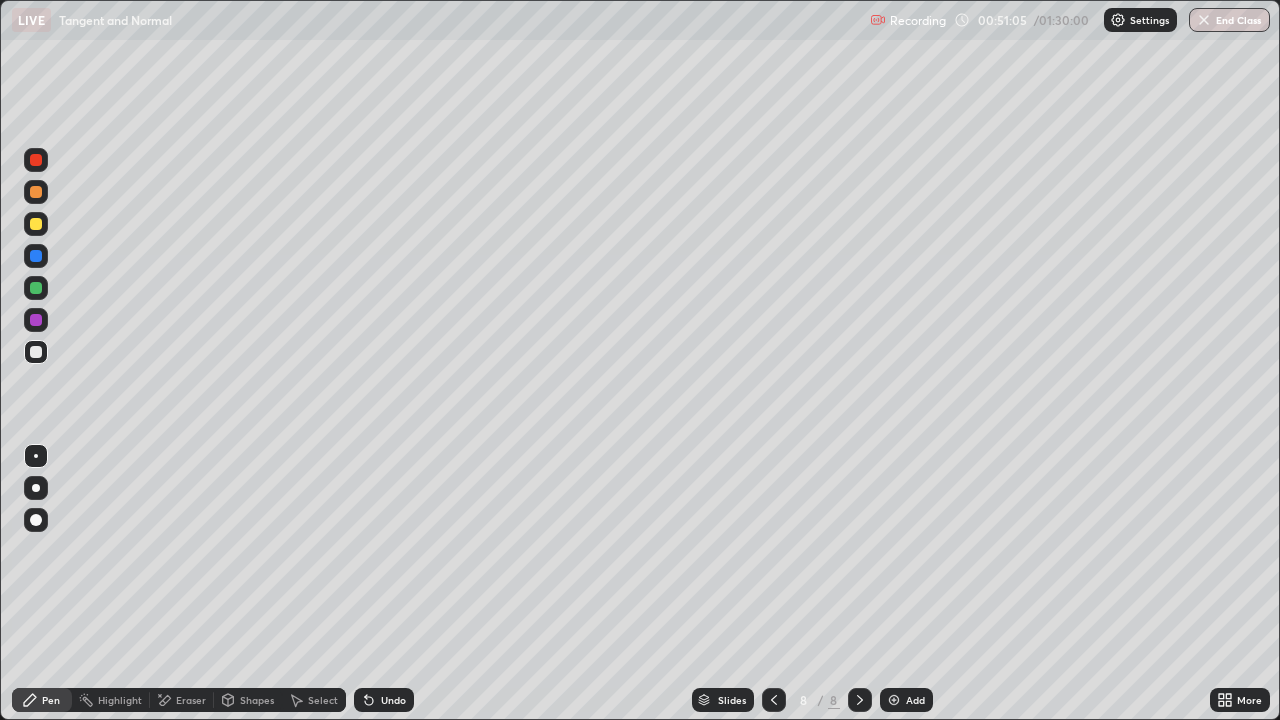 click on "Undo" at bounding box center [393, 700] 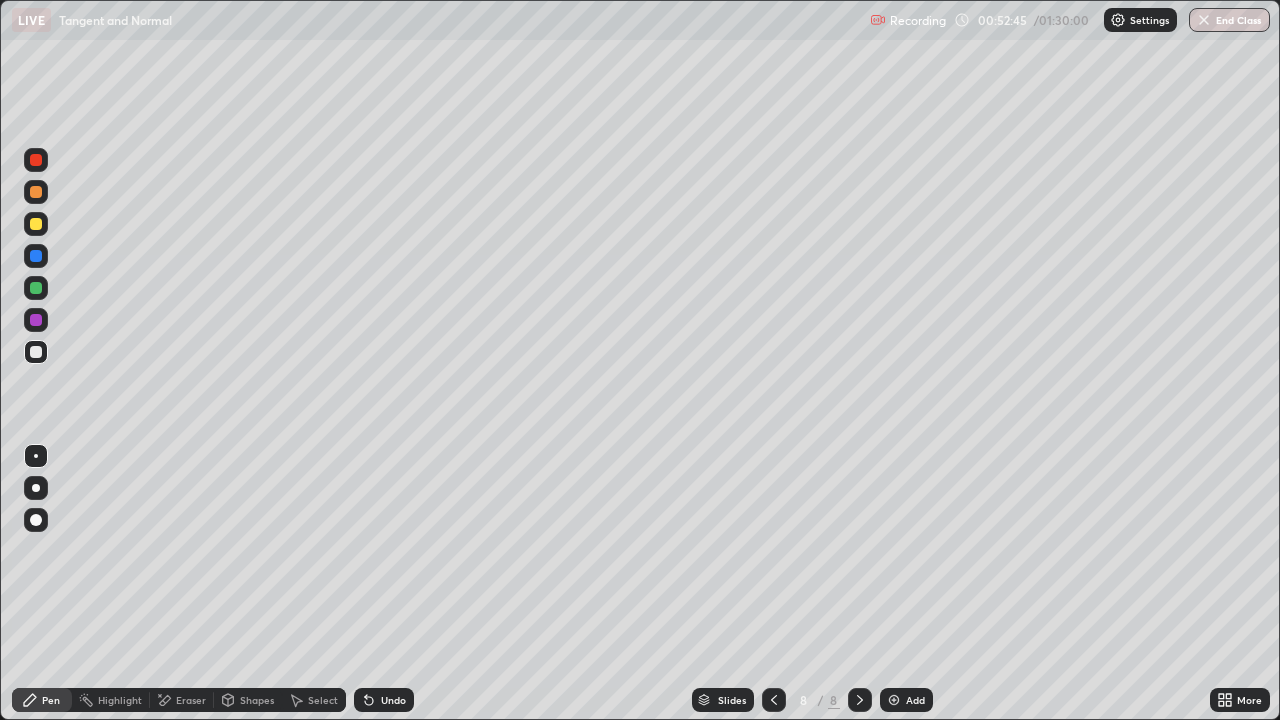 click at bounding box center [36, 320] 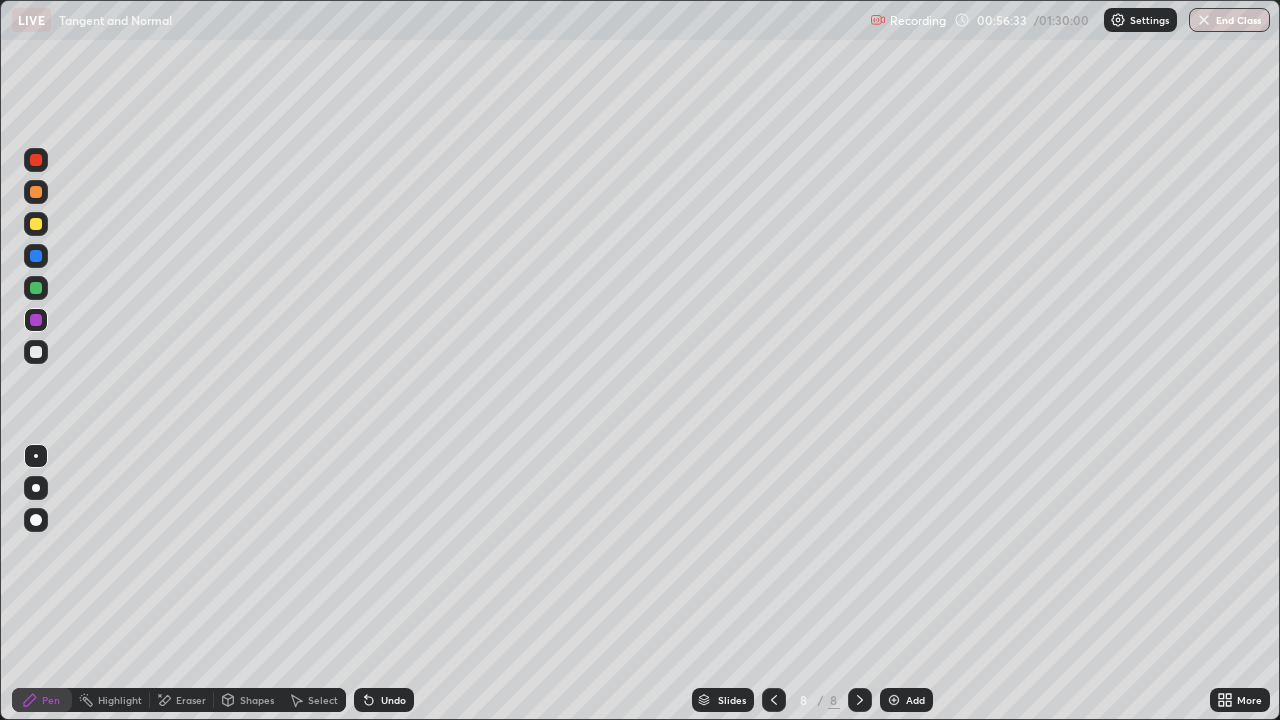click at bounding box center [36, 192] 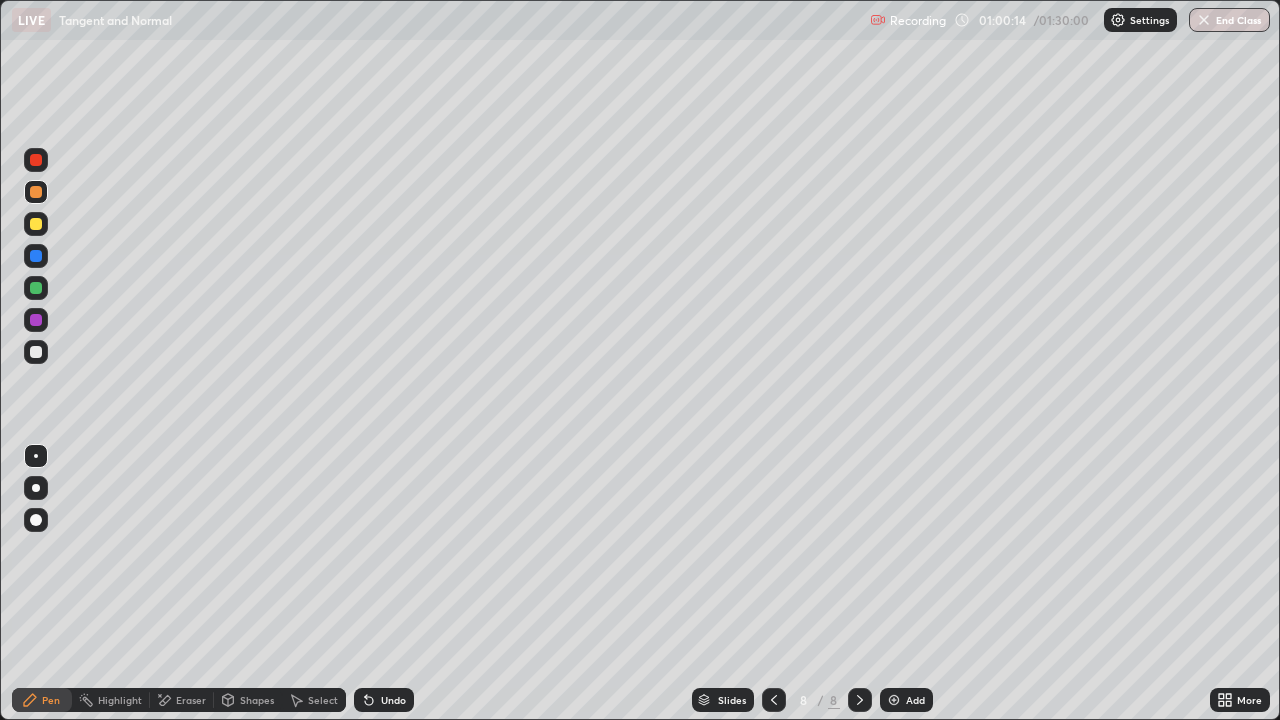 click at bounding box center (894, 700) 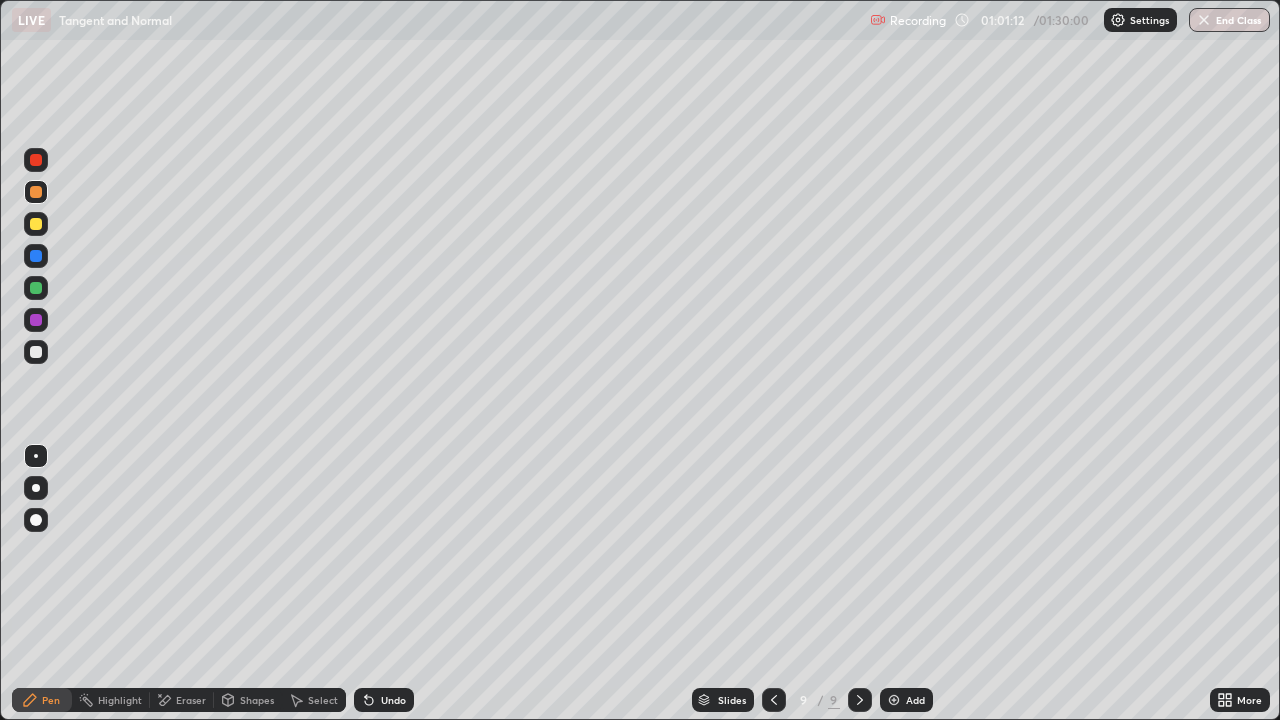 click on "Undo" at bounding box center [384, 700] 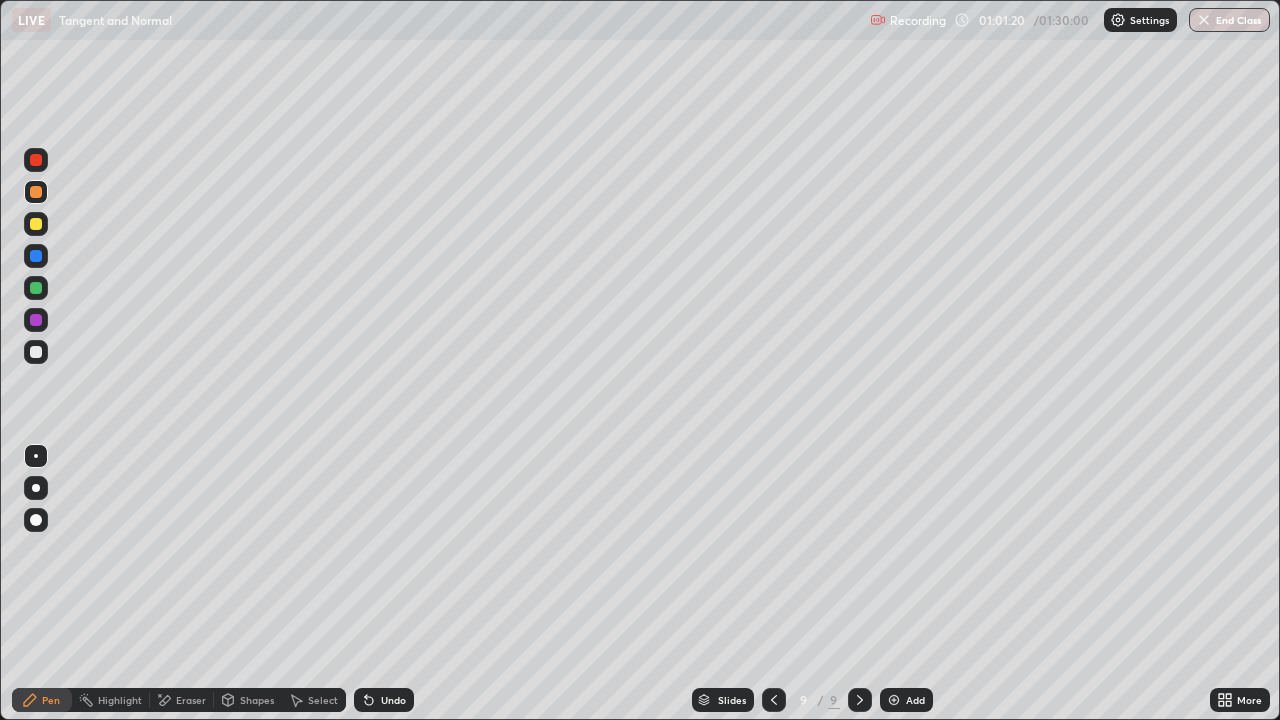 click at bounding box center (36, 352) 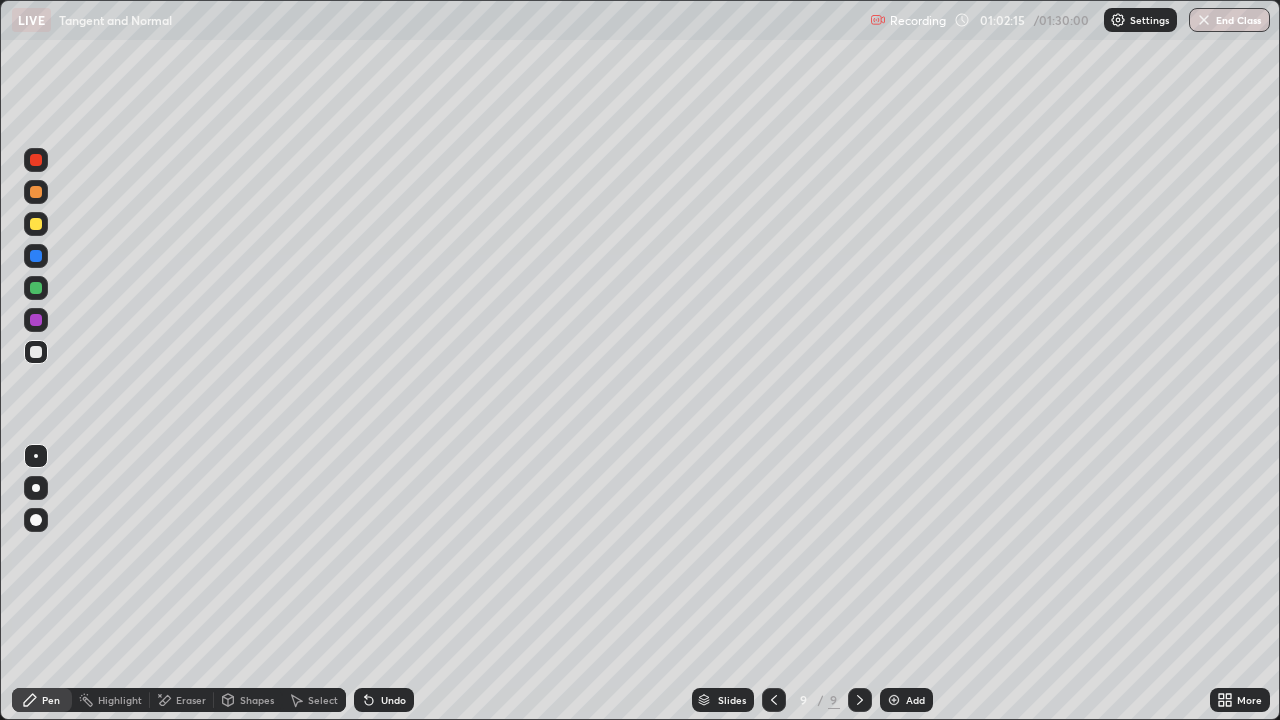 click on "Undo" at bounding box center (393, 700) 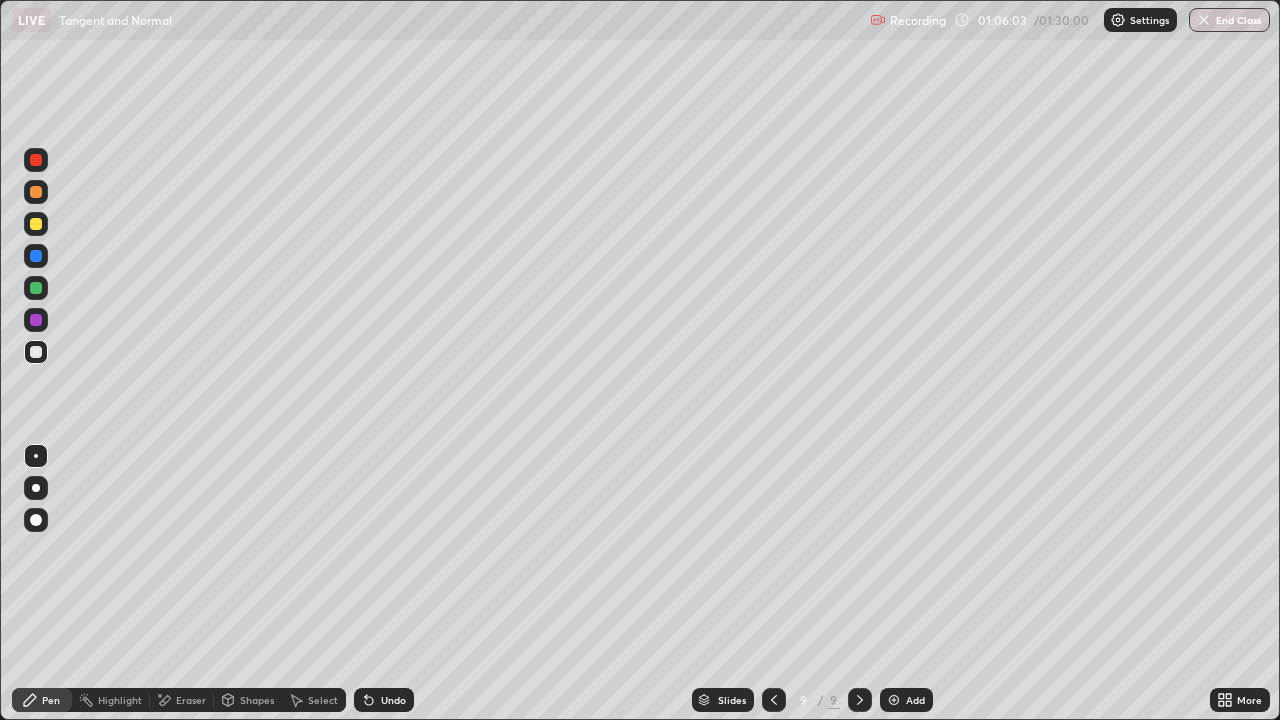 click on "Eraser" at bounding box center [191, 700] 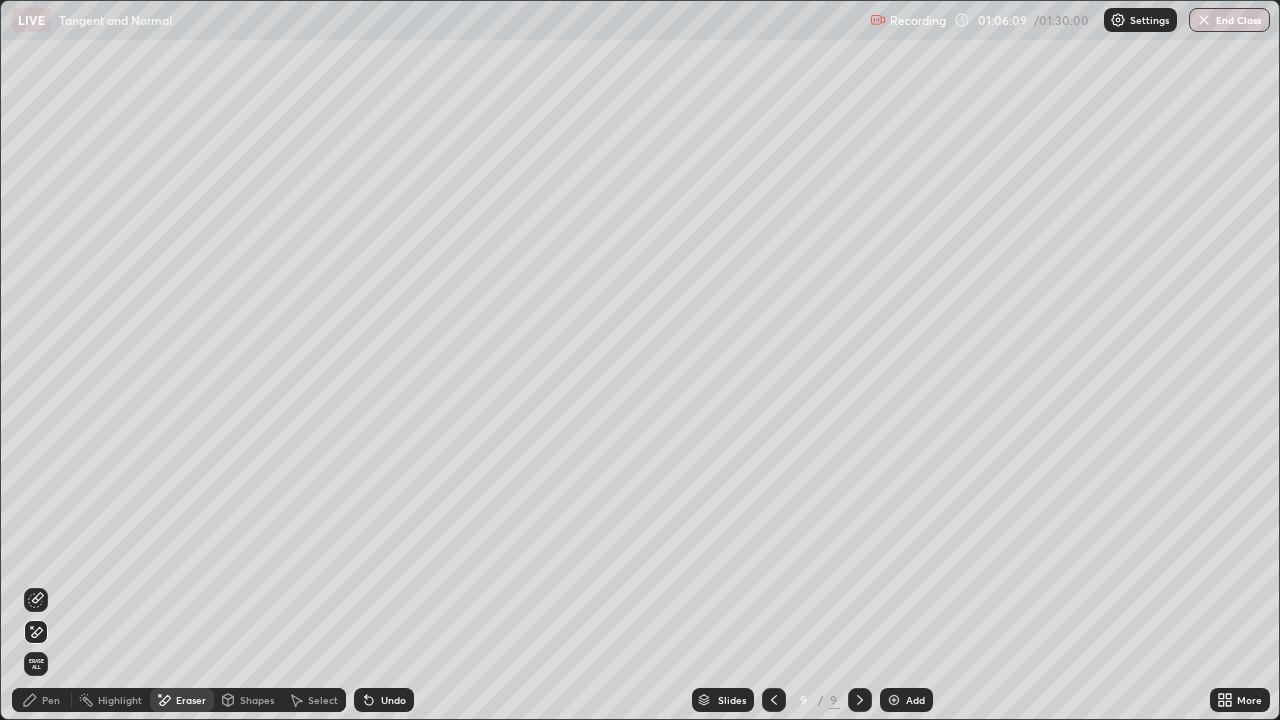 click on "Pen" at bounding box center [51, 700] 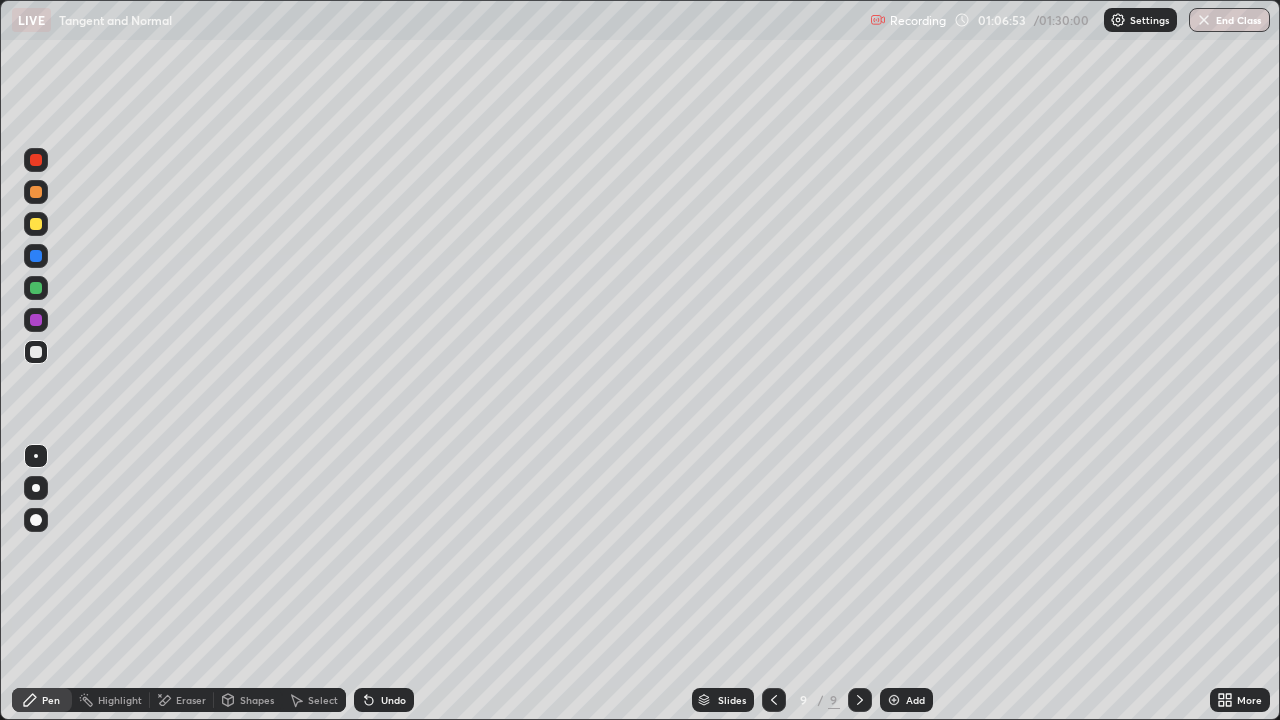 click at bounding box center (894, 700) 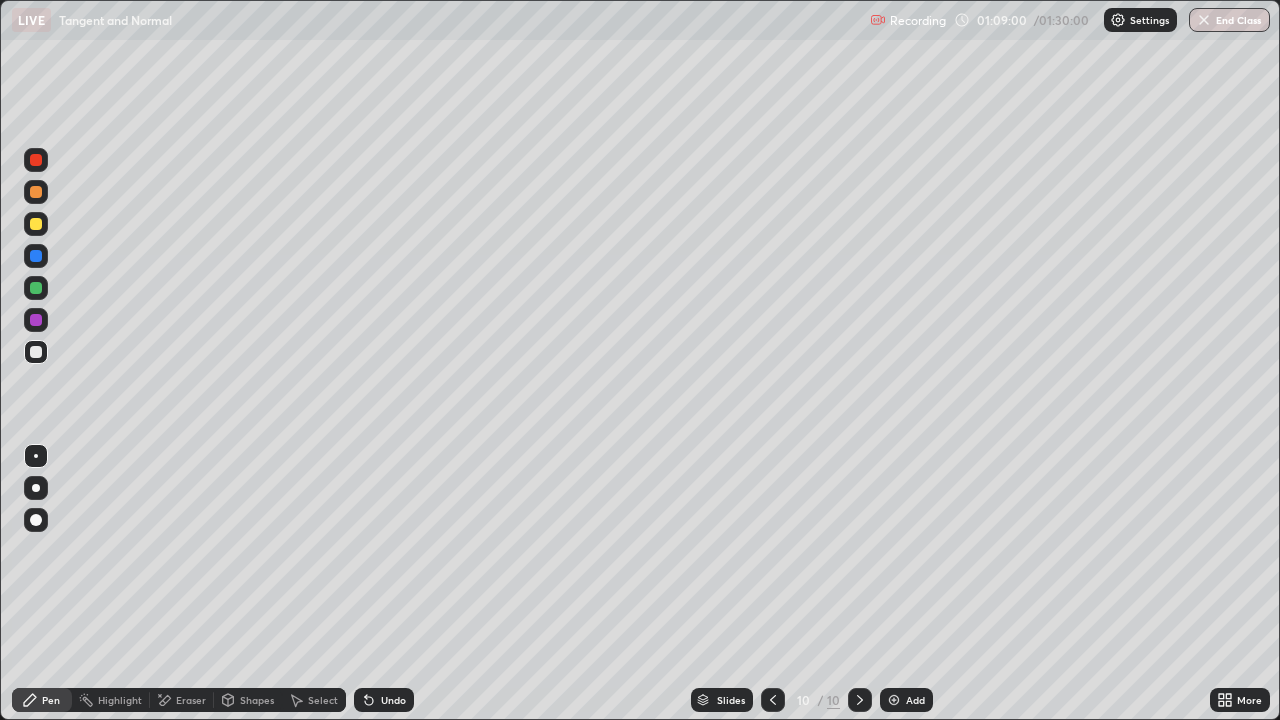 click on "Eraser" at bounding box center [191, 700] 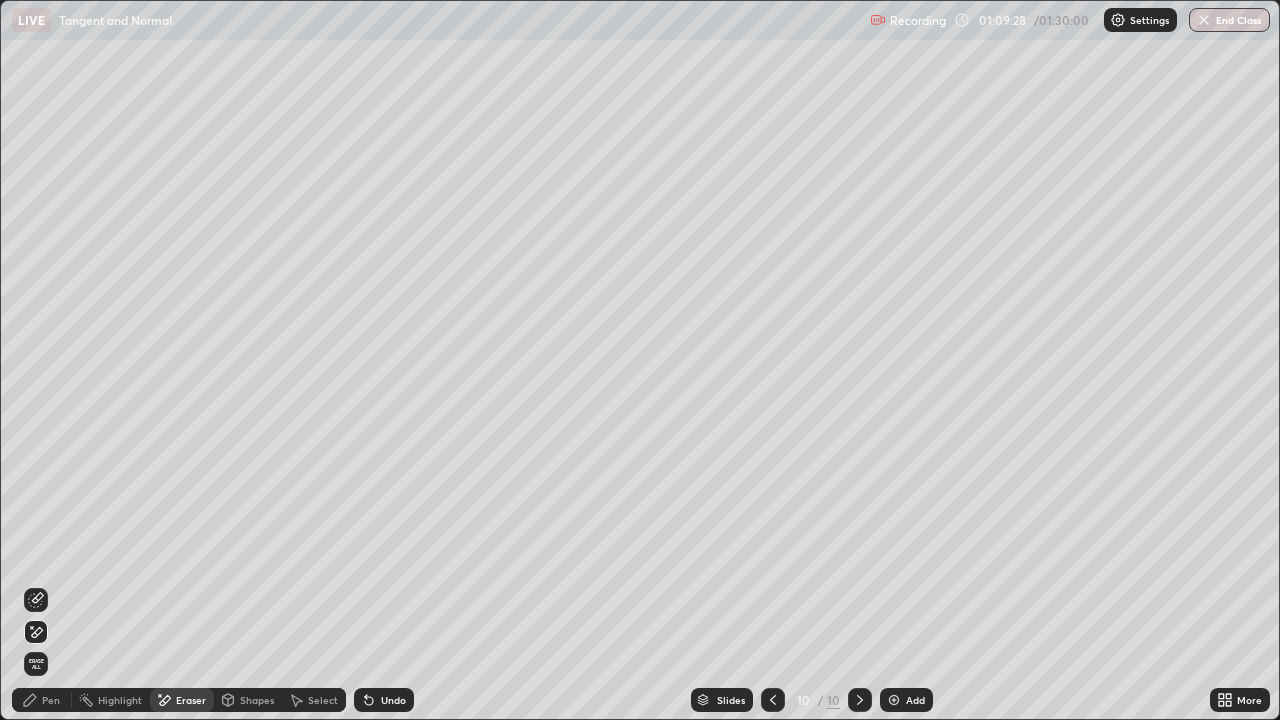 click at bounding box center [773, 700] 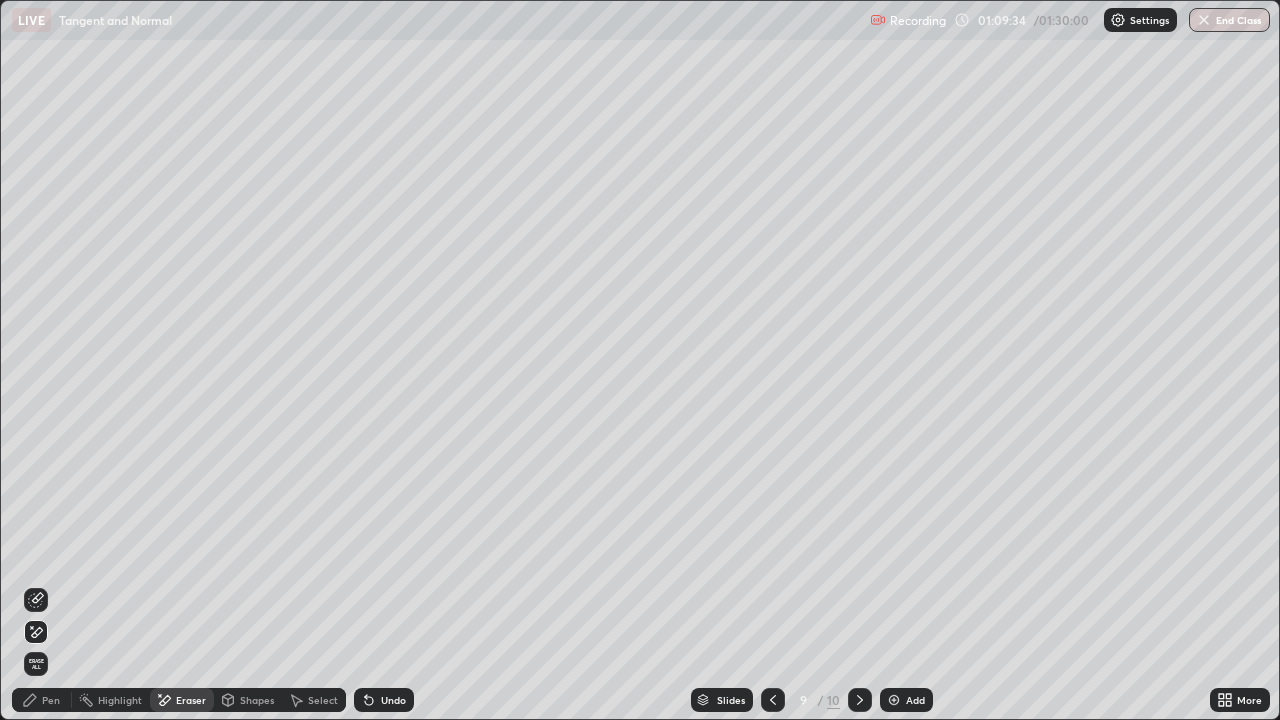 click on "Undo" at bounding box center (393, 700) 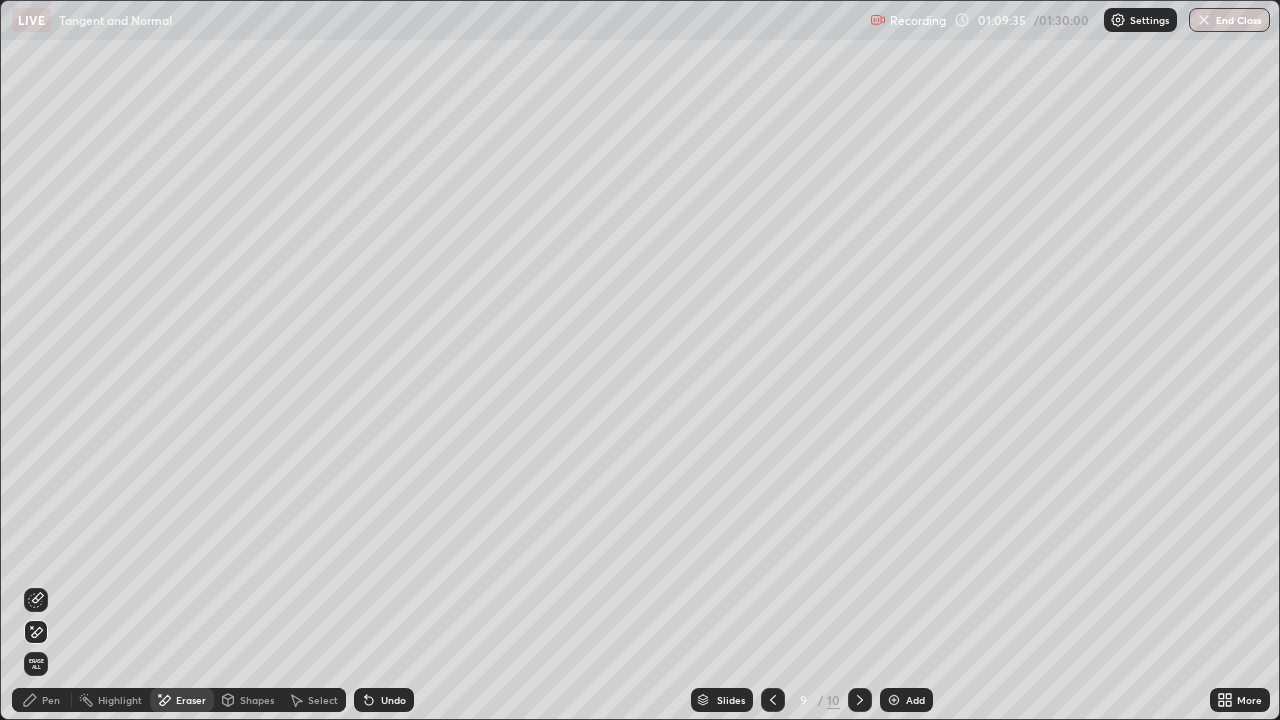 click on "Pen" at bounding box center (51, 700) 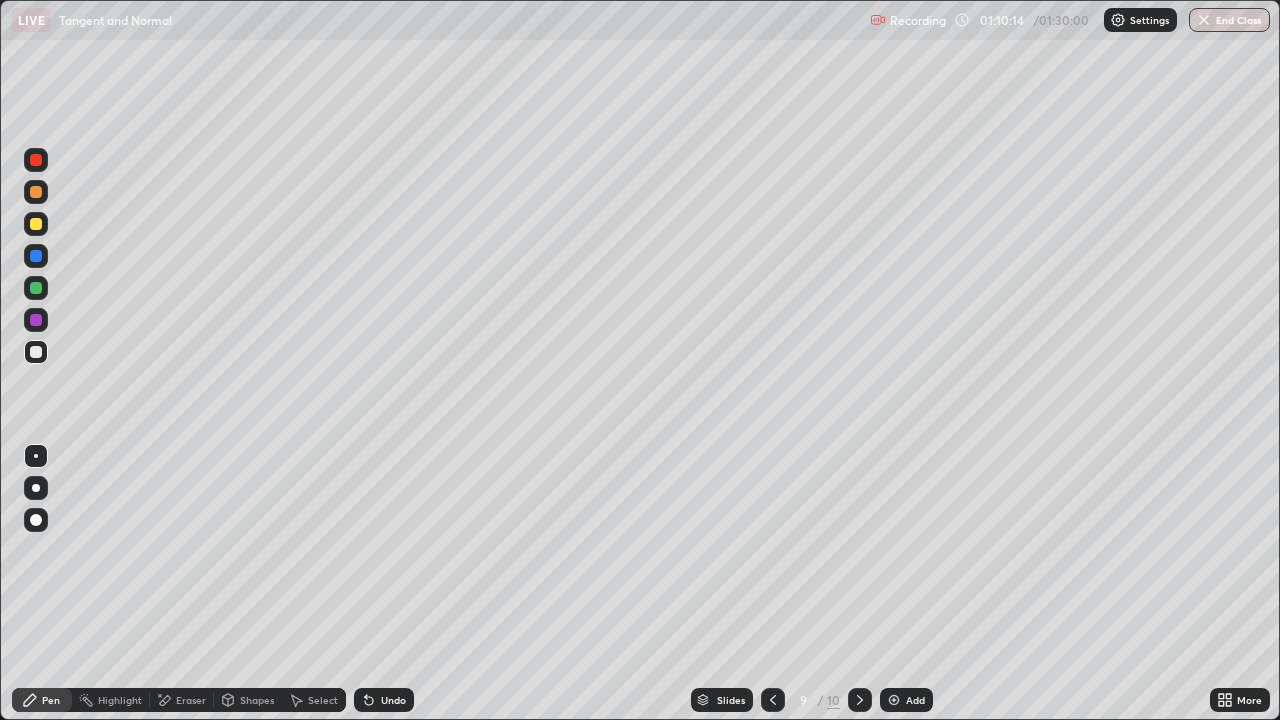 click on "Undo" at bounding box center [384, 700] 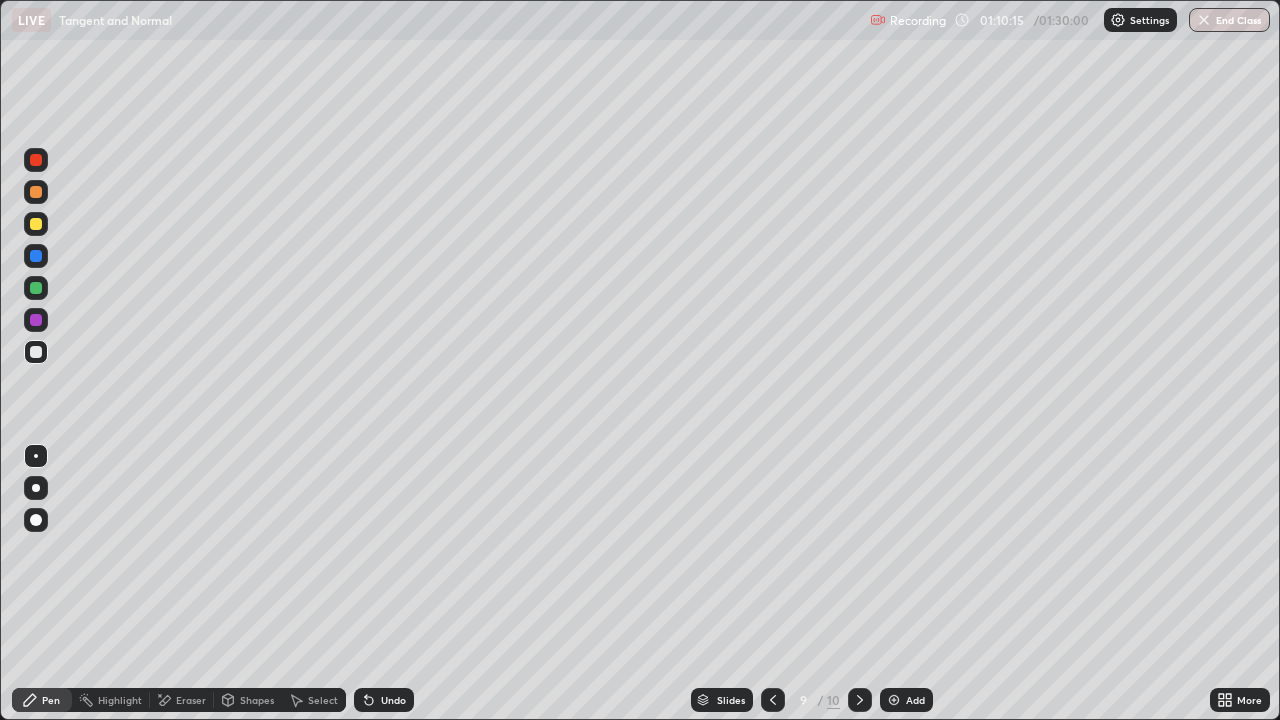 click on "Undo" at bounding box center (393, 700) 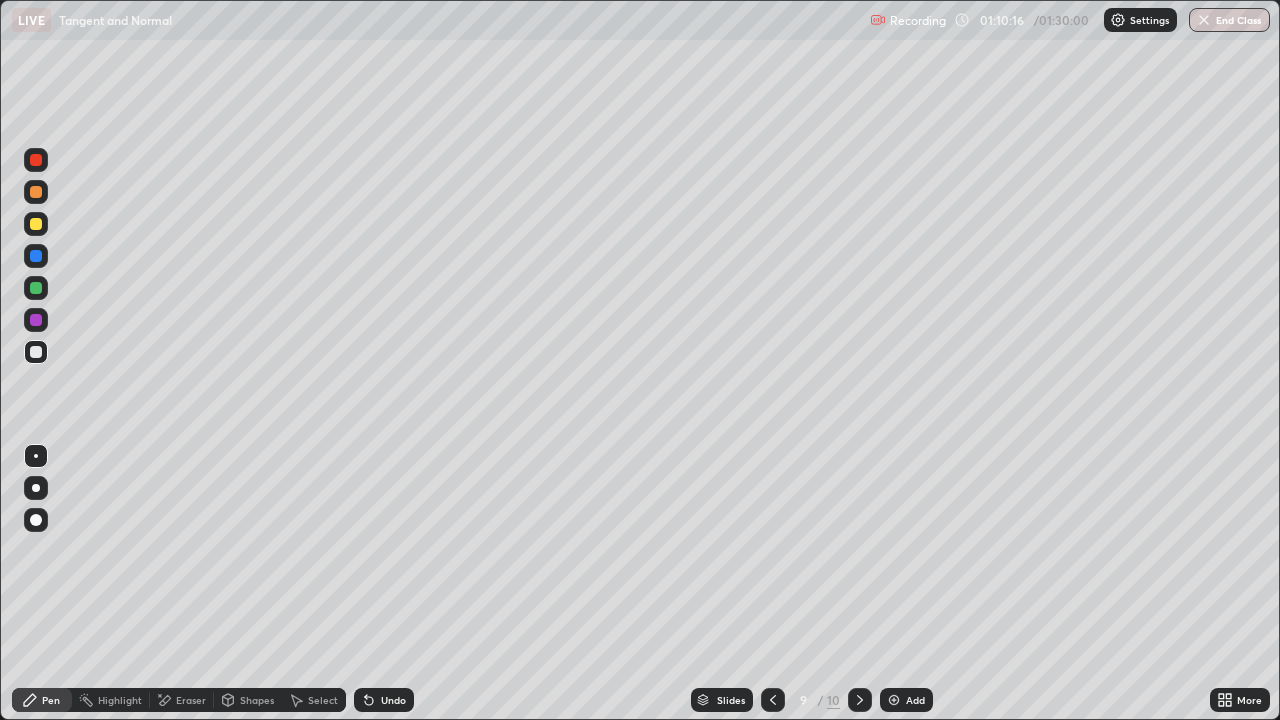 click on "Undo" at bounding box center (393, 700) 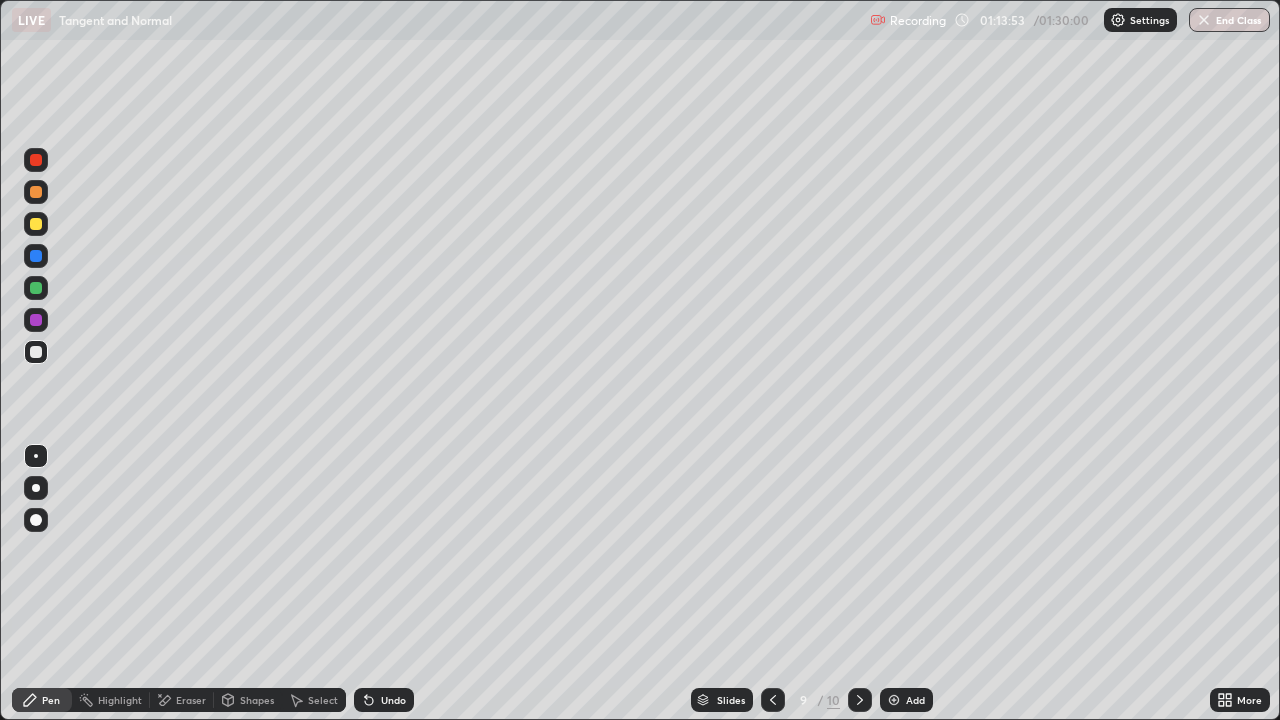 click at bounding box center [894, 700] 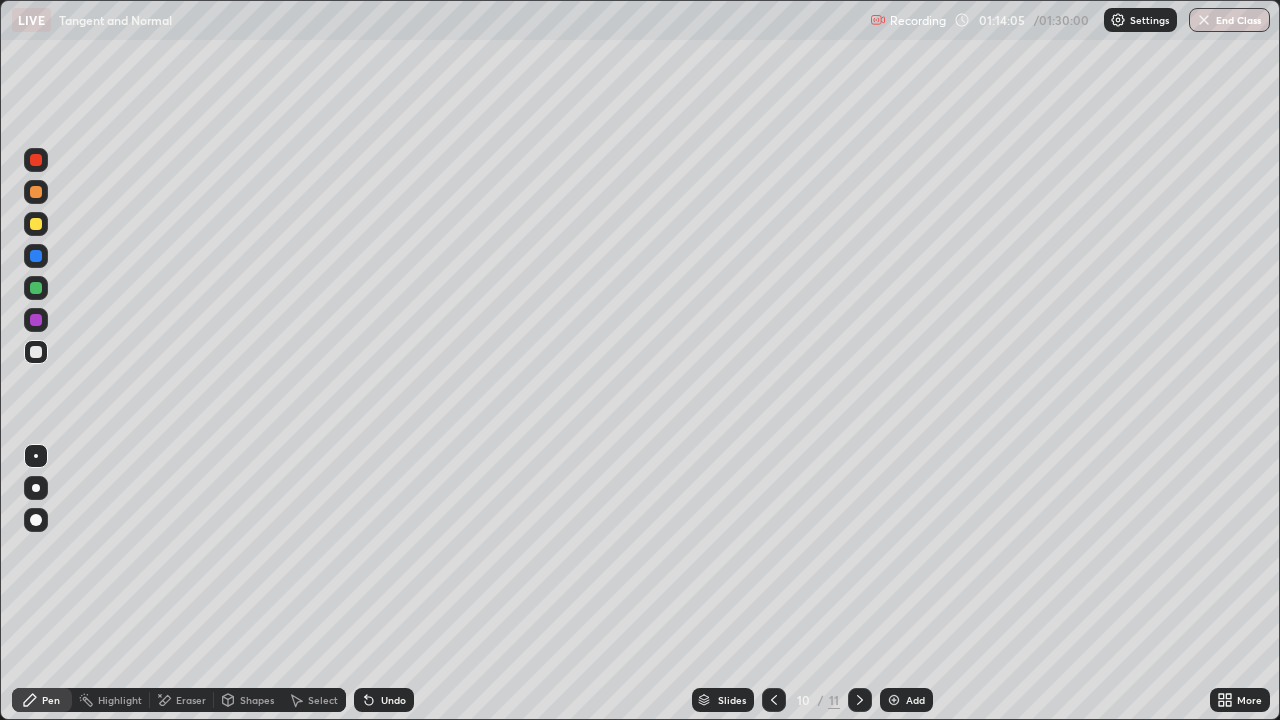 click on "Undo" at bounding box center (393, 700) 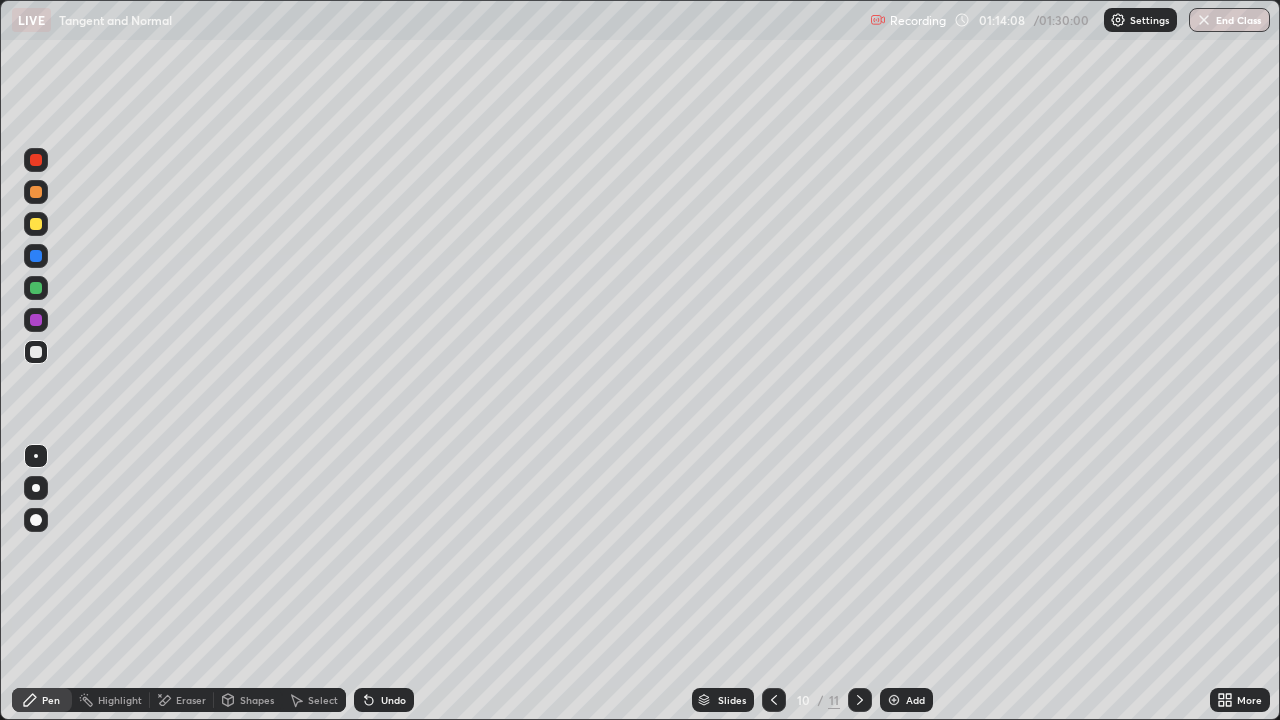 click on "Undo" at bounding box center [380, 700] 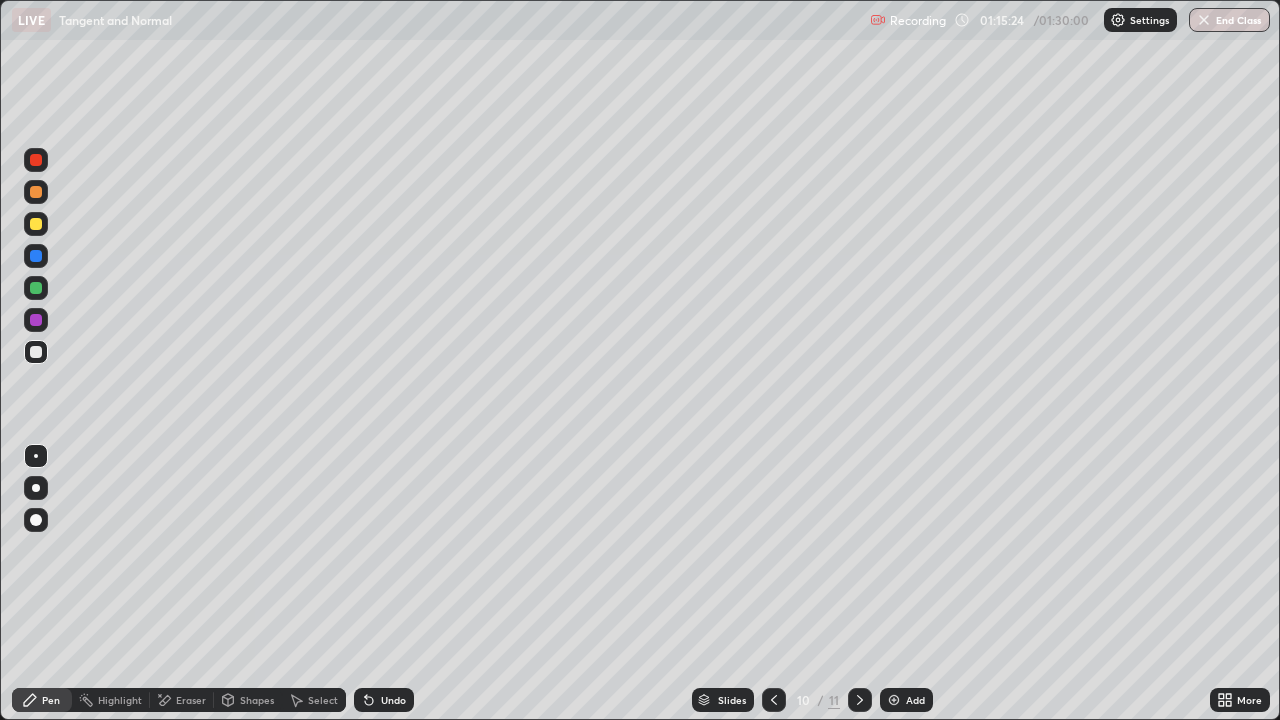 click at bounding box center [36, 224] 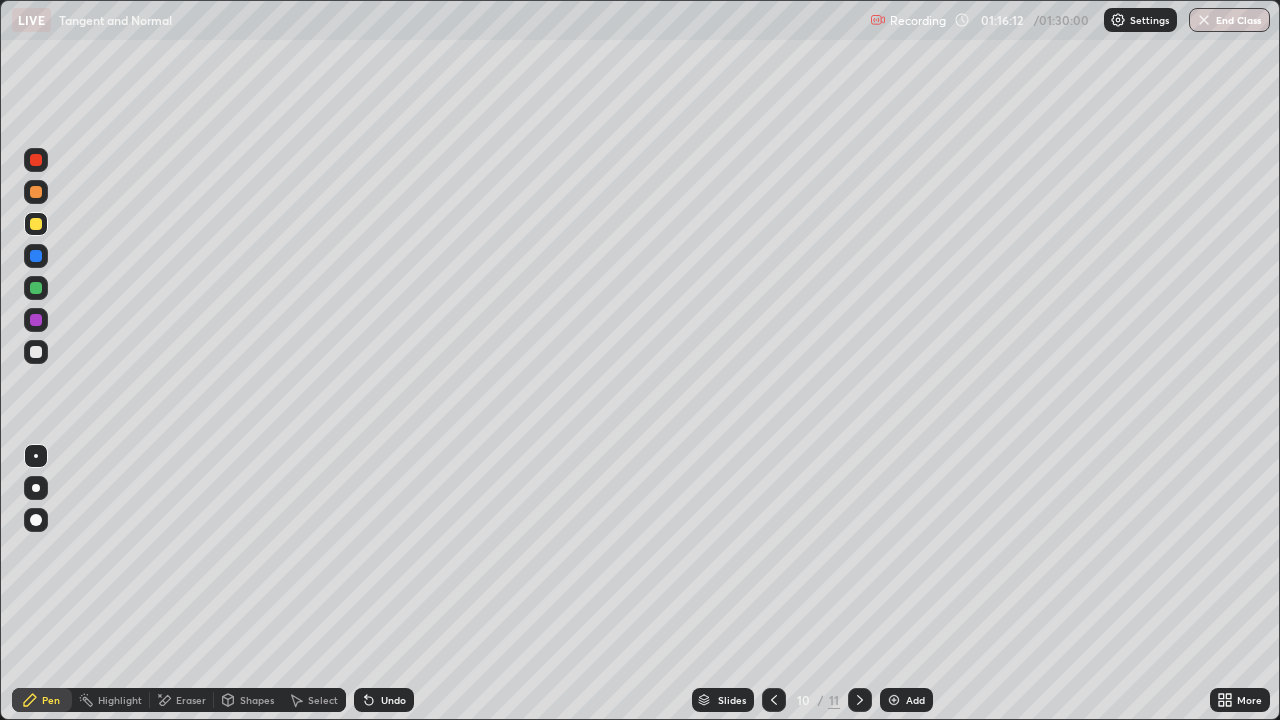 click on "Eraser" at bounding box center (191, 700) 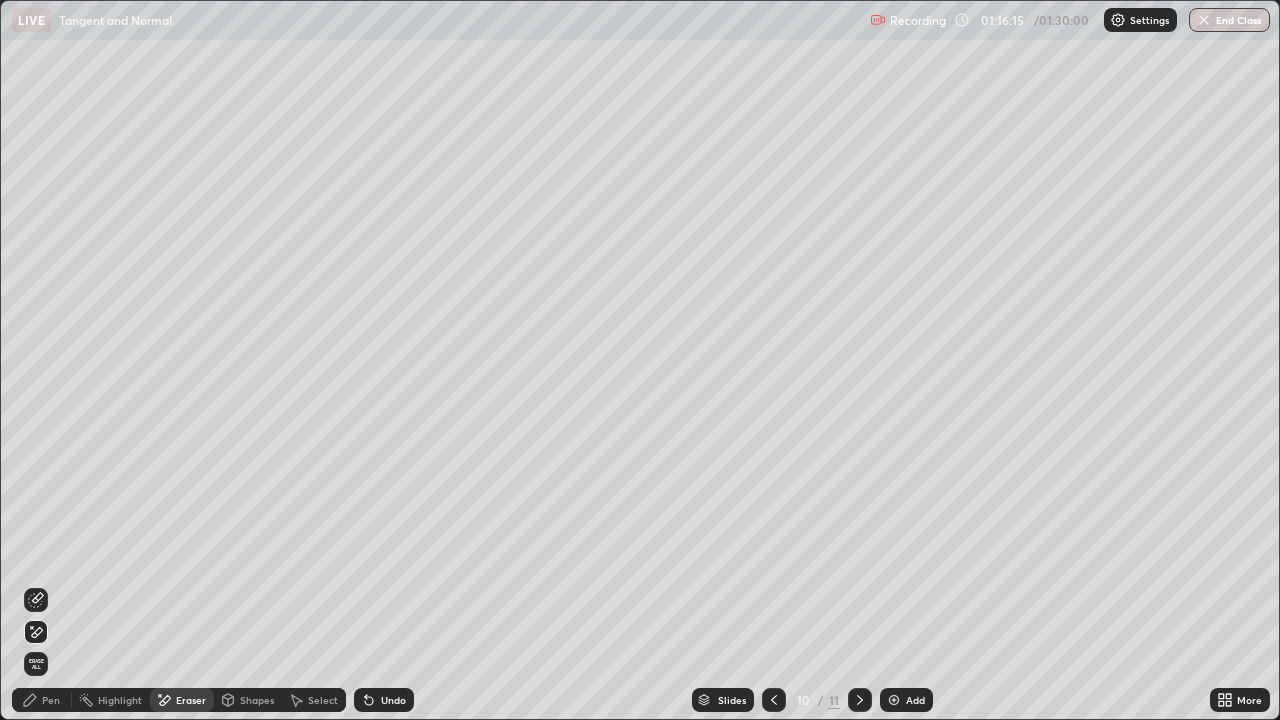 click on "Pen" at bounding box center [51, 700] 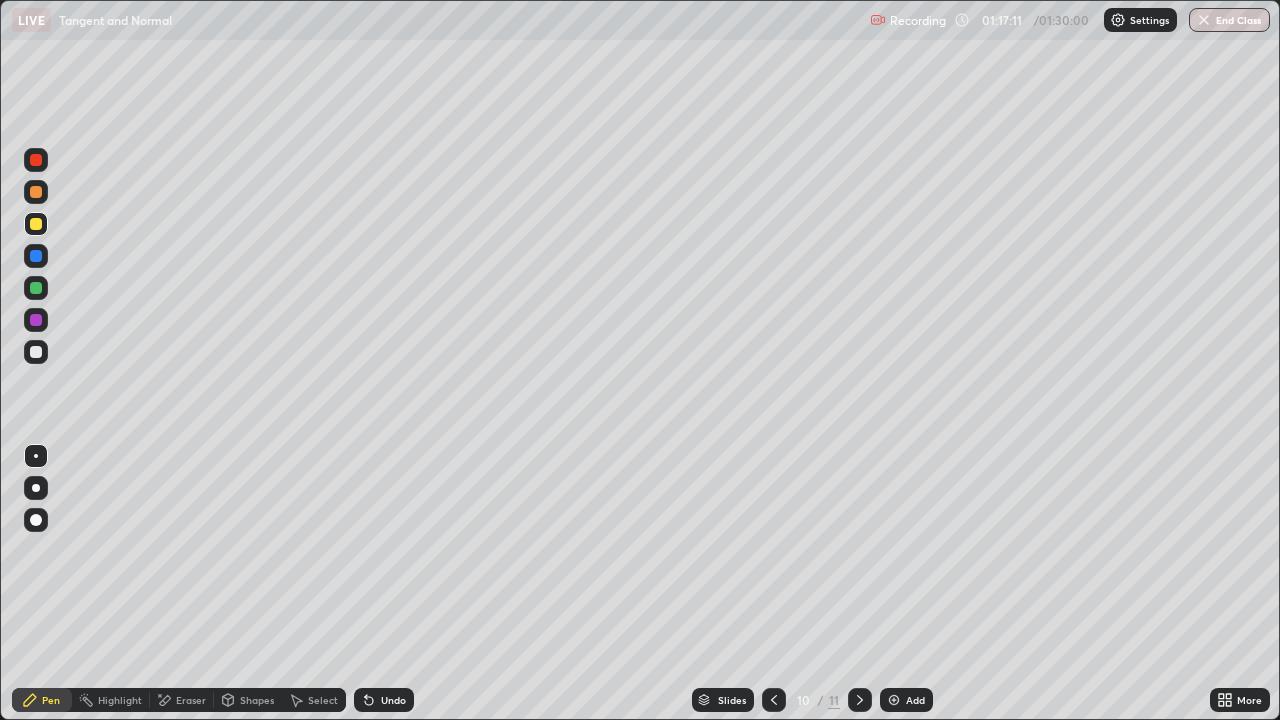 click at bounding box center (36, 352) 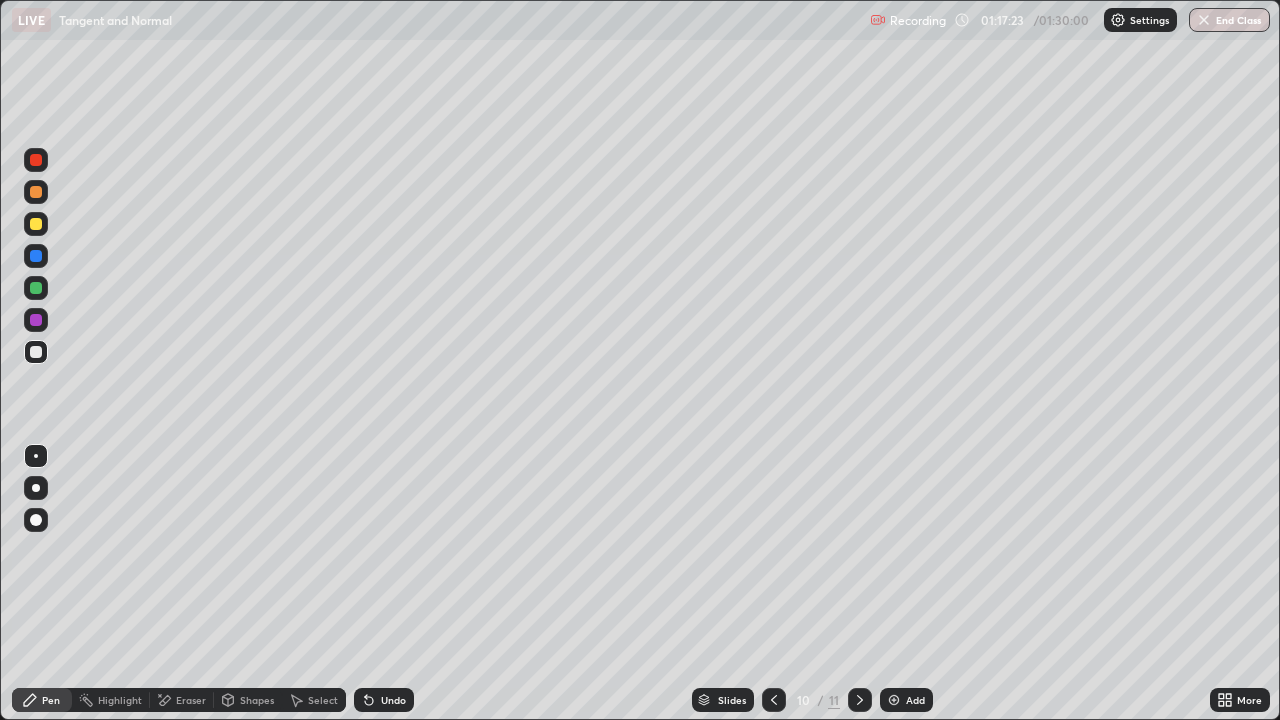 click on "Undo" at bounding box center [380, 700] 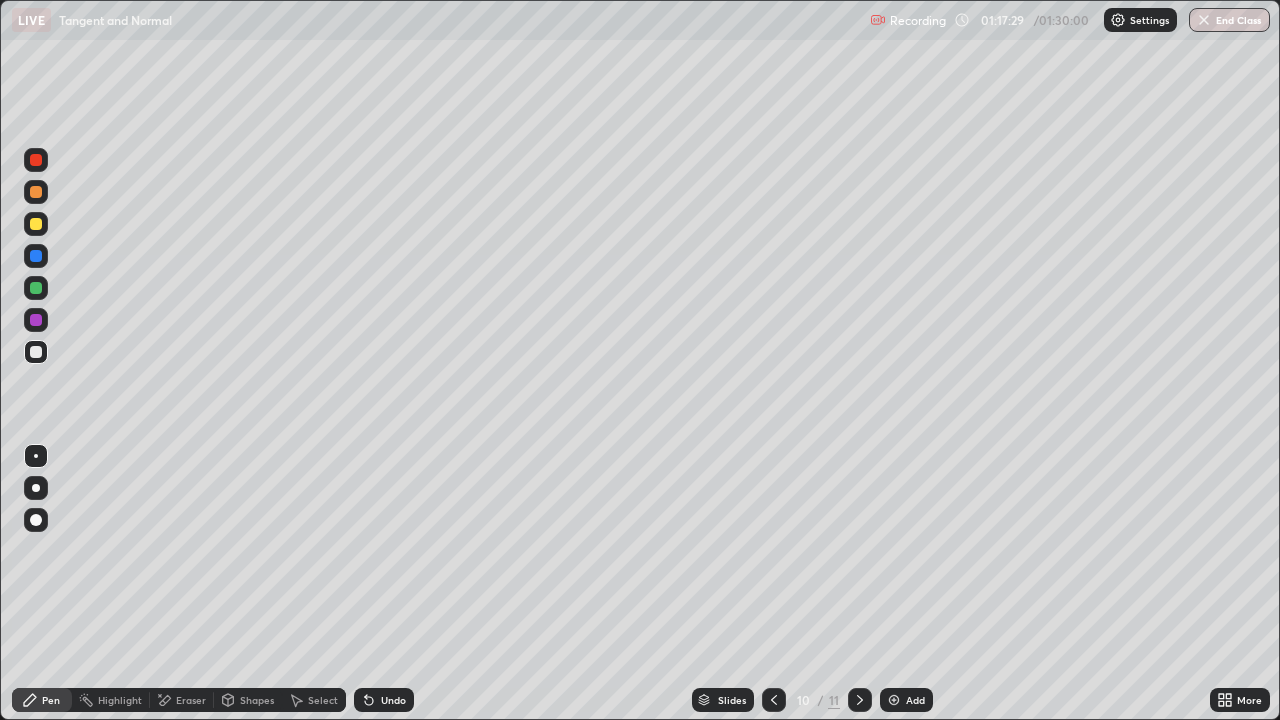 click on "Undo" at bounding box center (393, 700) 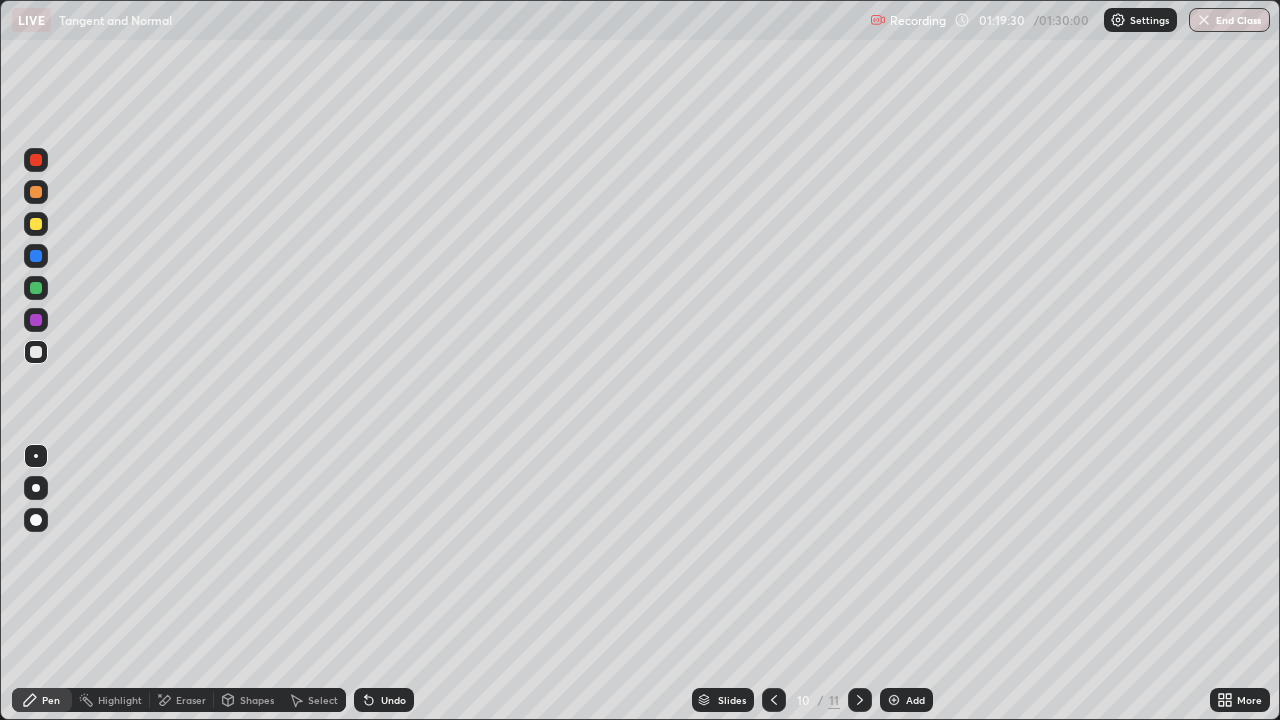 click on "Undo" at bounding box center [384, 700] 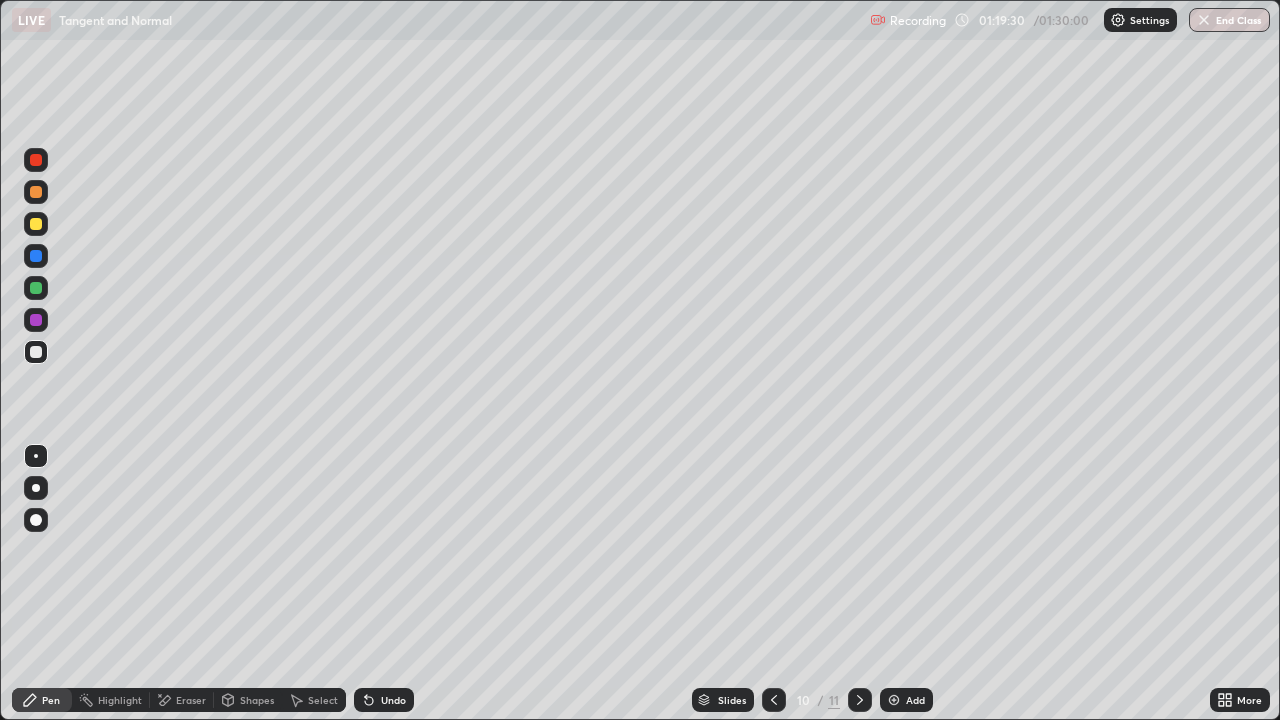 click on "Undo" at bounding box center [384, 700] 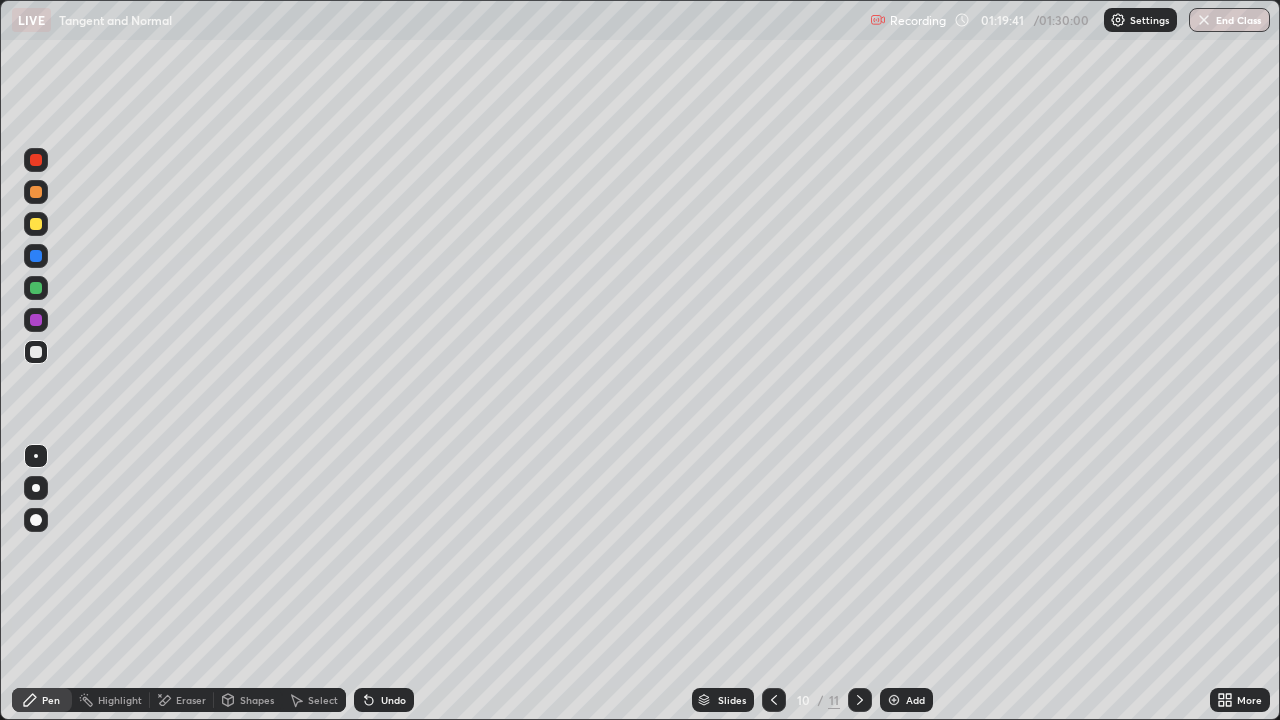 click on "Undo" at bounding box center (393, 700) 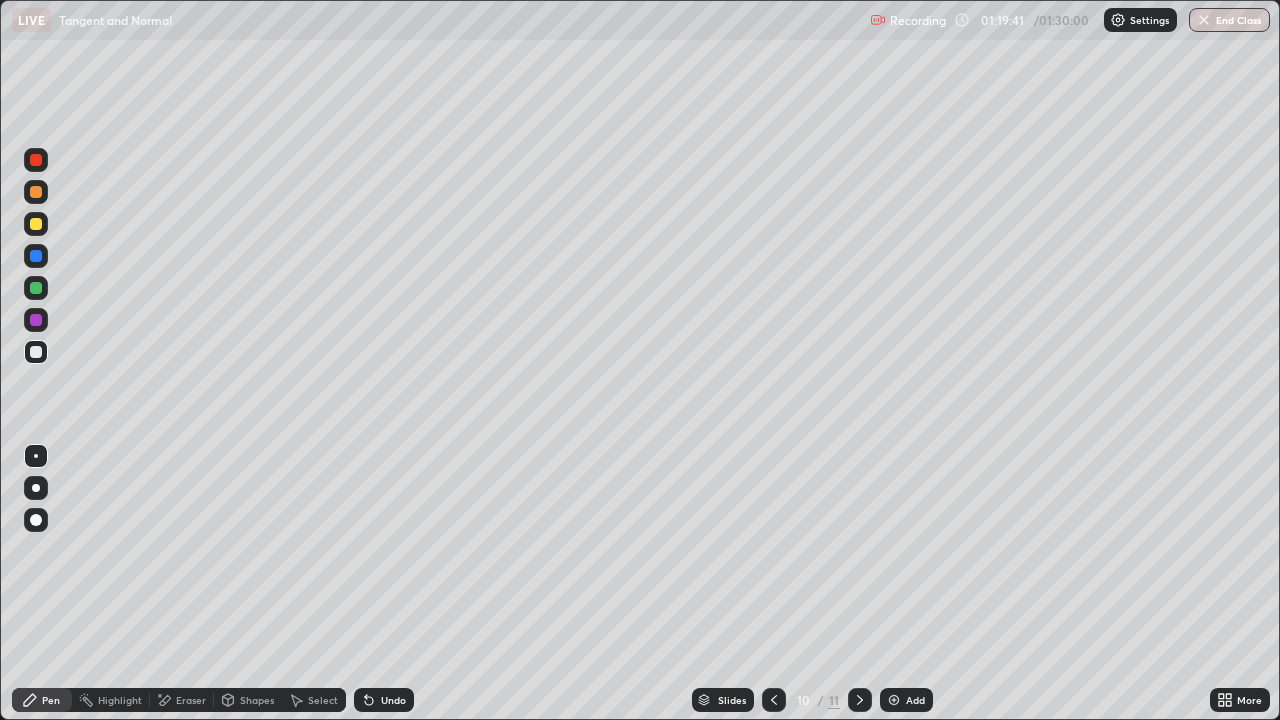 click on "Undo" at bounding box center [393, 700] 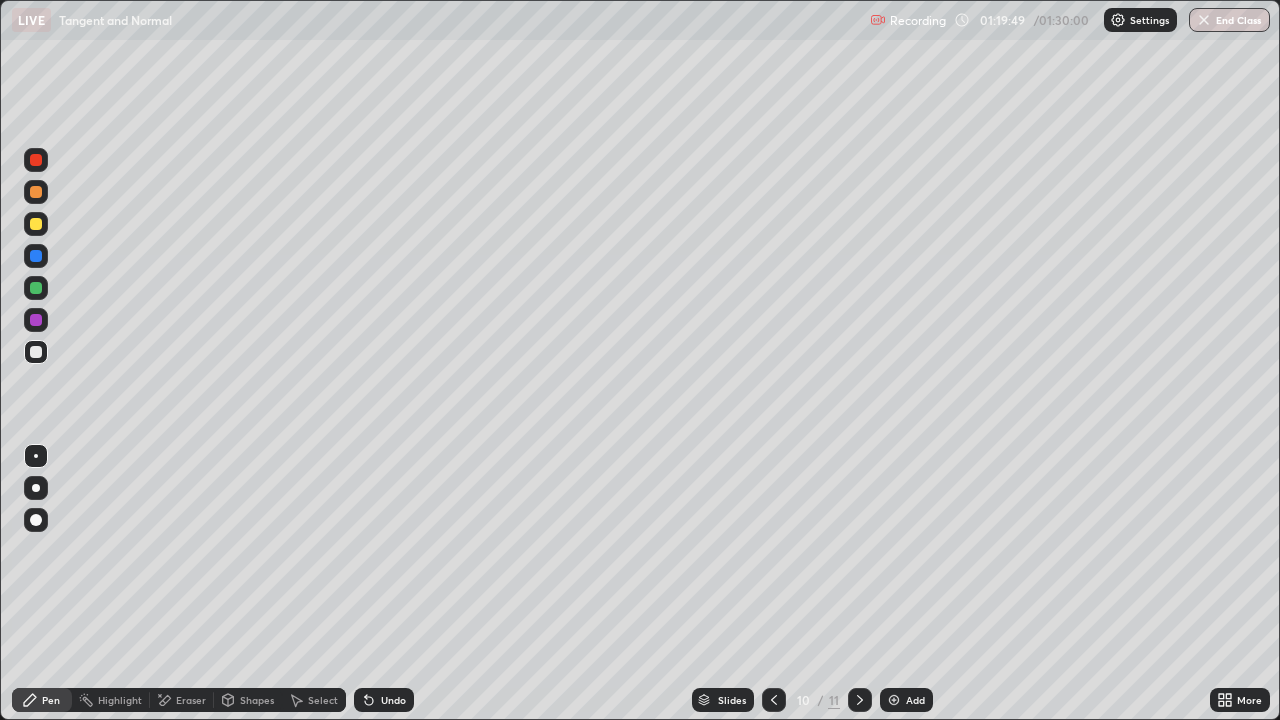 click on "Undo" at bounding box center (380, 700) 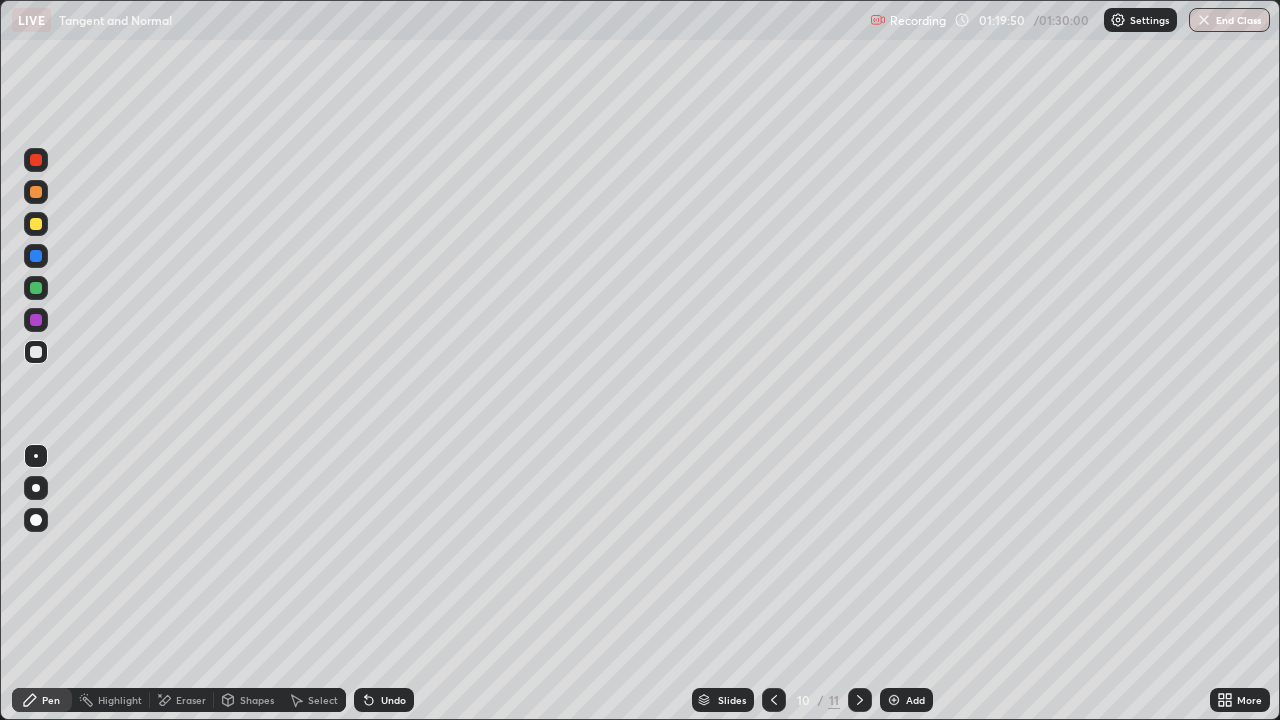 click on "Undo" at bounding box center (393, 700) 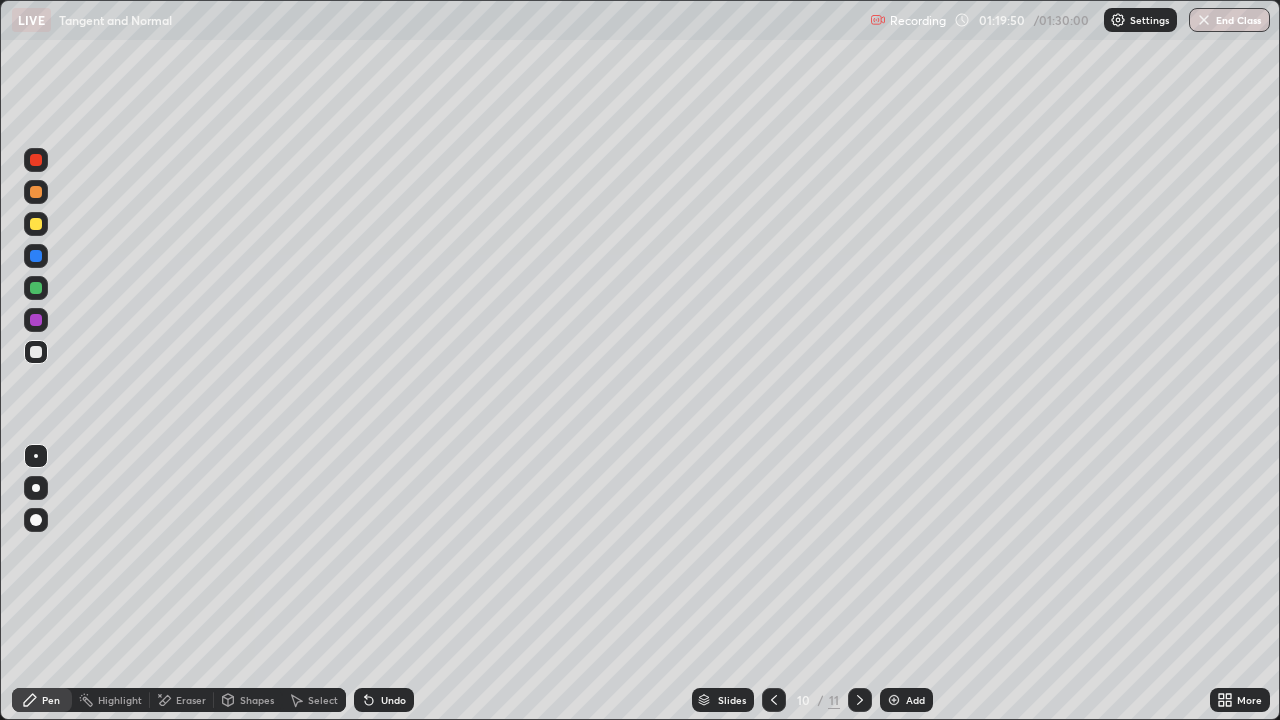 click on "Undo" at bounding box center [384, 700] 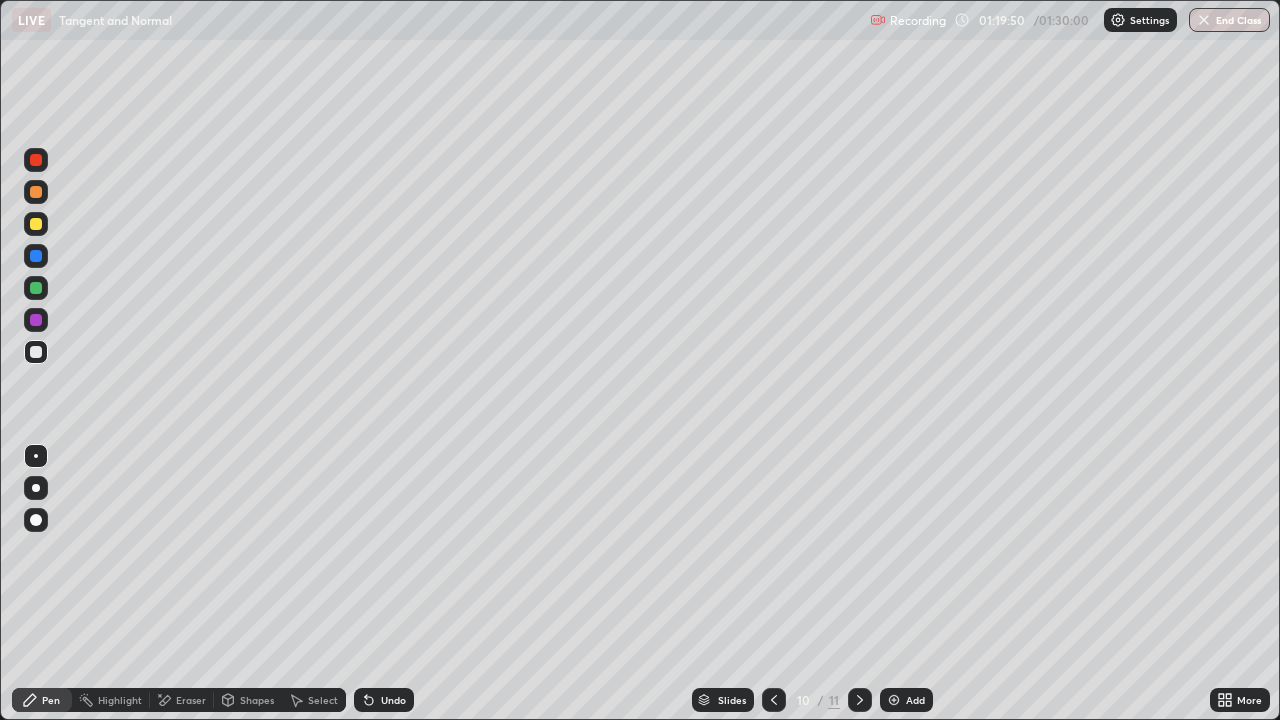 click on "Undo" at bounding box center [393, 700] 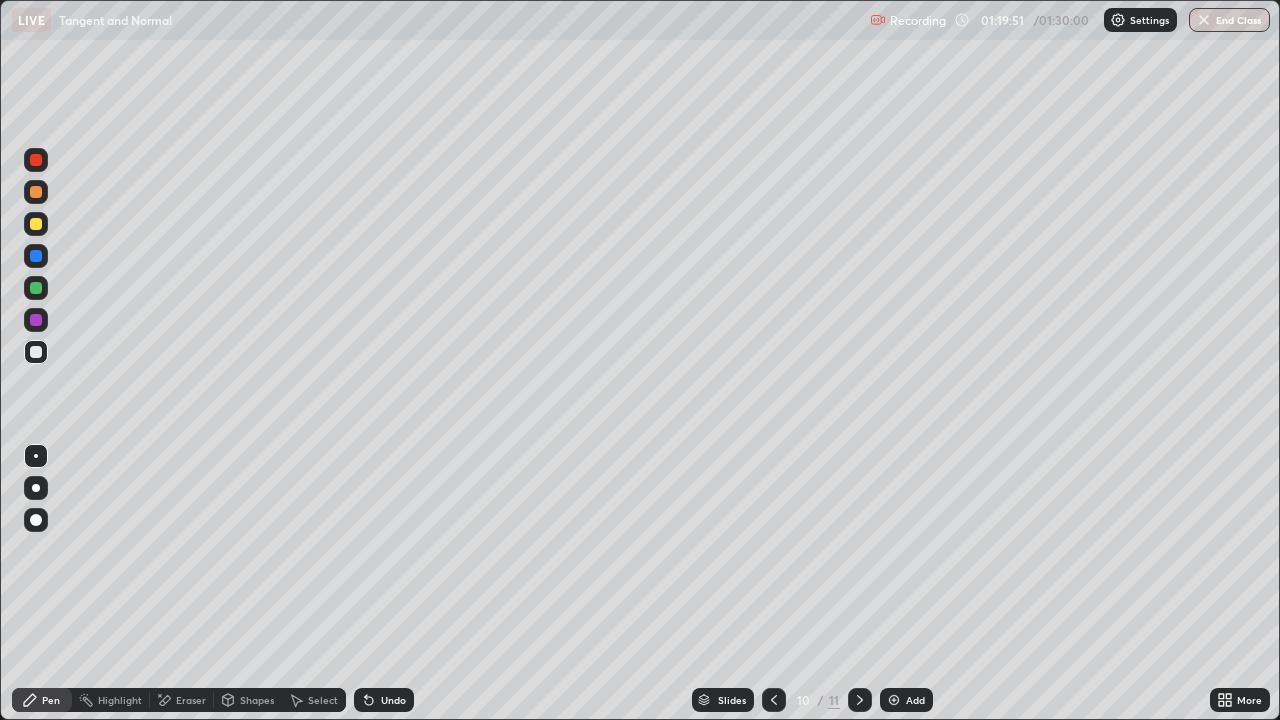 click on "Undo" at bounding box center (393, 700) 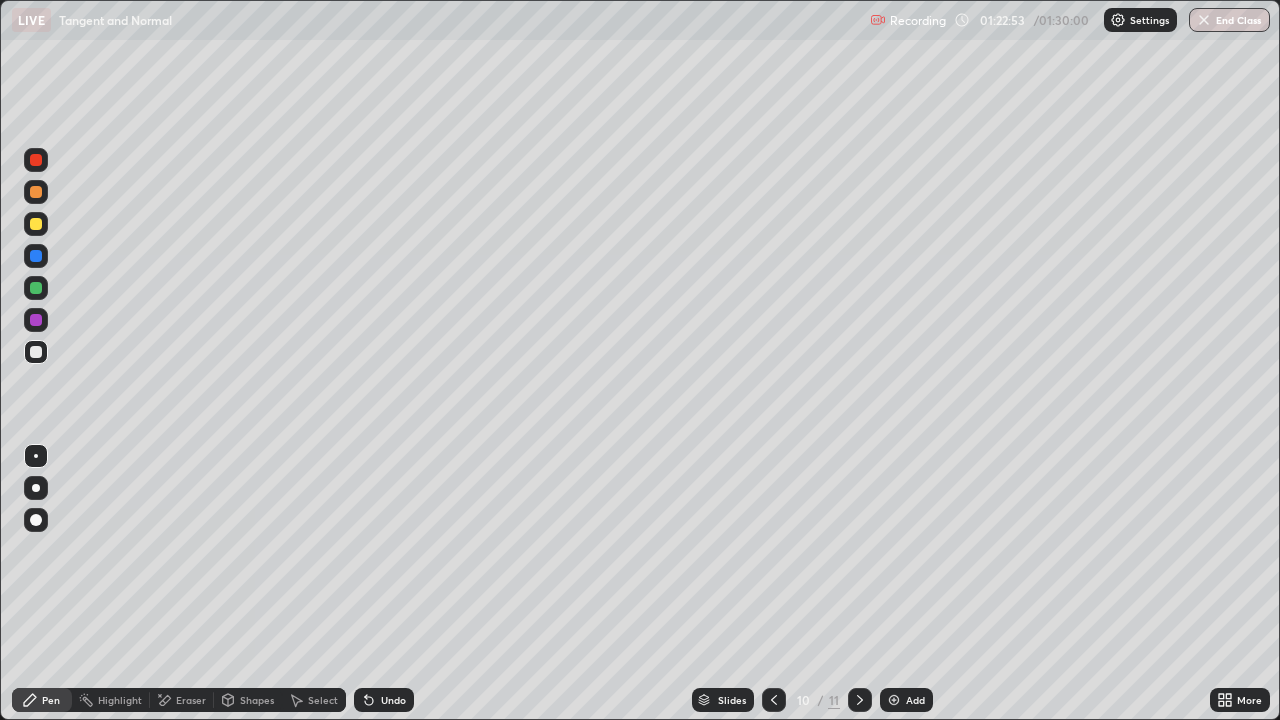 click at bounding box center (36, 256) 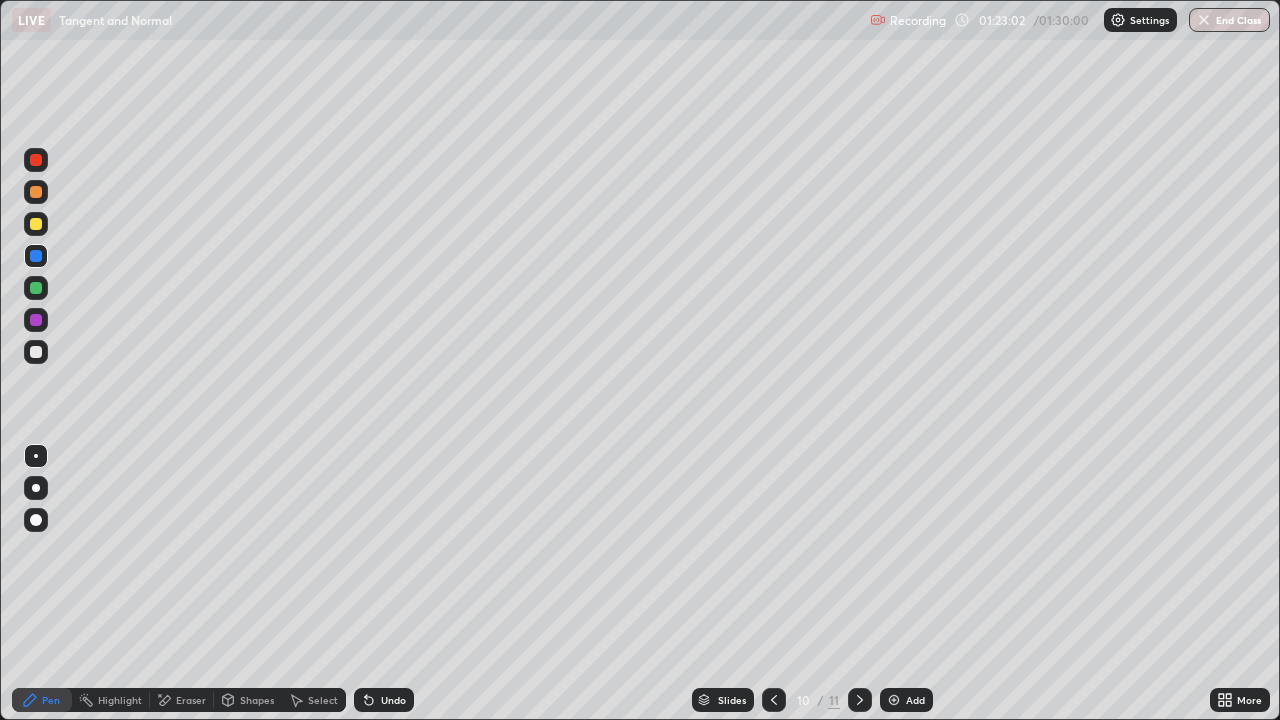 click on "Undo" at bounding box center (393, 700) 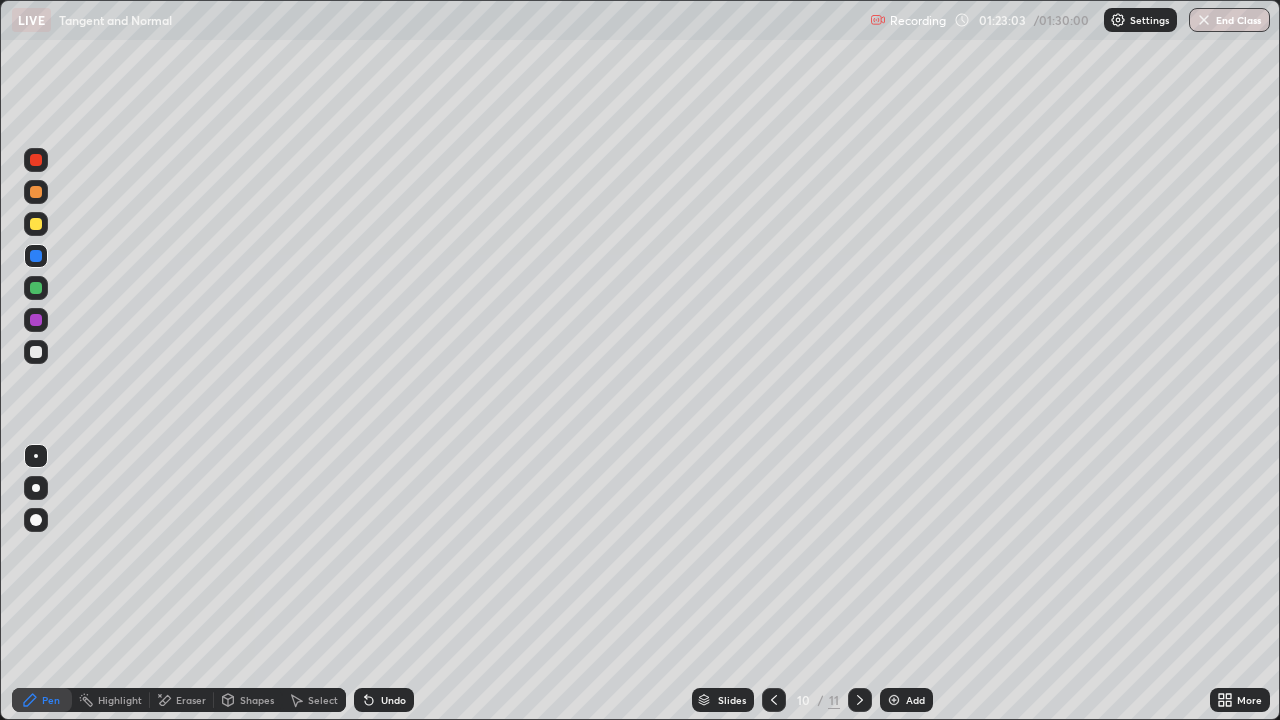 click at bounding box center [36, 224] 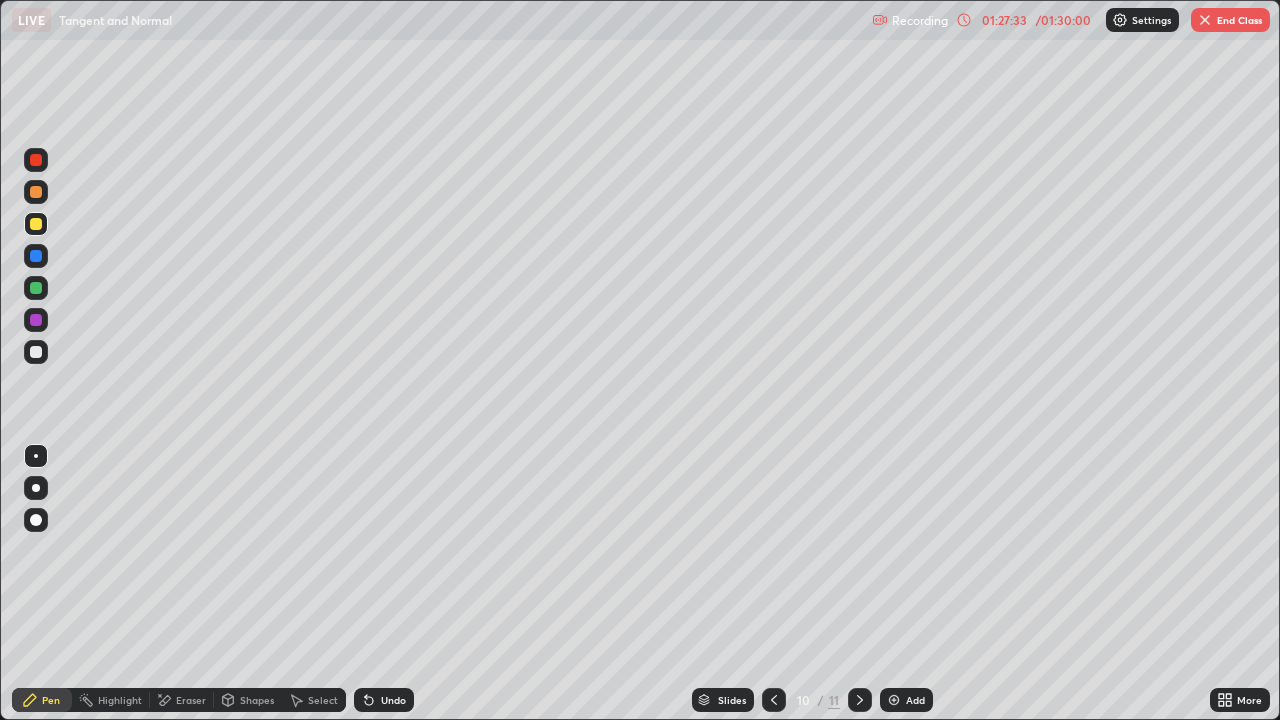 click at bounding box center (36, 560) 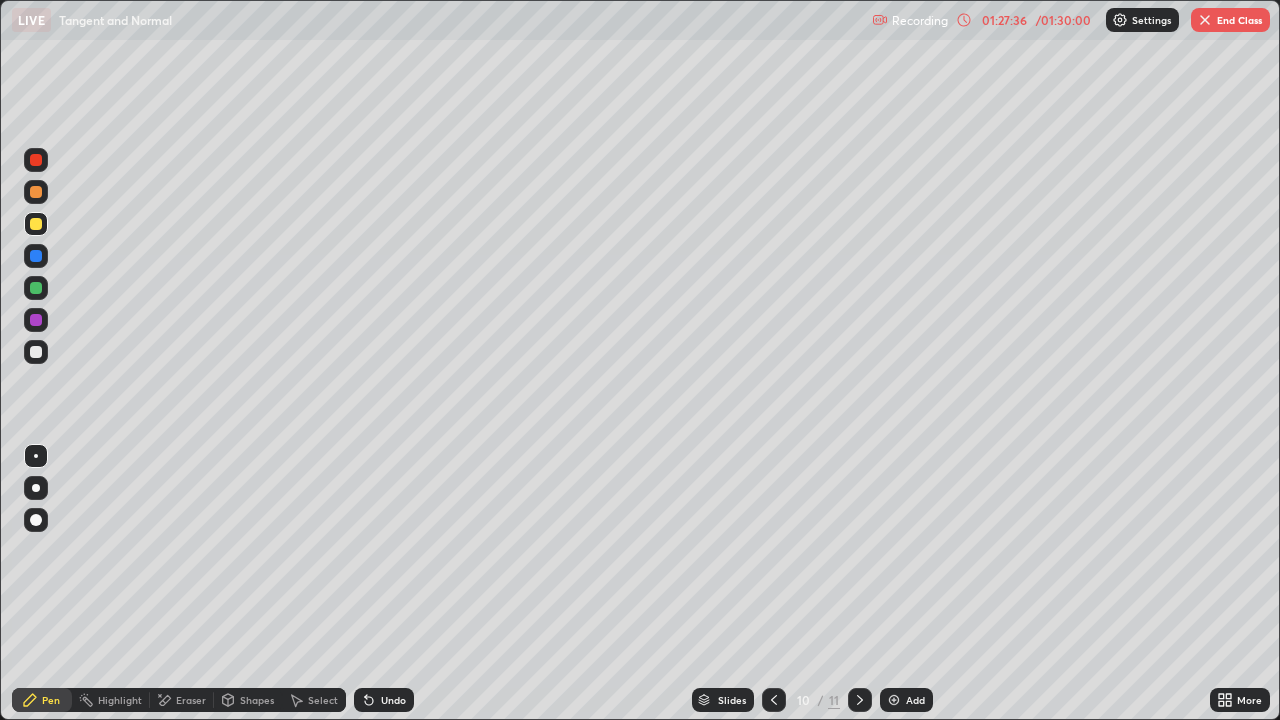 click on "End Class" at bounding box center [1230, 20] 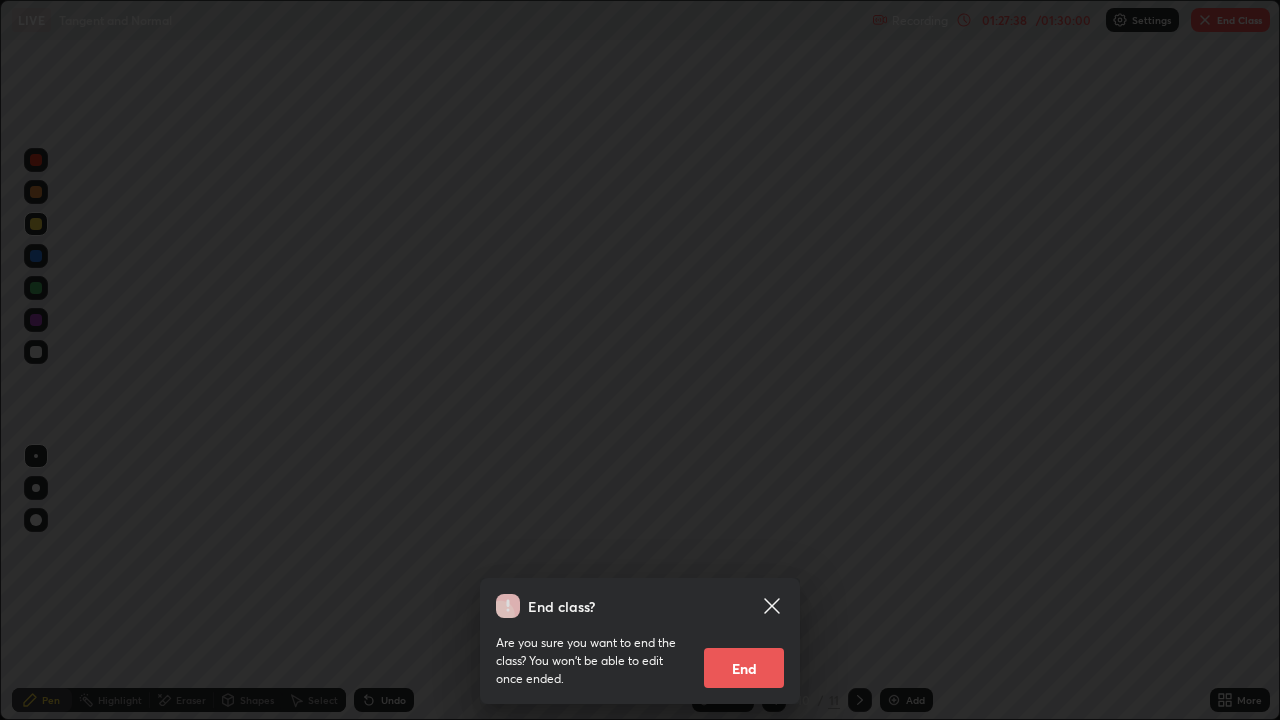 click on "End" at bounding box center [744, 668] 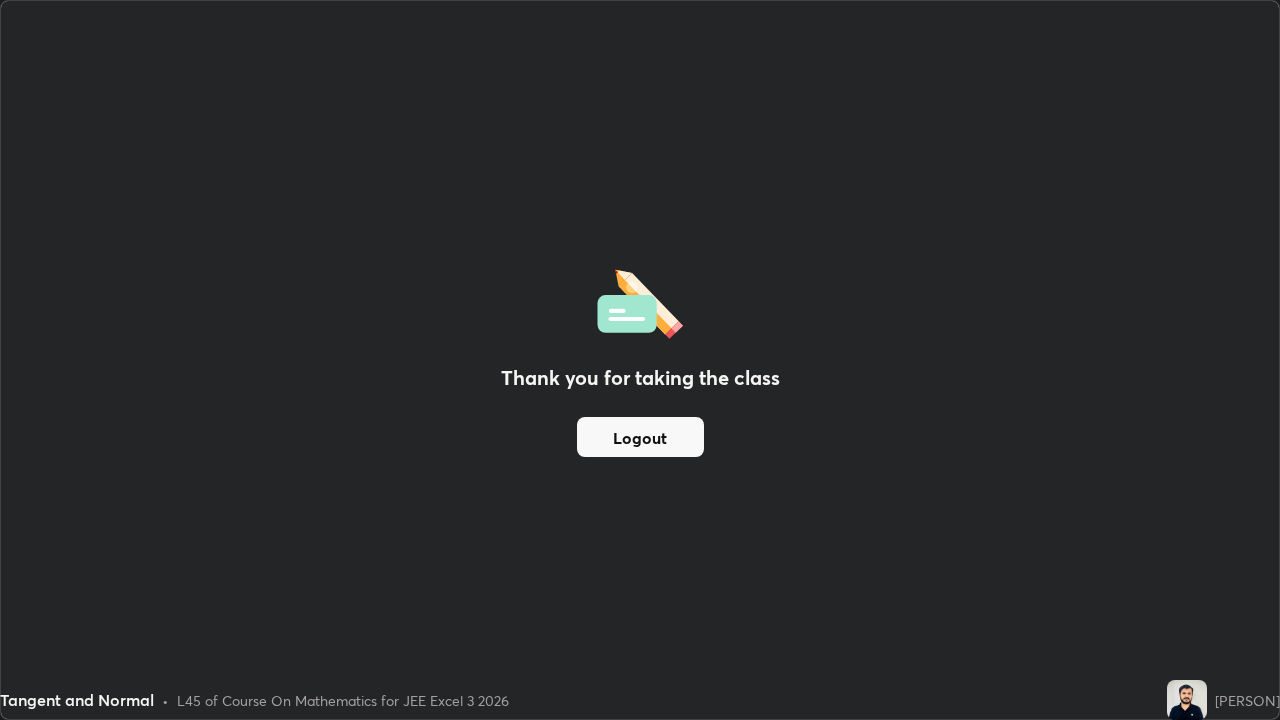 click on "Logout" at bounding box center [640, 437] 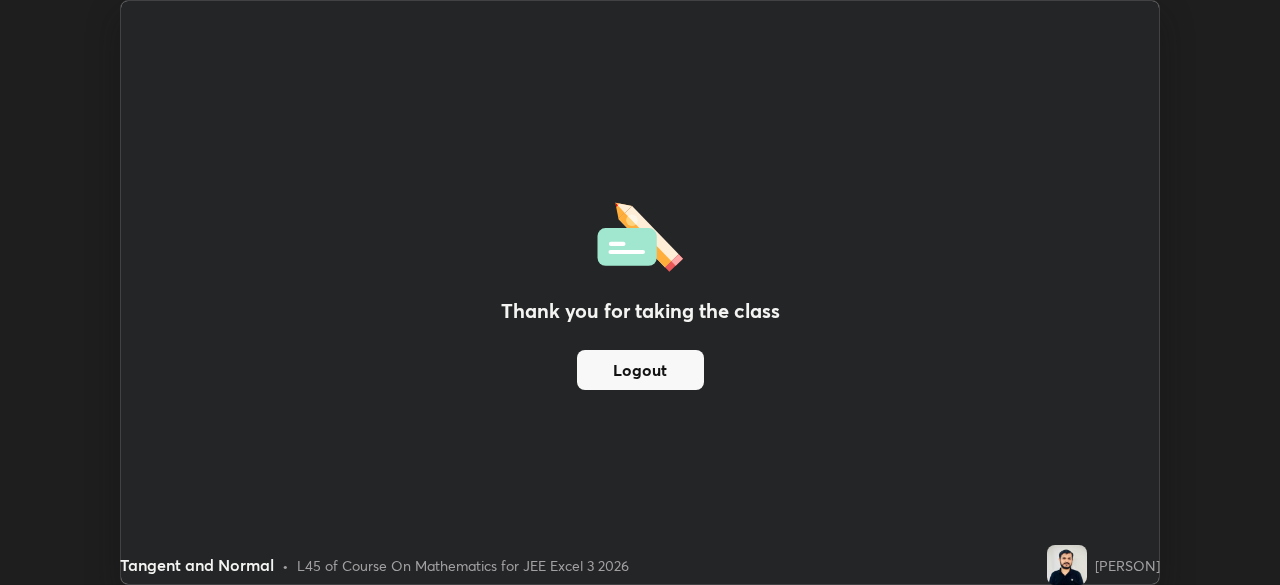 scroll, scrollTop: 585, scrollLeft: 1280, axis: both 